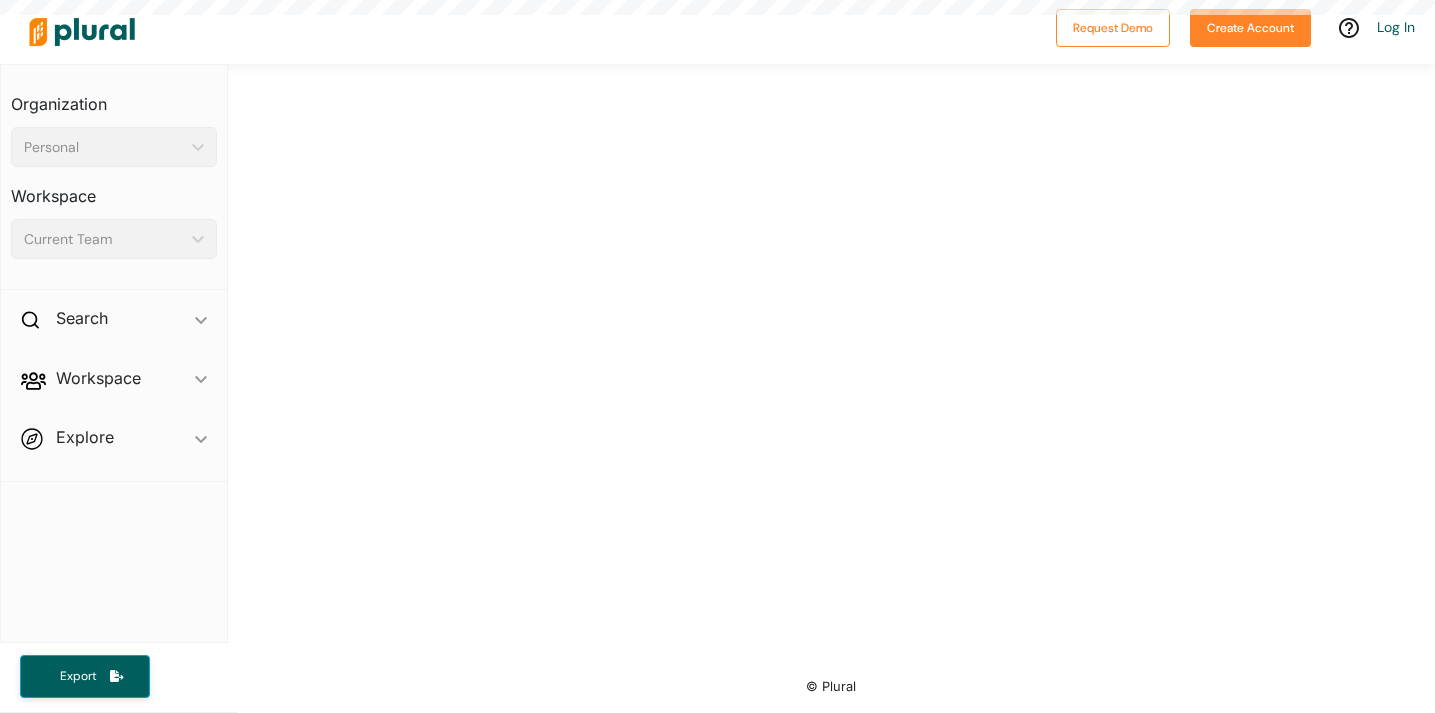 scroll, scrollTop: 0, scrollLeft: 0, axis: both 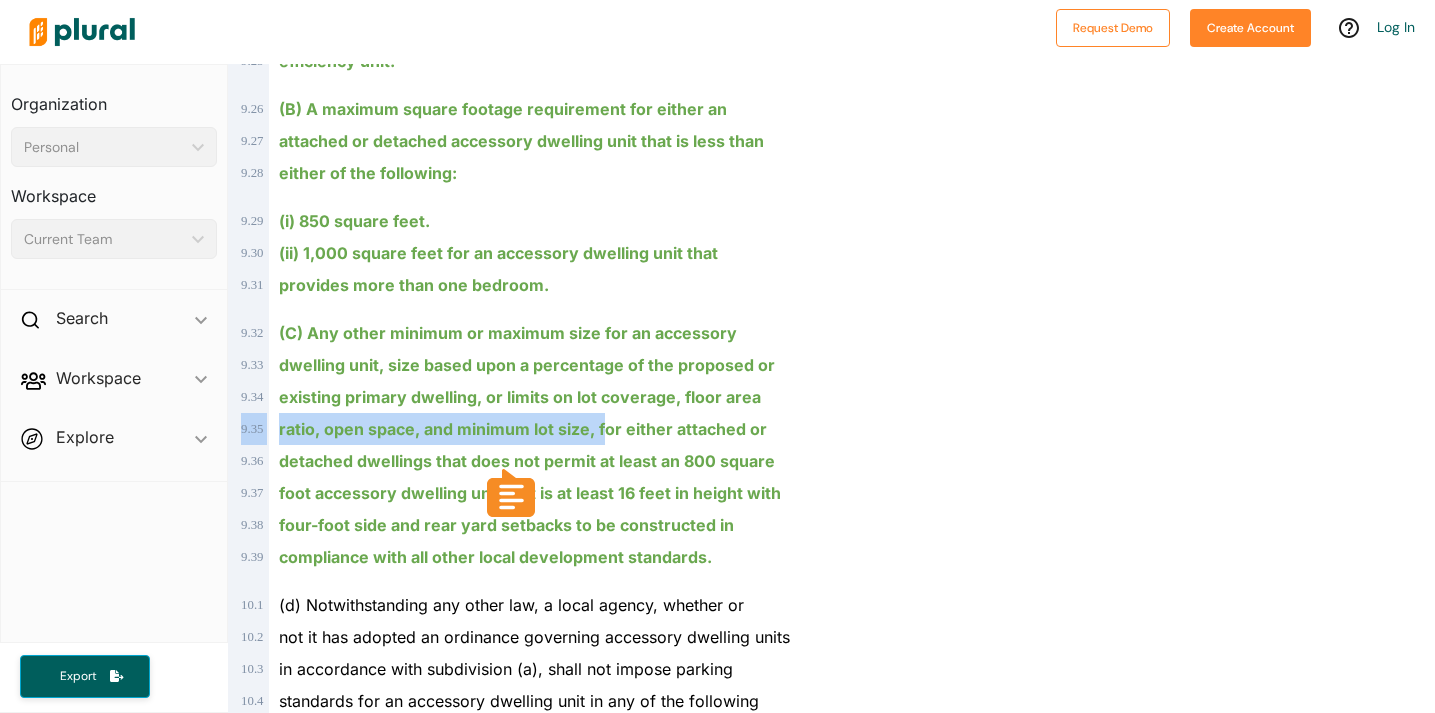 drag, startPoint x: 604, startPoint y: 430, endPoint x: 622, endPoint y: 408, distance: 28.42534 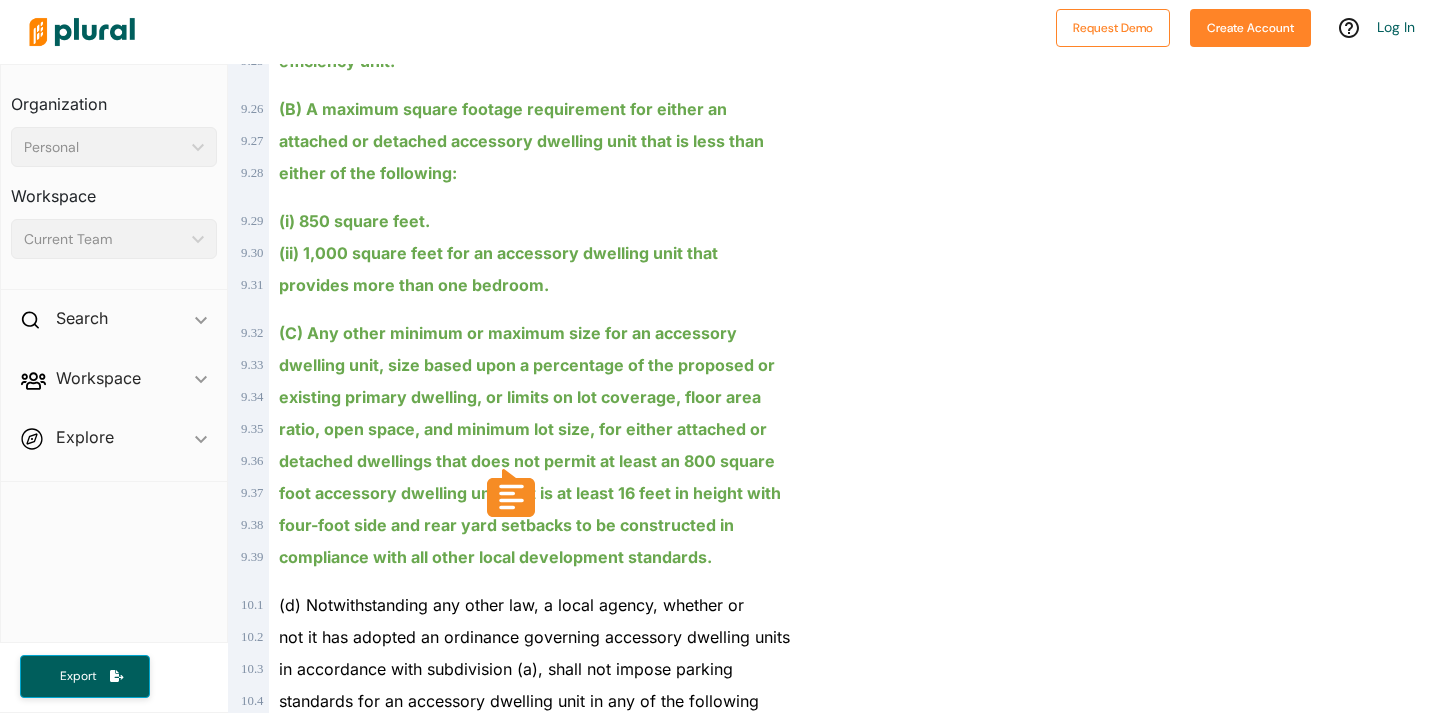 click on "ratio, open space, and minimum lot size, for either attached or" at bounding box center [539, 429] 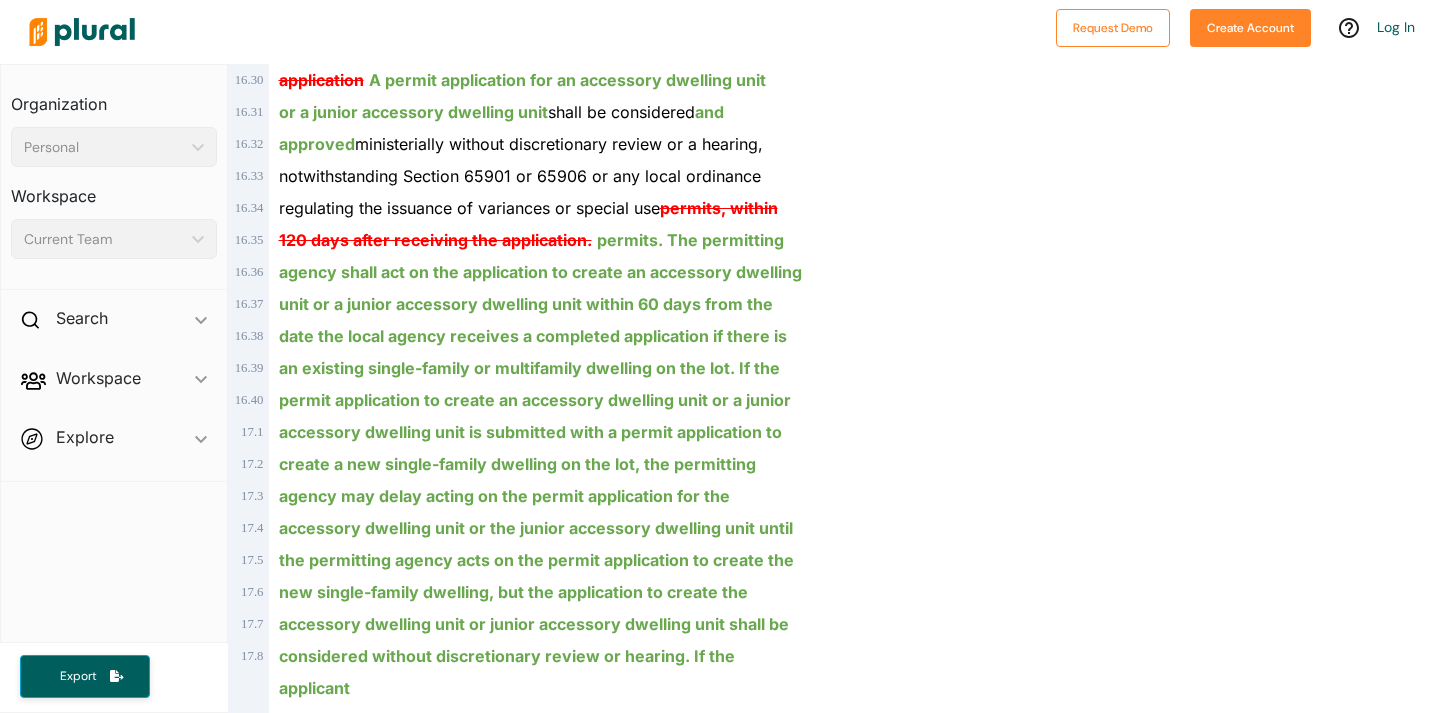 scroll, scrollTop: 15514, scrollLeft: 0, axis: vertical 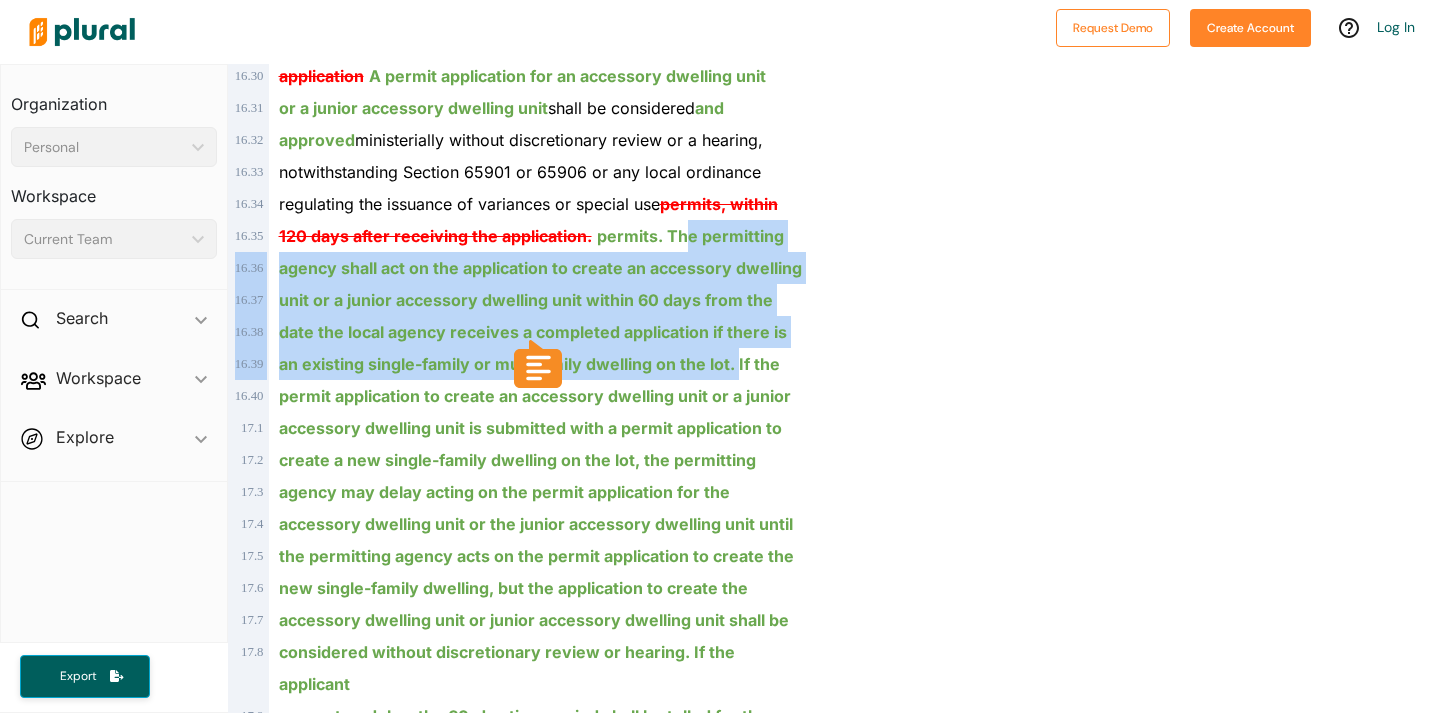 drag, startPoint x: 736, startPoint y: 301, endPoint x: 686, endPoint y: 165, distance: 144.89996 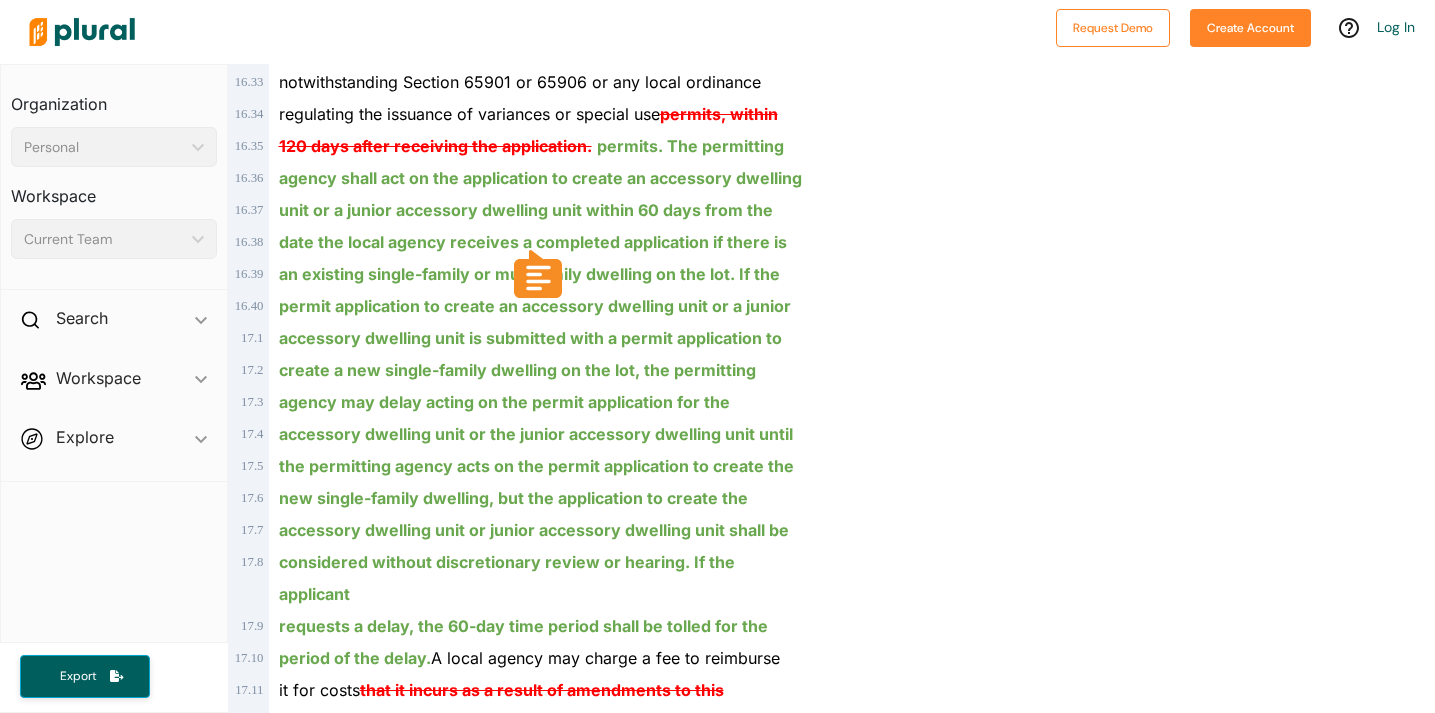 scroll, scrollTop: 15610, scrollLeft: 0, axis: vertical 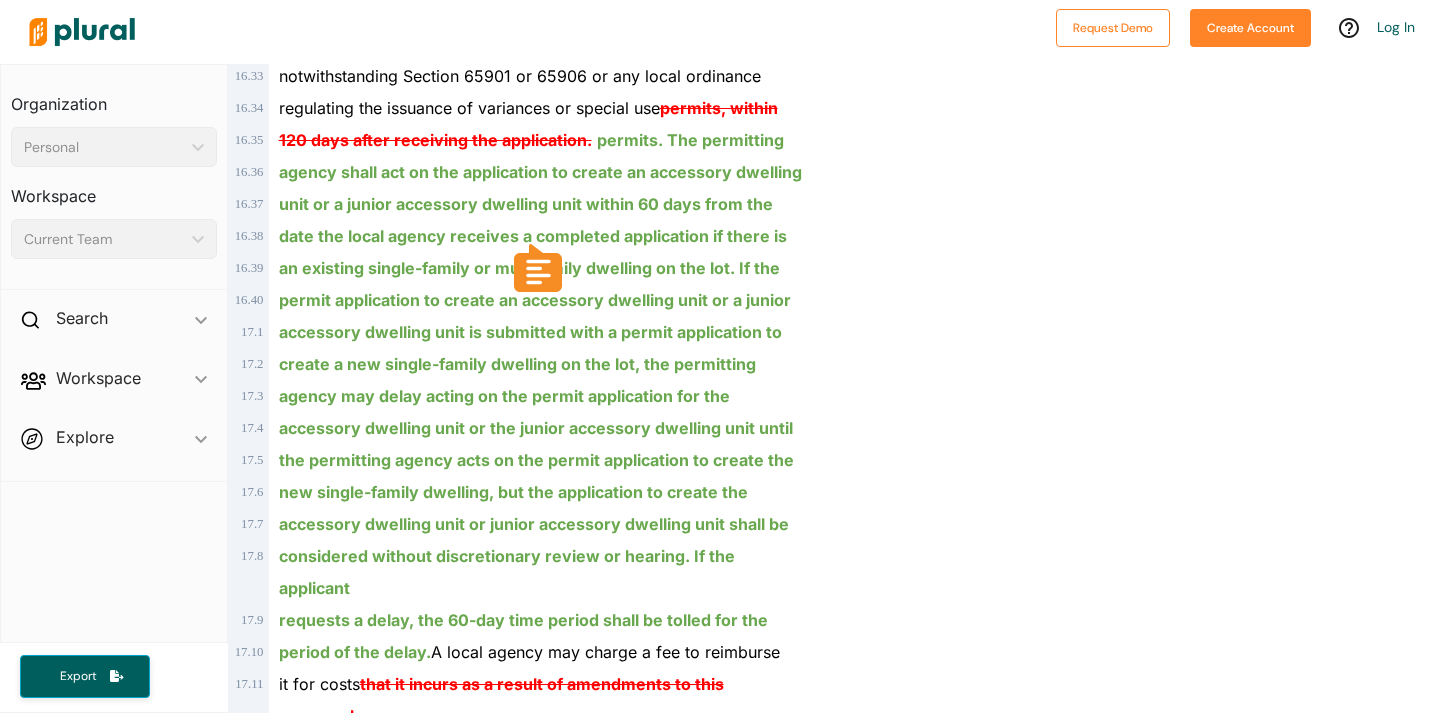click on "accessory dwelling unit is submitted with a permit application to" at bounding box center (539, 332) 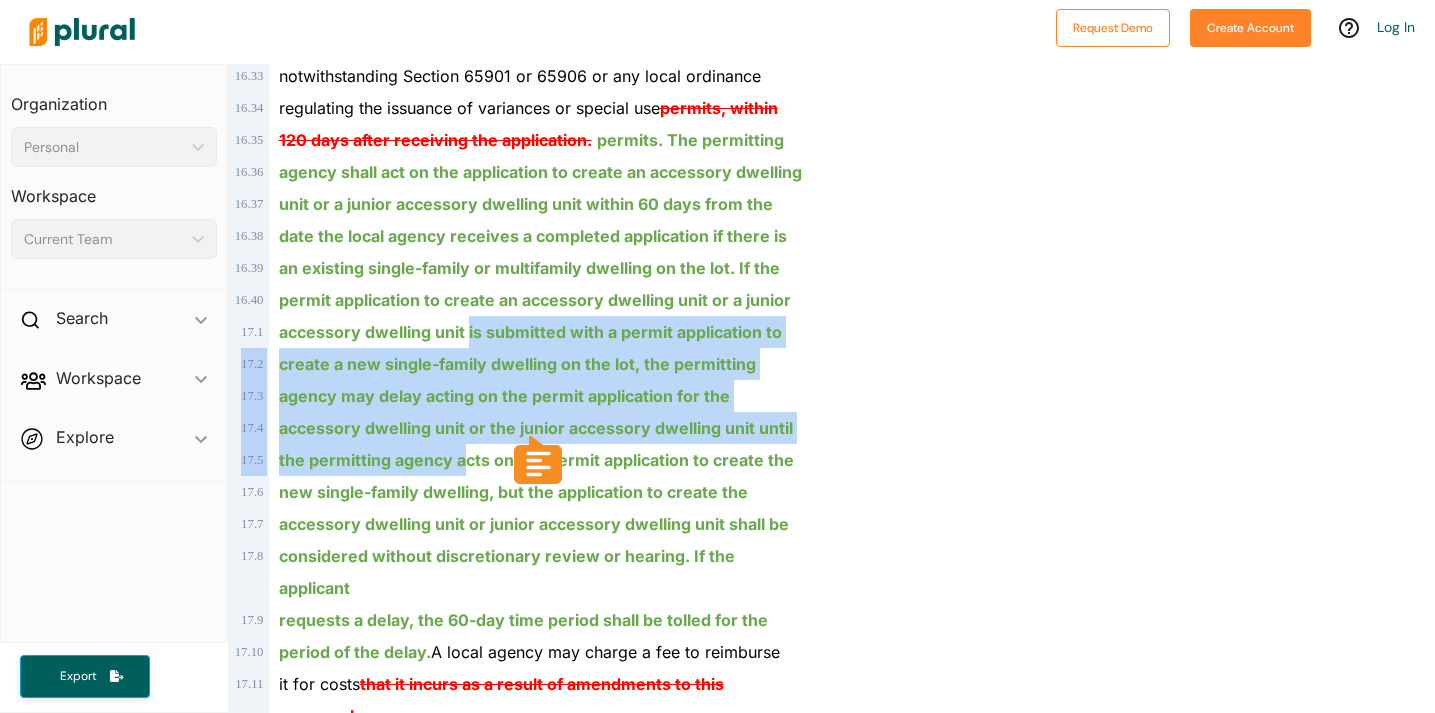 drag, startPoint x: 470, startPoint y: 272, endPoint x: 459, endPoint y: 397, distance: 125.48307 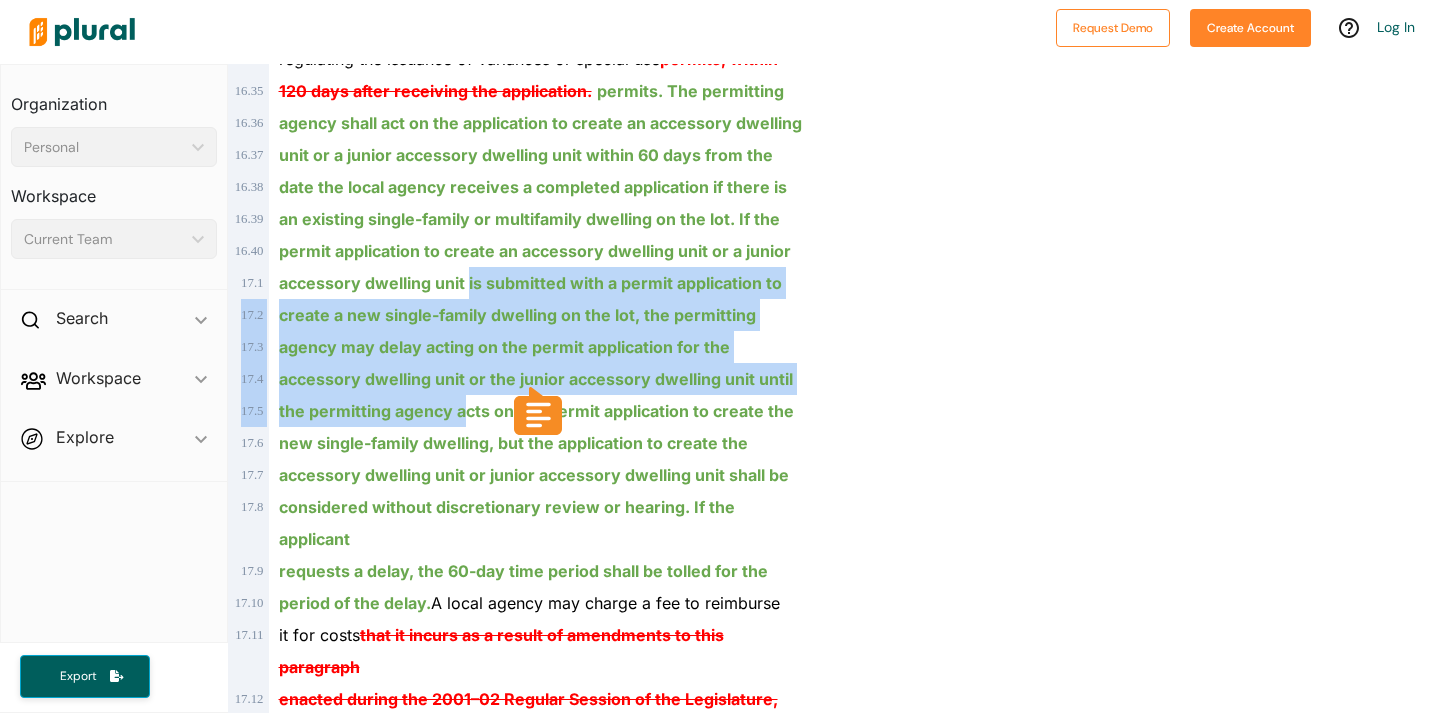 scroll, scrollTop: 15661, scrollLeft: 0, axis: vertical 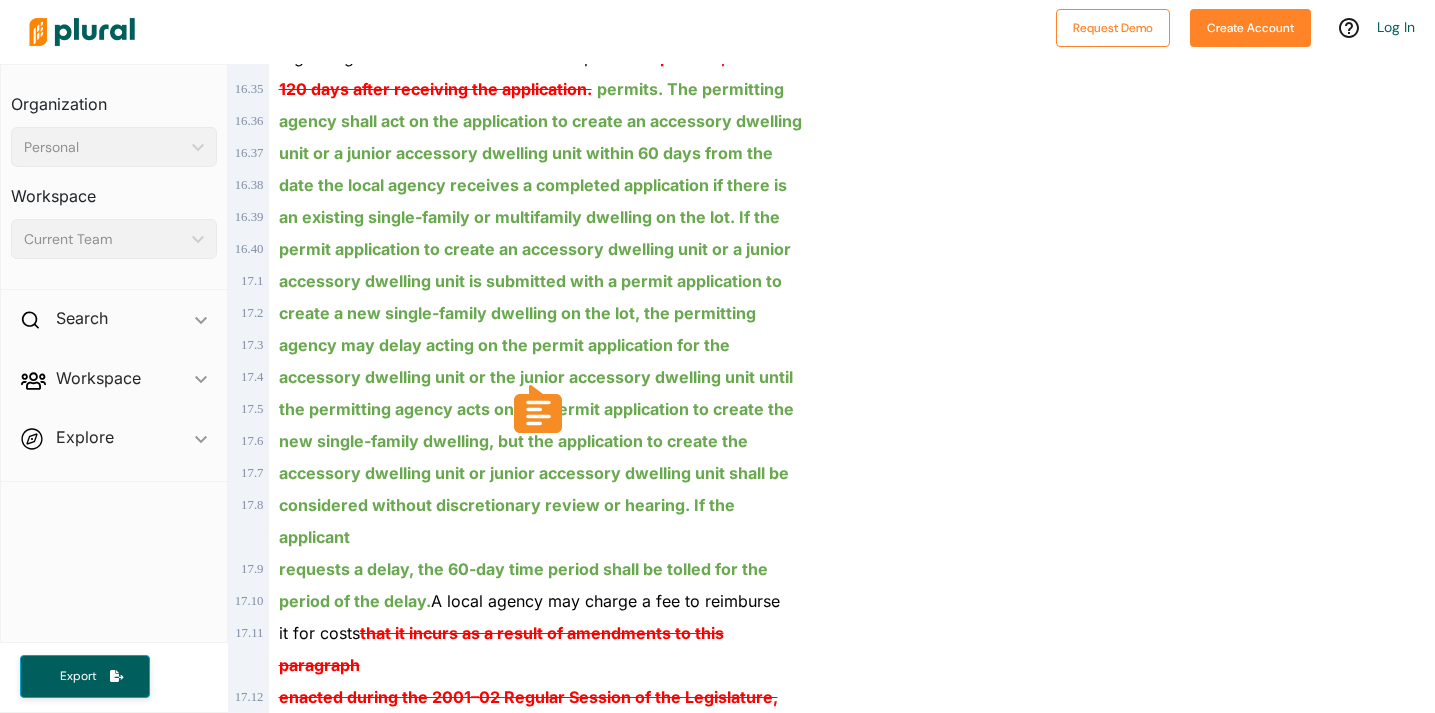 click on "accessory dwelling unit or junior accessory dwelling unit shall be" at bounding box center [534, 473] 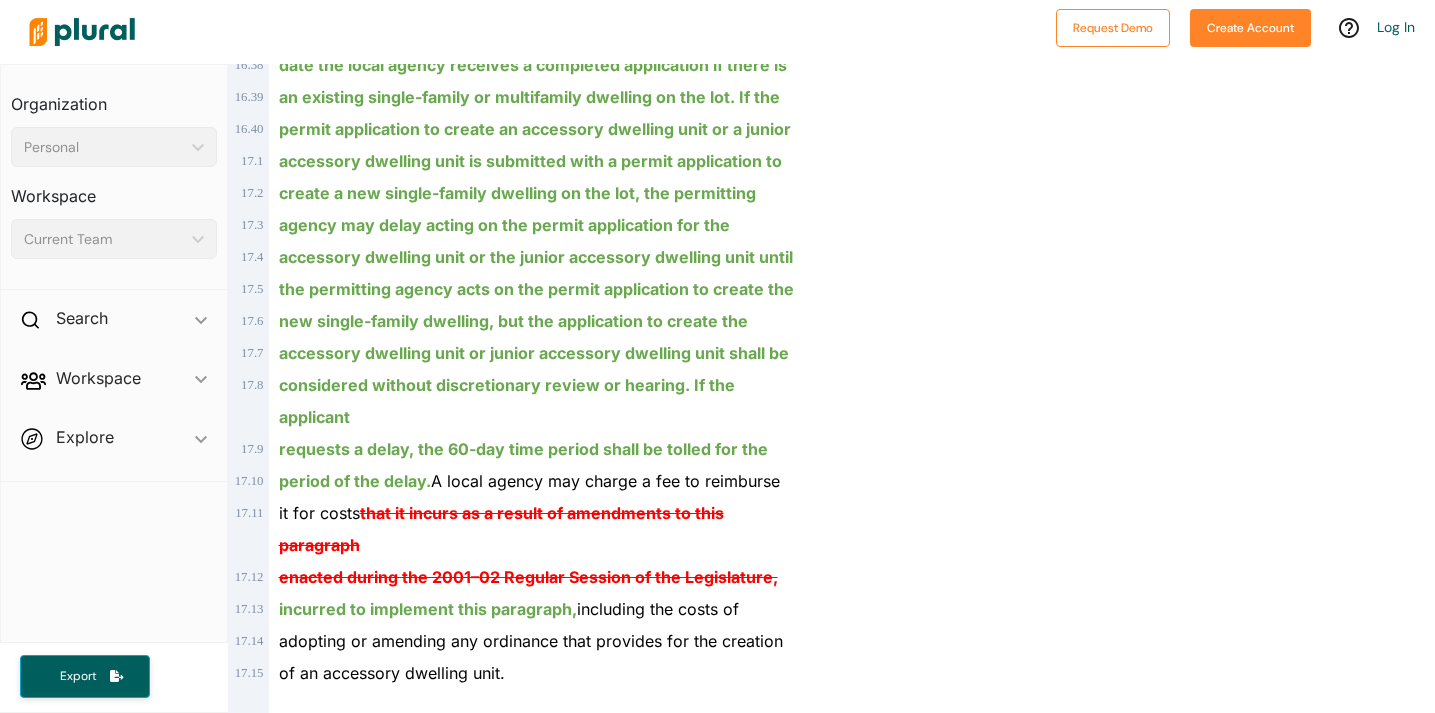 scroll, scrollTop: 15786, scrollLeft: 0, axis: vertical 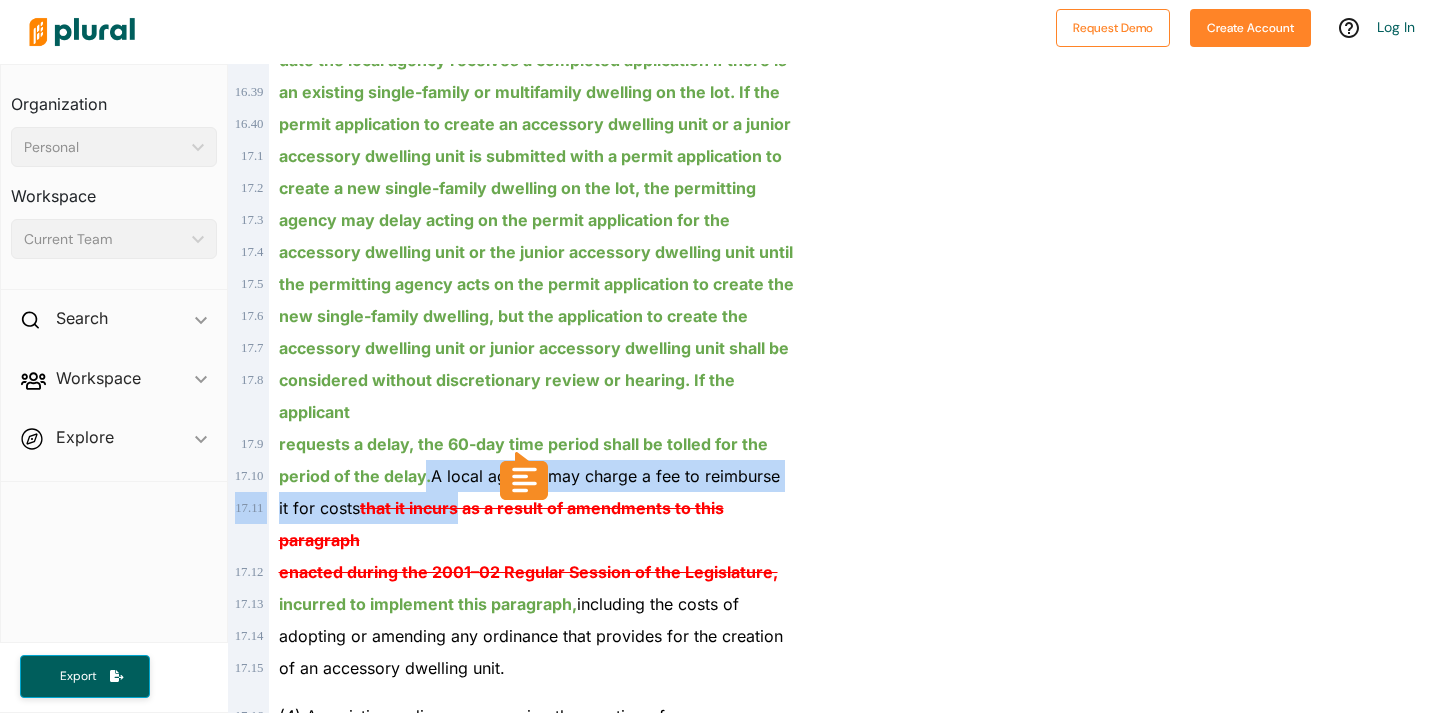 drag, startPoint x: 425, startPoint y: 387, endPoint x: 459, endPoint y: 414, distance: 43.416588 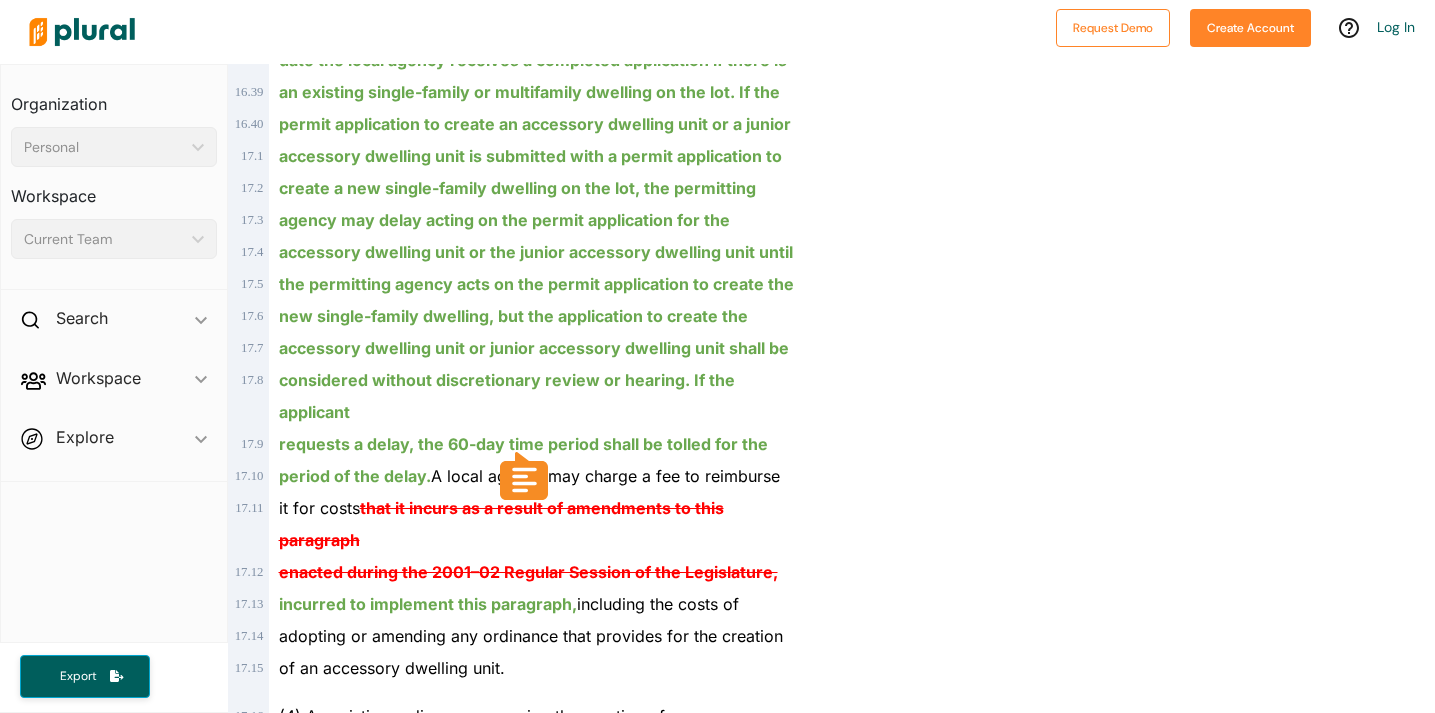 click on "of an accessory dwelling unit." at bounding box center [539, 668] 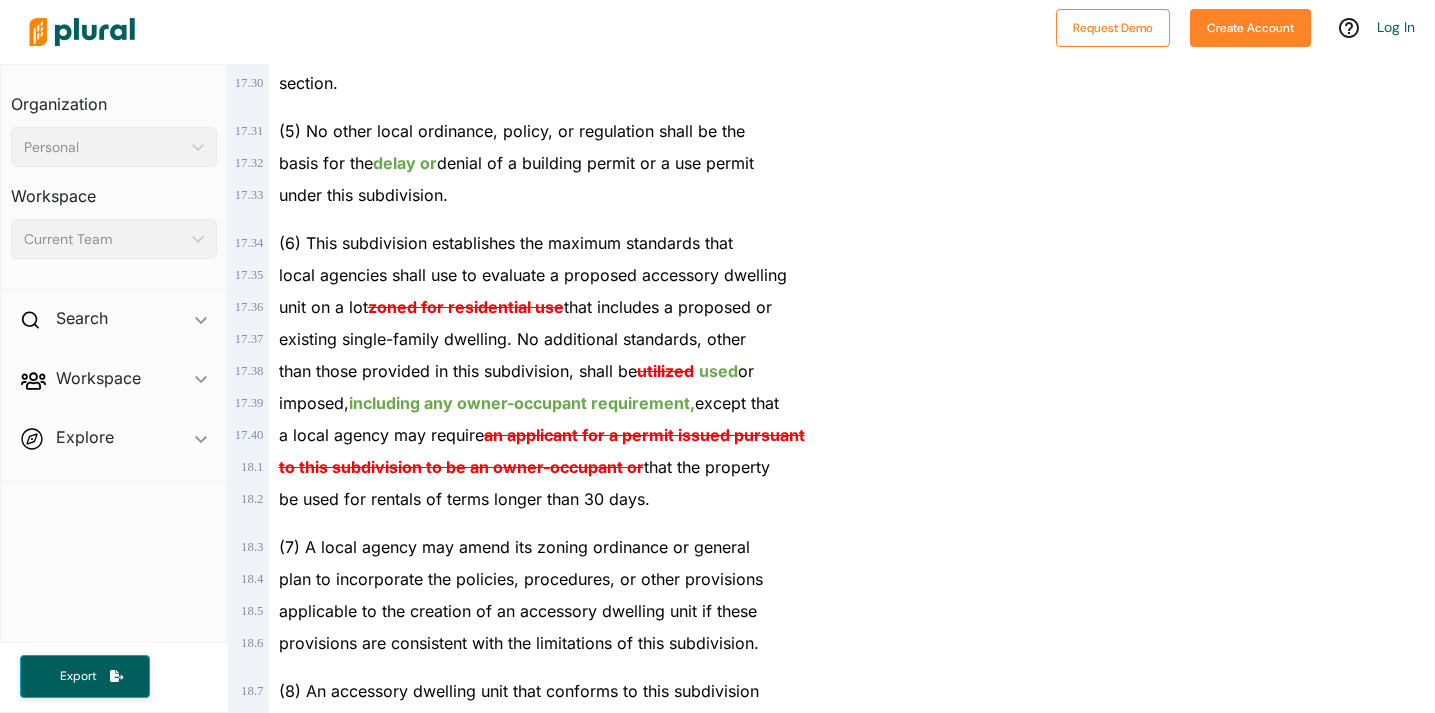 scroll, scrollTop: 16866, scrollLeft: 0, axis: vertical 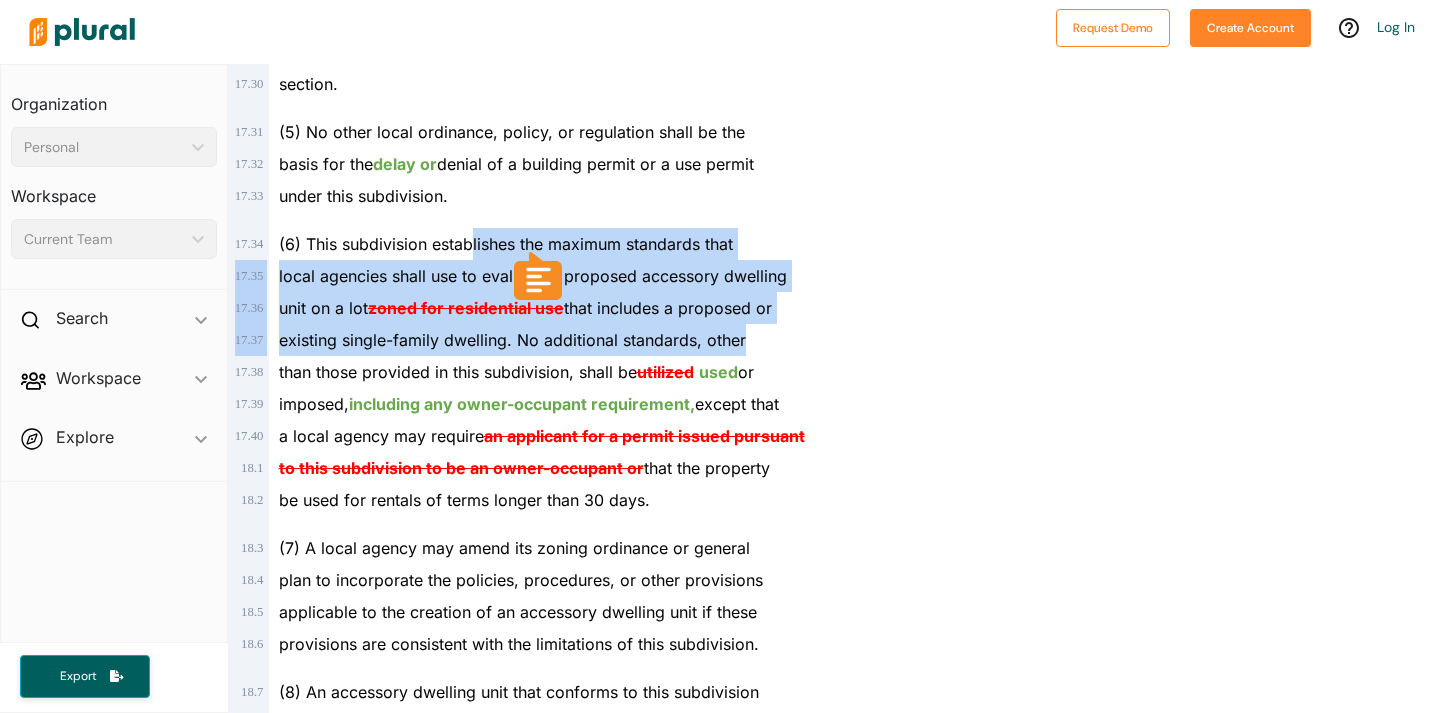 drag, startPoint x: 474, startPoint y: 113, endPoint x: 783, endPoint y: 220, distance: 327.00153 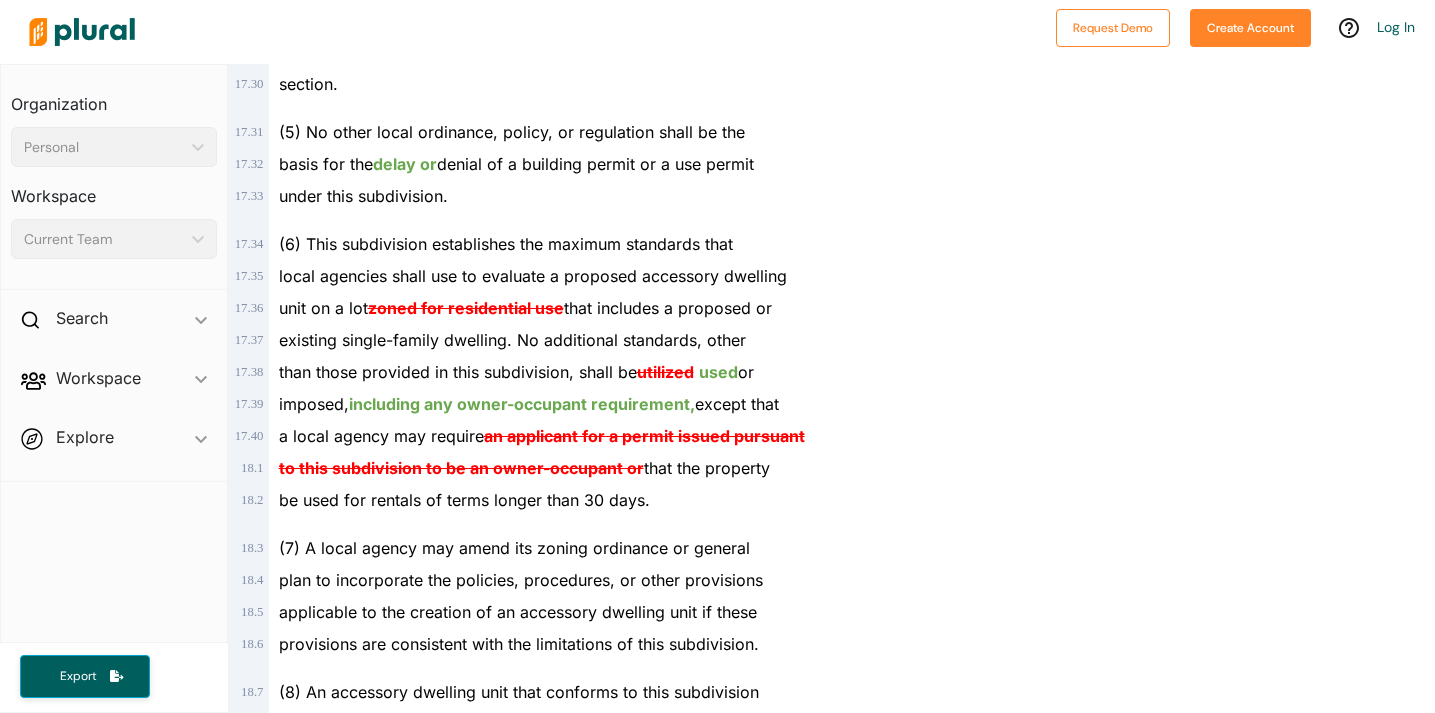 click on "imposed,  including any owner-occupant requirement,  except that" at bounding box center (539, 404) 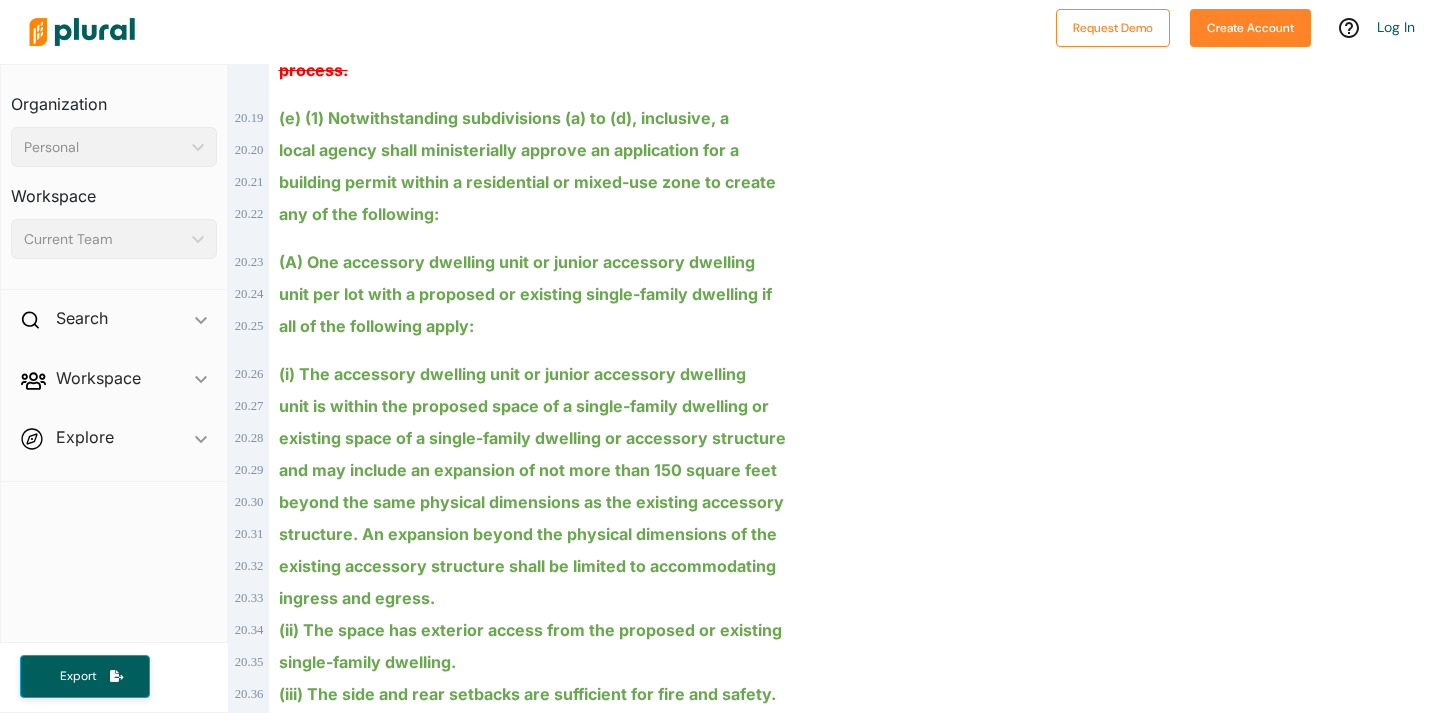 scroll, scrollTop: 20680, scrollLeft: 0, axis: vertical 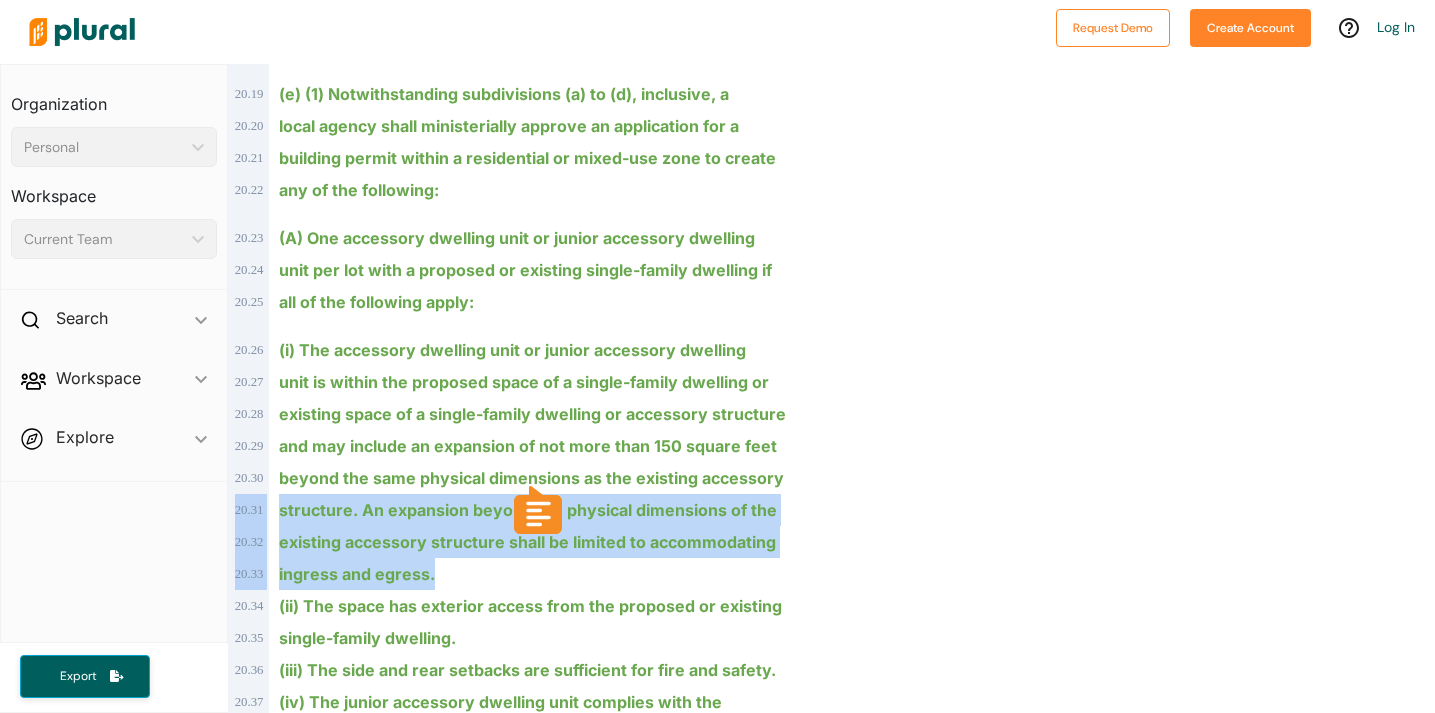 drag, startPoint x: 426, startPoint y: 360, endPoint x: 557, endPoint y: 431, distance: 149.00336 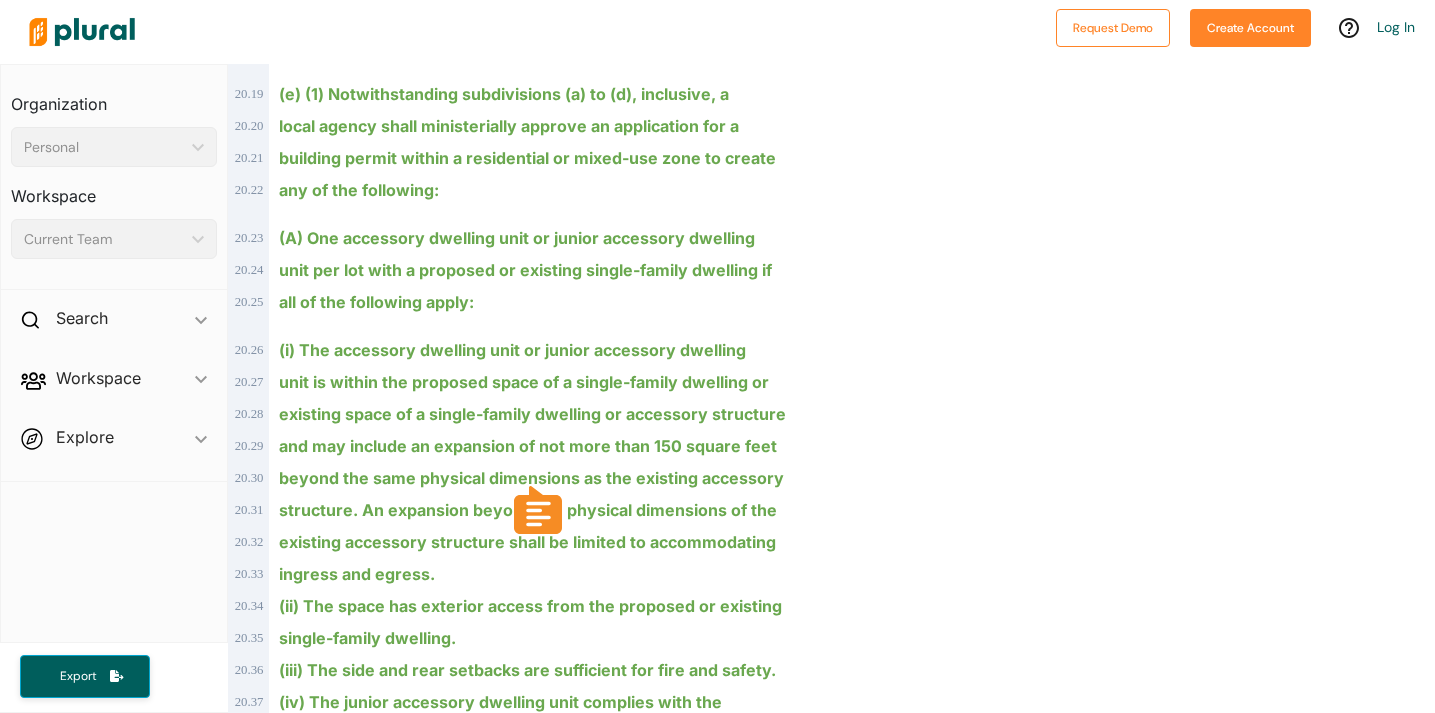 click on "ingress and egress." at bounding box center (539, 574) 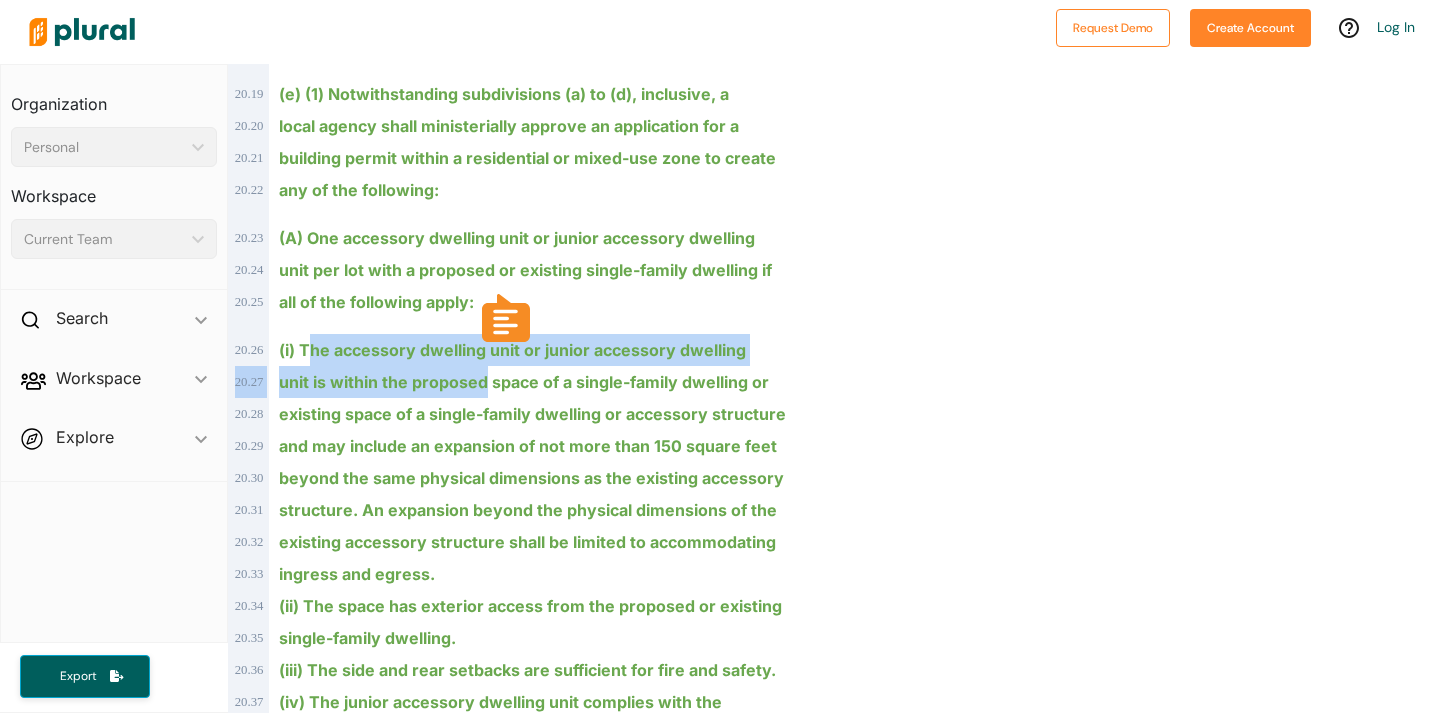 drag, startPoint x: 305, startPoint y: 220, endPoint x: 474, endPoint y: 261, distance: 173.90227 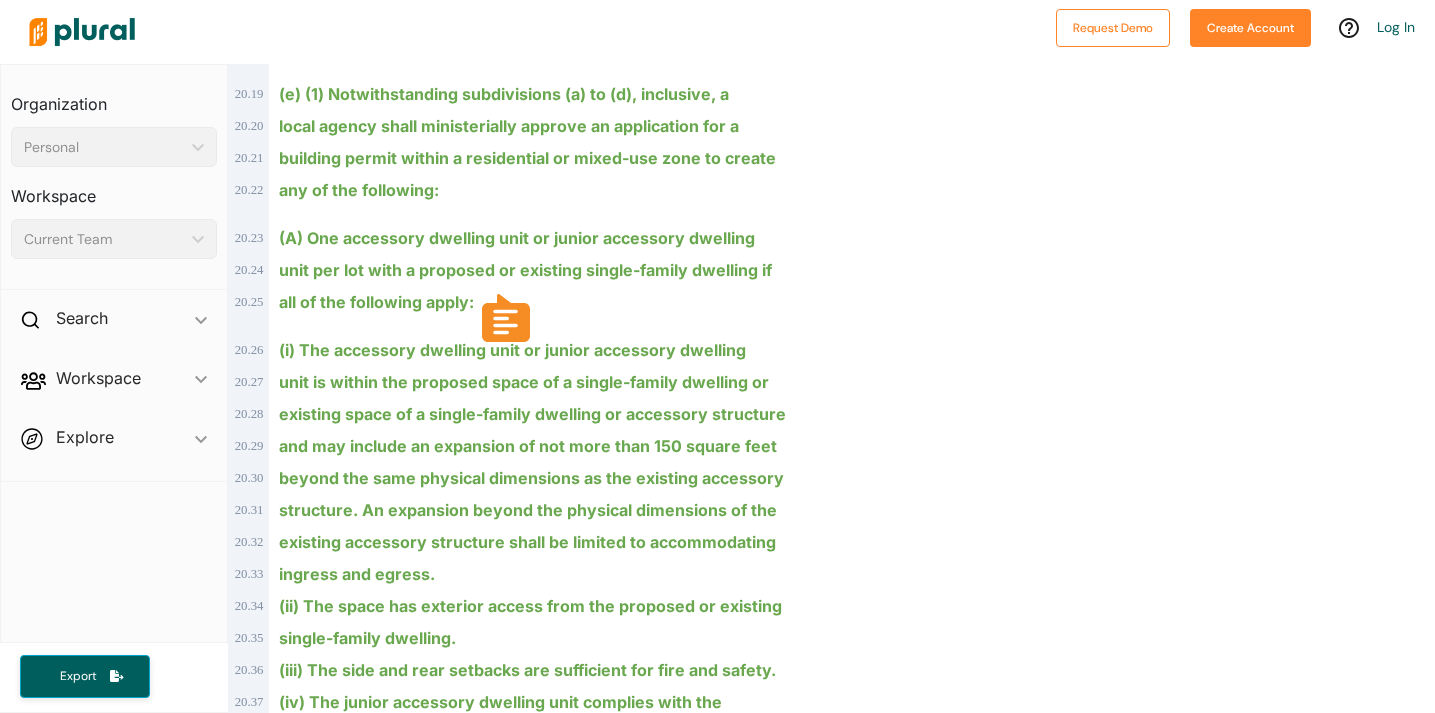 click on "existing space of a single-family dwelling or accessory structure" at bounding box center (539, 414) 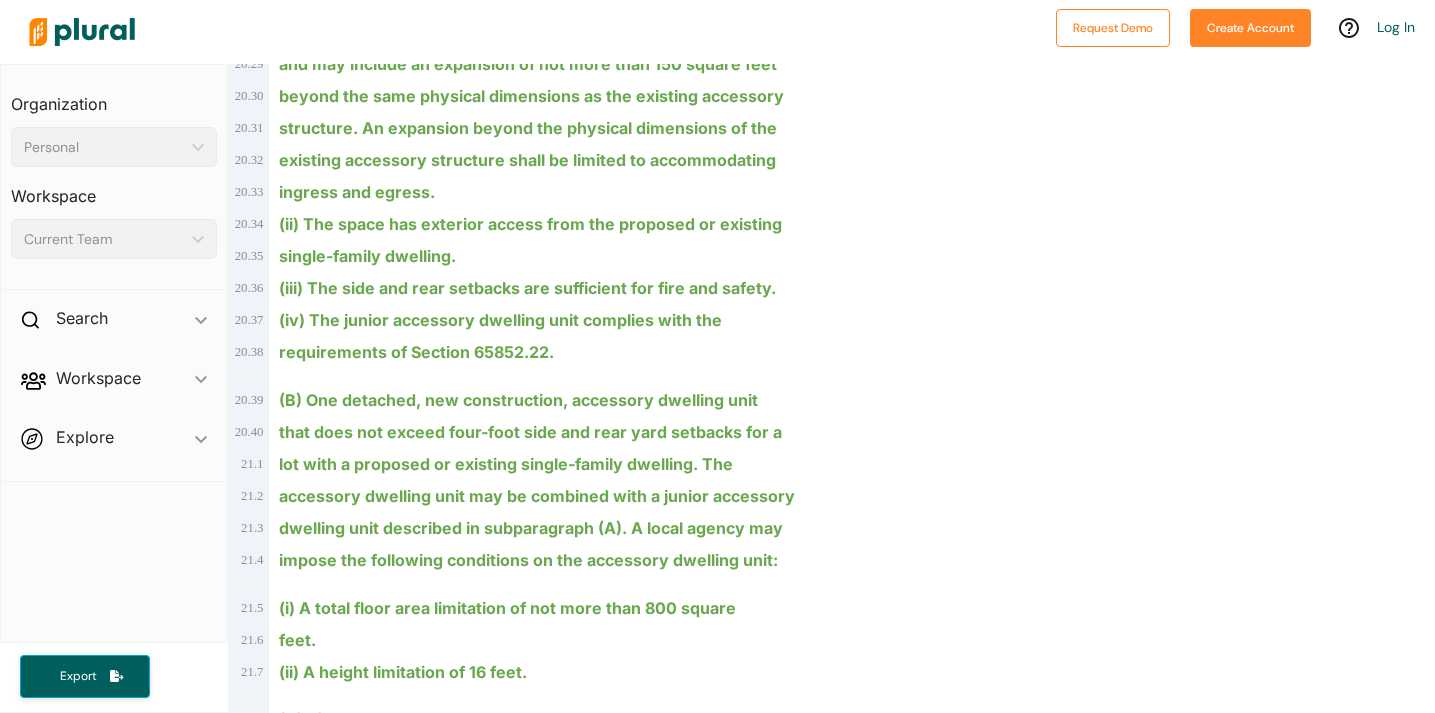 scroll, scrollTop: 21074, scrollLeft: 0, axis: vertical 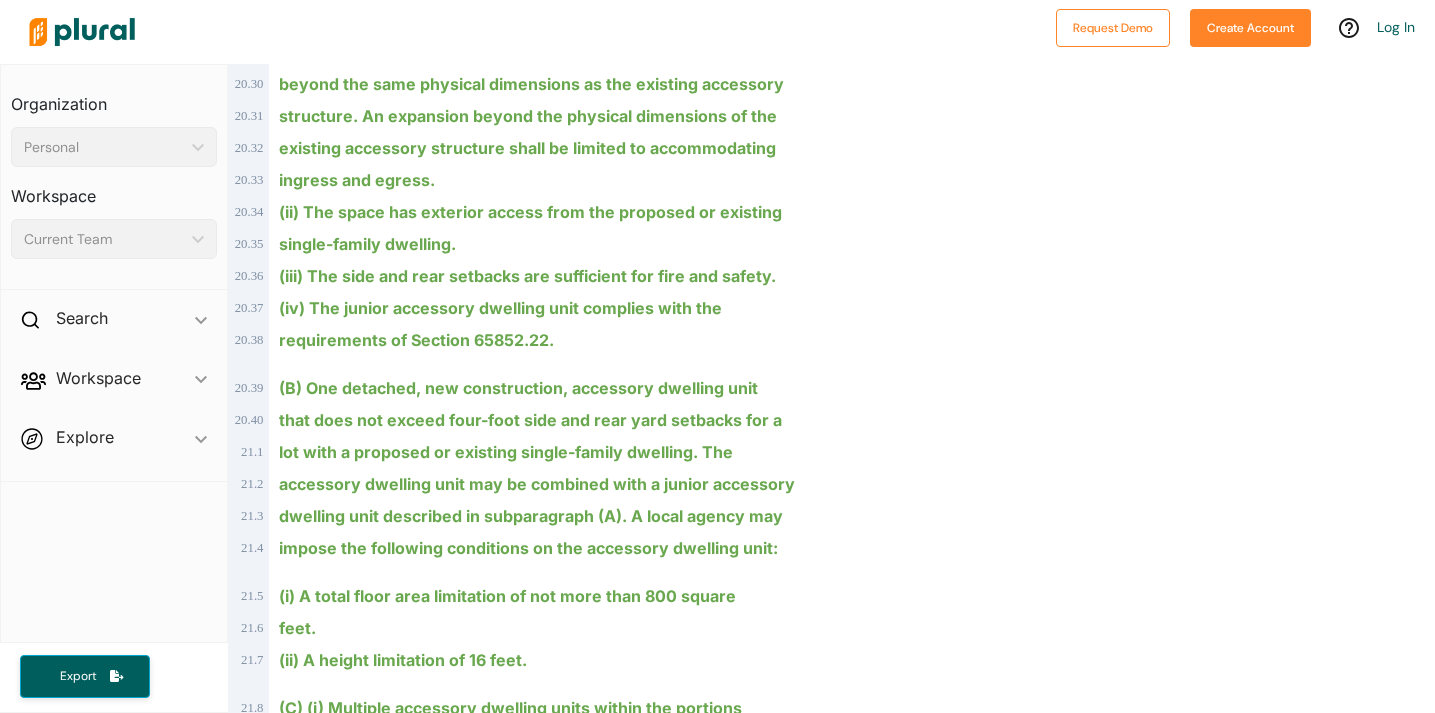 click on "(B) One detached, new construction, accessory dwelling unit" at bounding box center (518, 388) 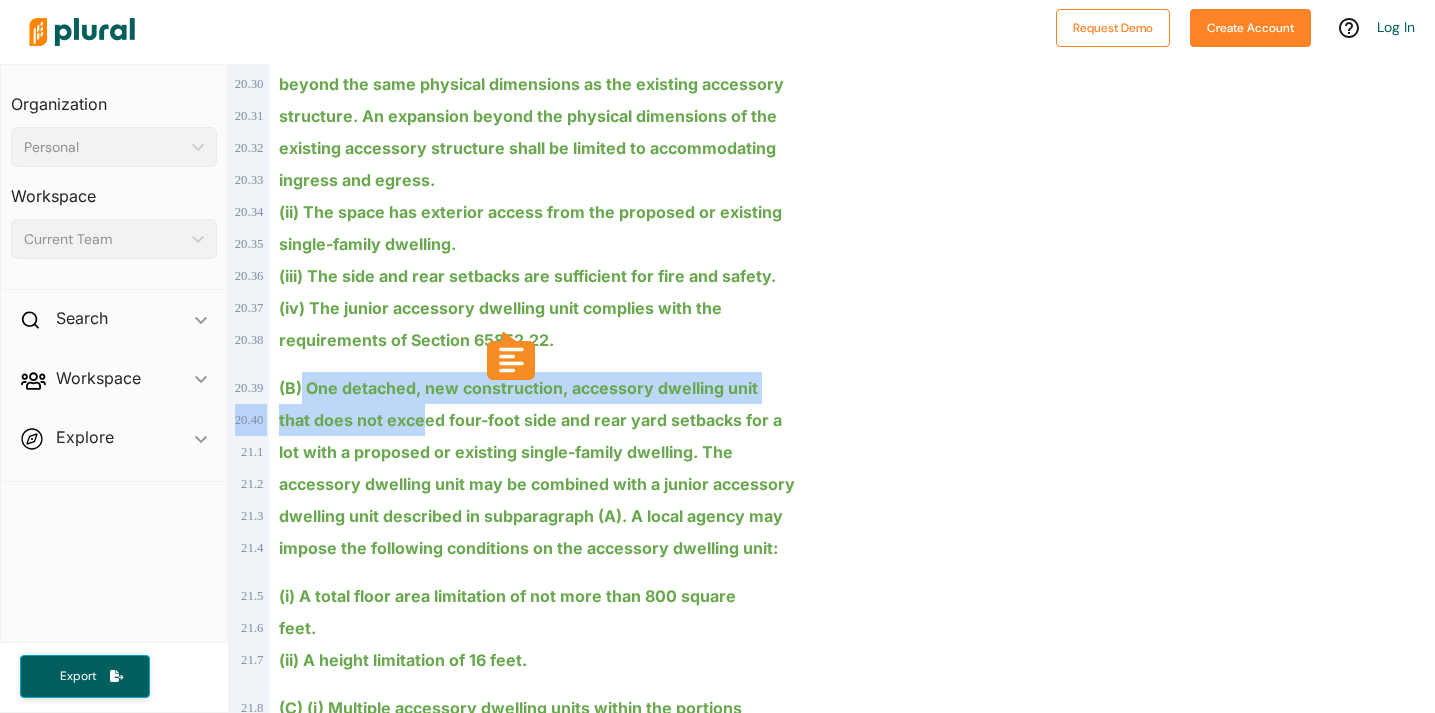 drag, startPoint x: 302, startPoint y: 257, endPoint x: 421, endPoint y: 283, distance: 121.80723 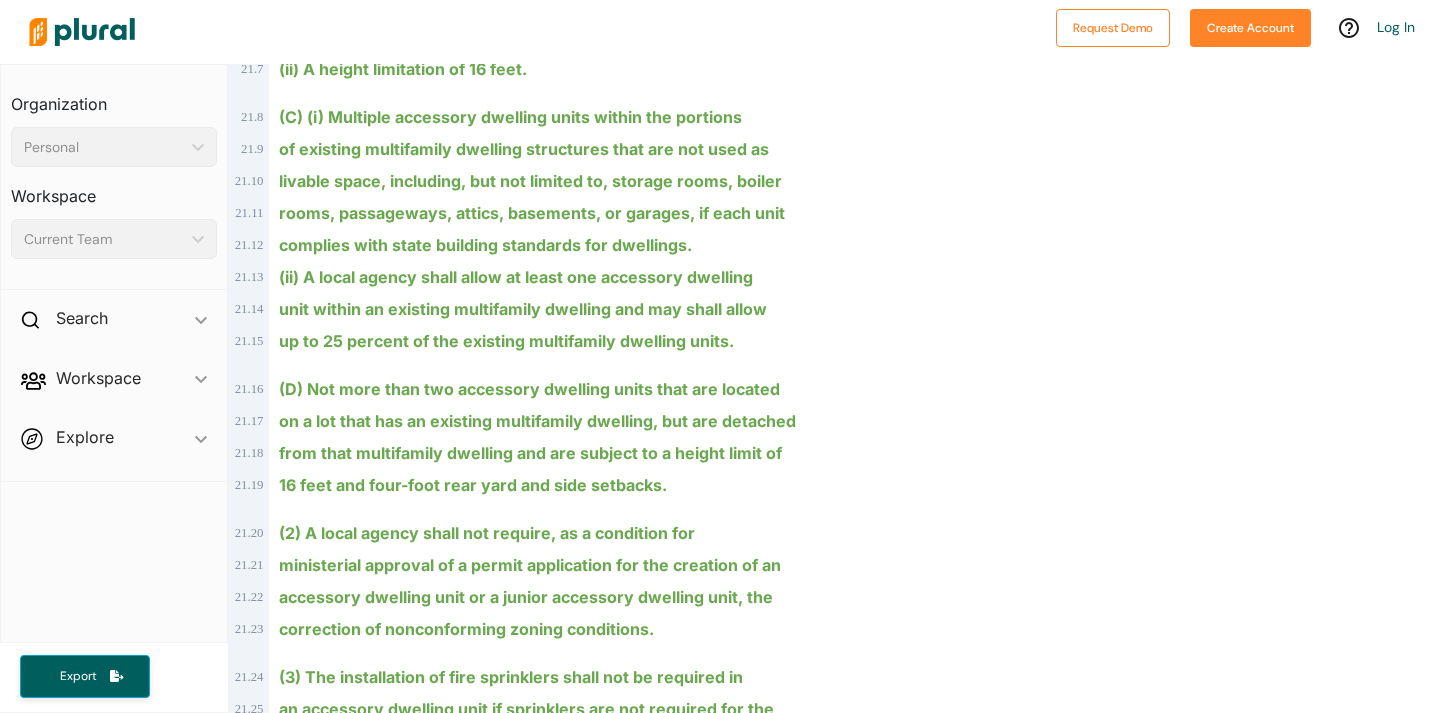 scroll, scrollTop: 21668, scrollLeft: 0, axis: vertical 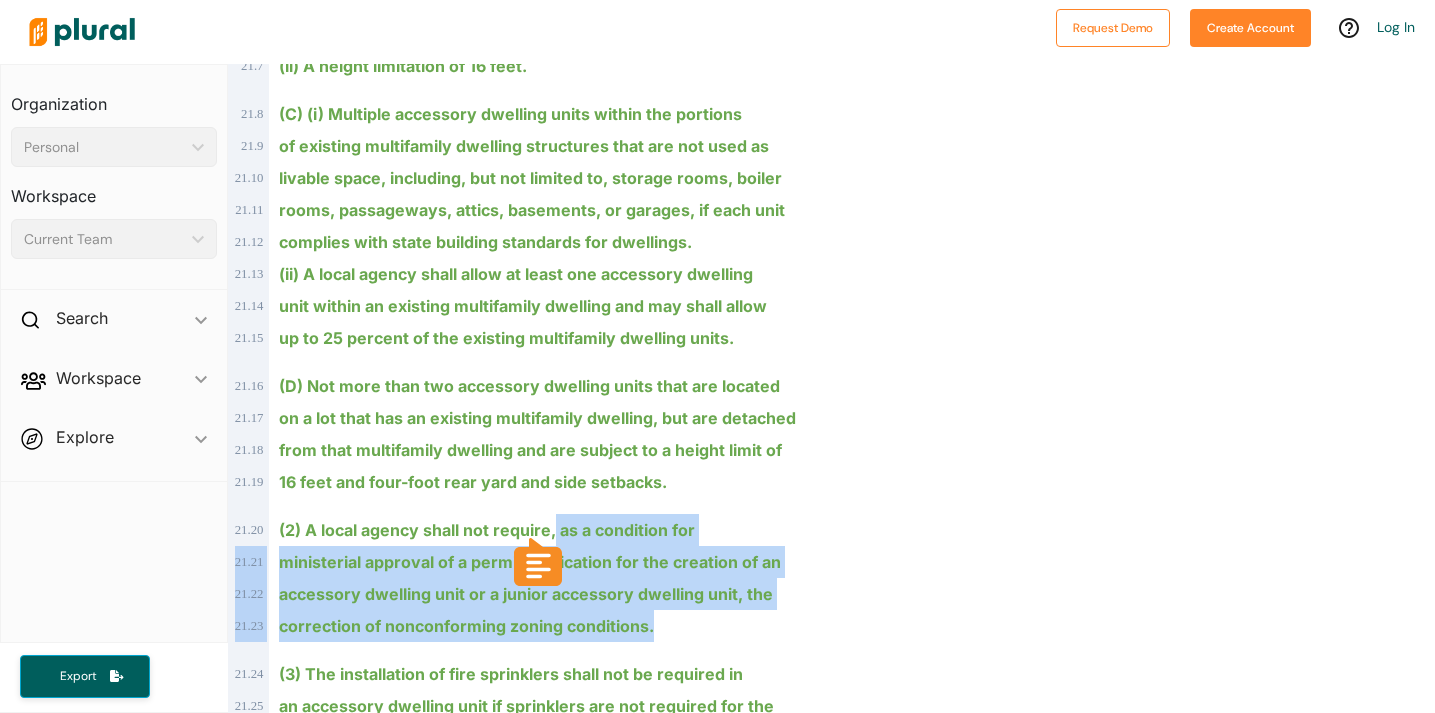 drag, startPoint x: 554, startPoint y: 400, endPoint x: 702, endPoint y: 491, distance: 173.73831 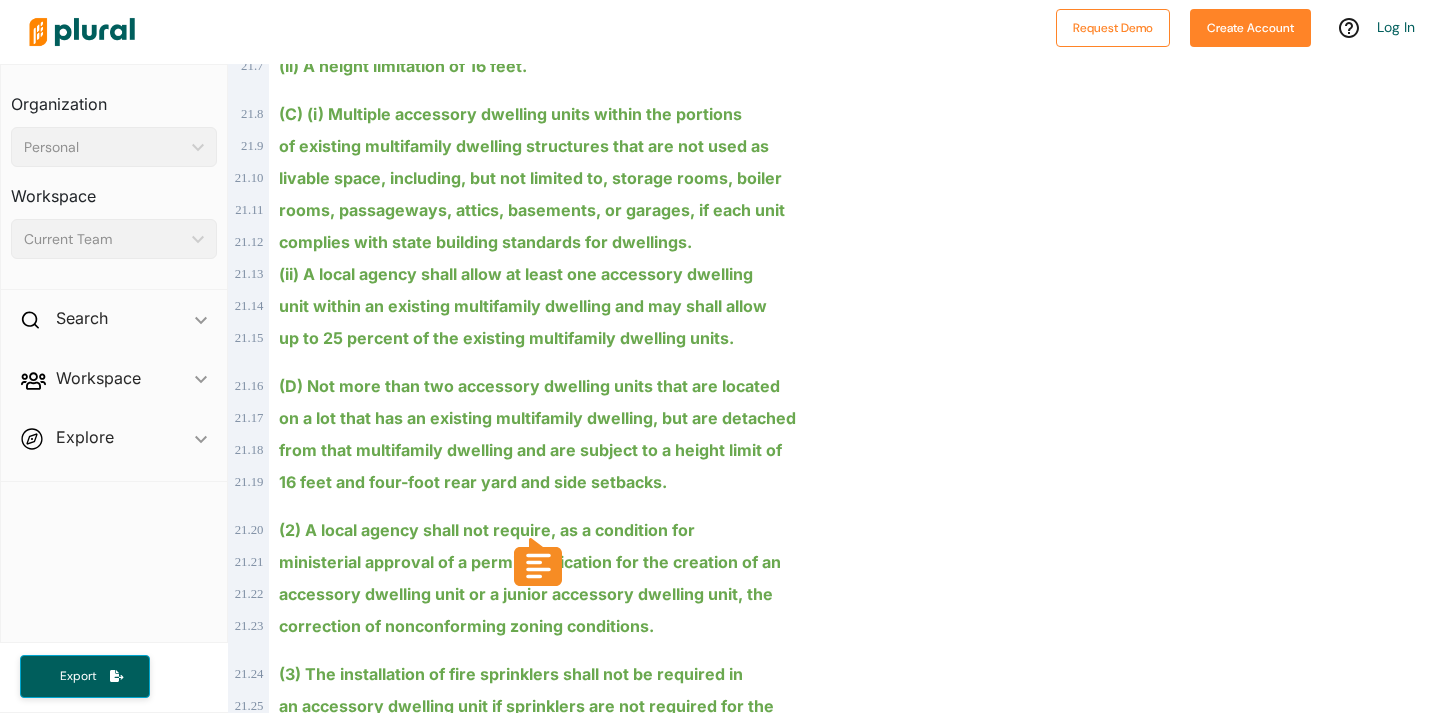 click on "accessory dwelling unit or a junior accessory dwelling unit, the" at bounding box center [526, 594] 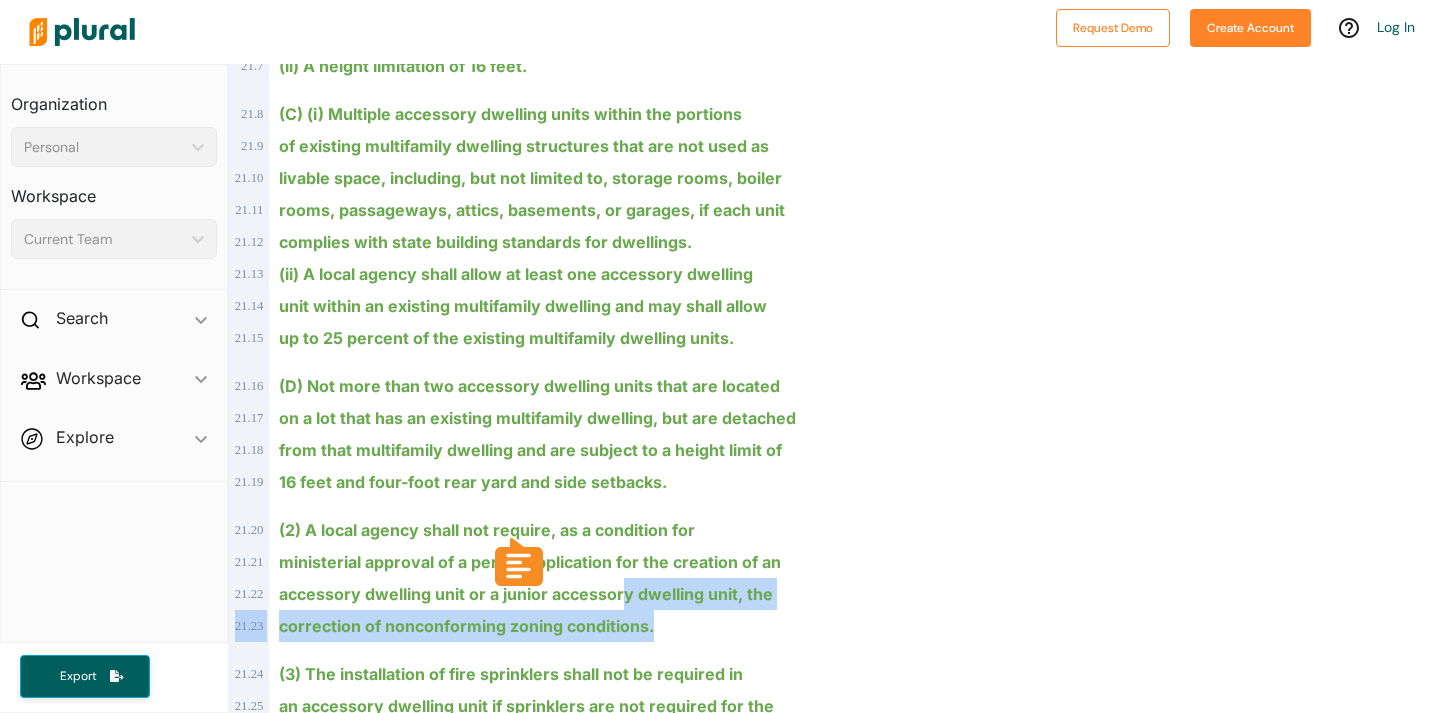 drag, startPoint x: 620, startPoint y: 451, endPoint x: 718, endPoint y: 490, distance: 105.47511 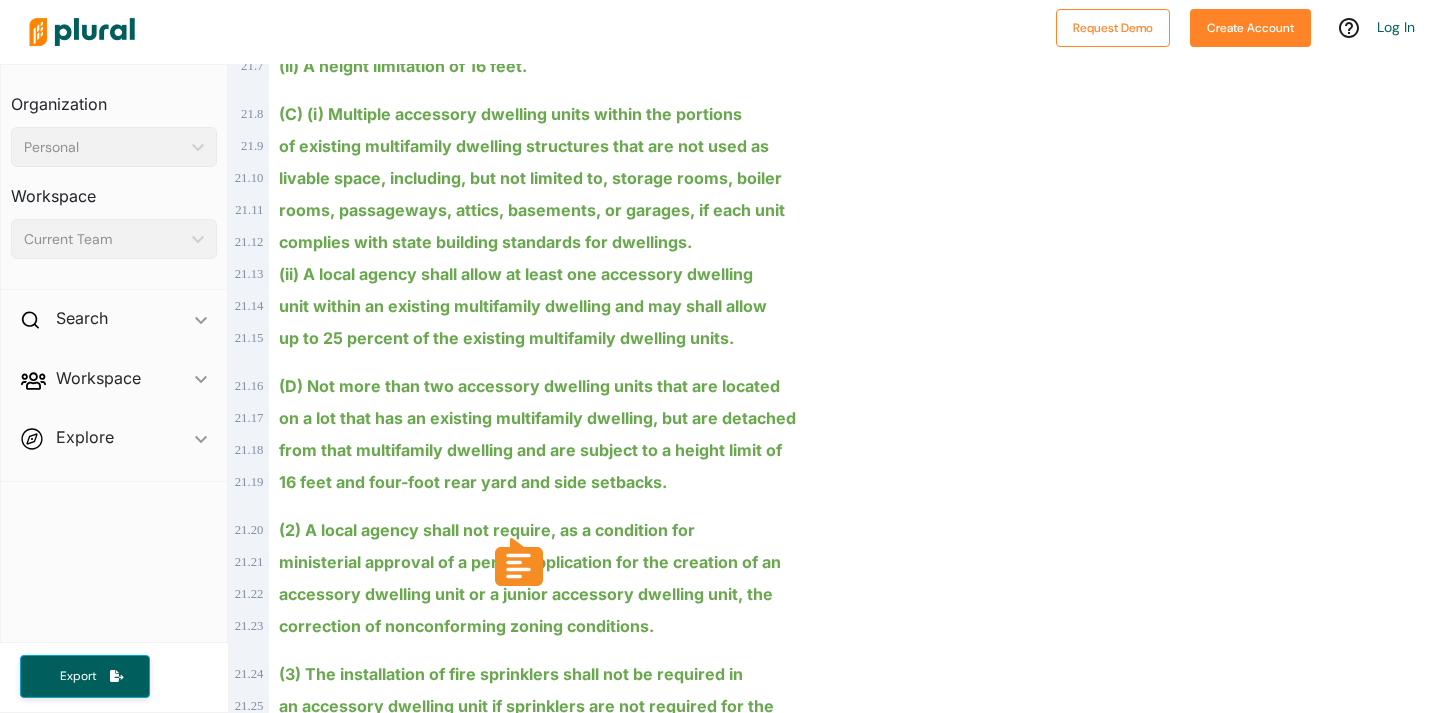 click on "correction of nonconforming zoning conditions." at bounding box center [539, 626] 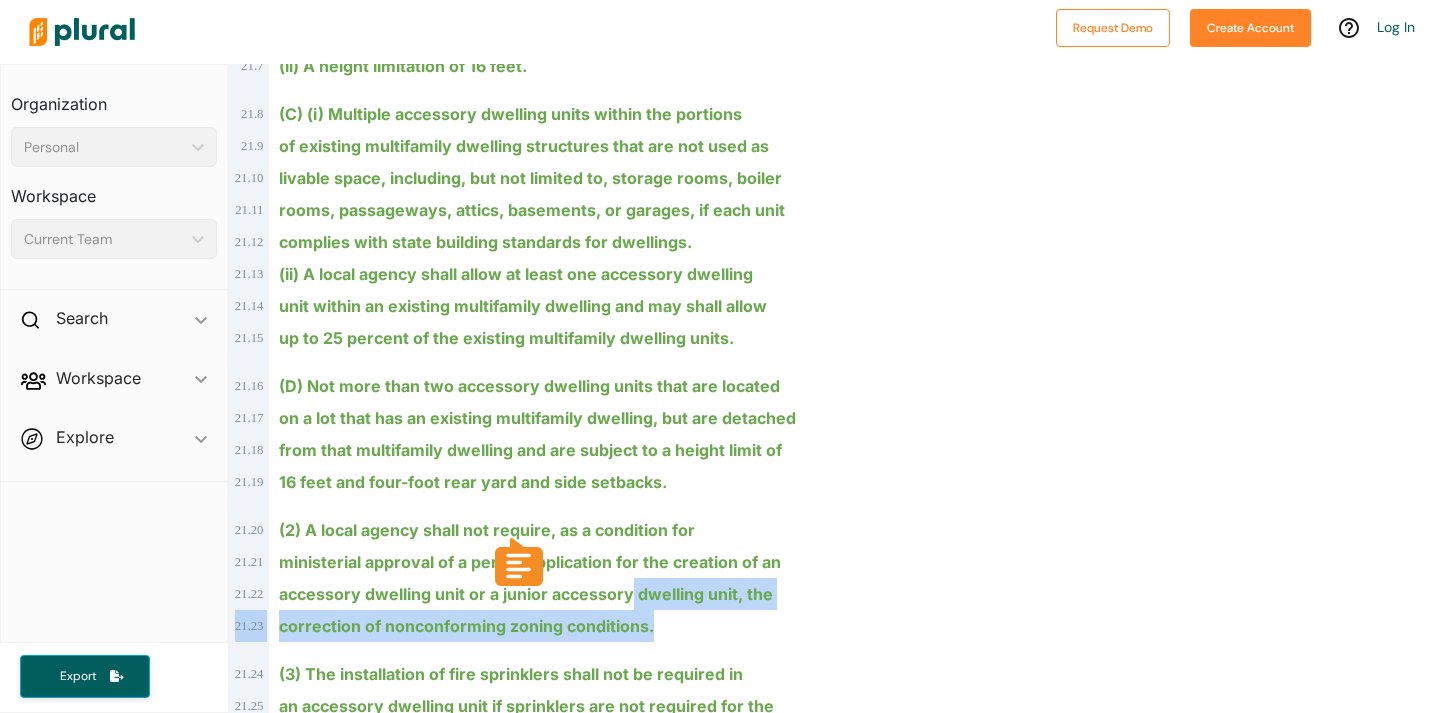 drag, startPoint x: 672, startPoint y: 494, endPoint x: 627, endPoint y: 452, distance: 61.554855 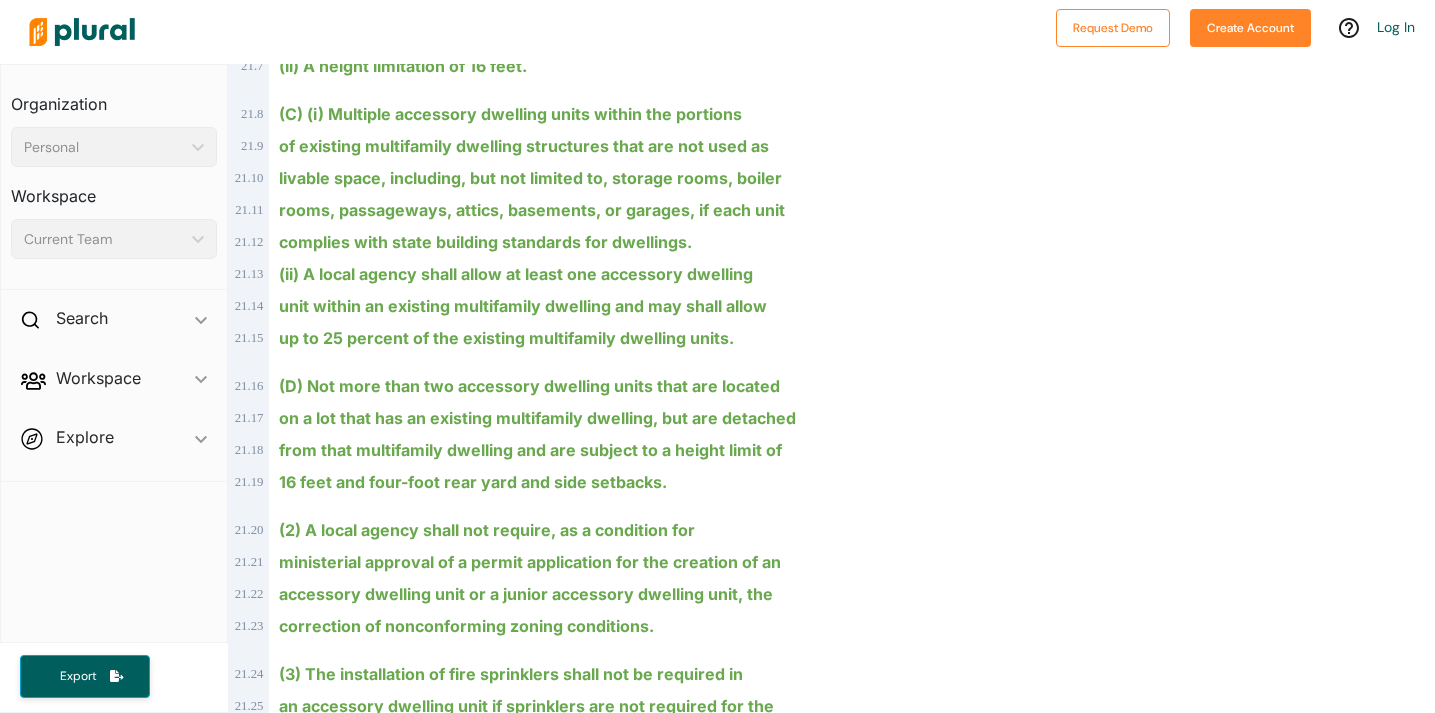 click on "correction of nonconforming zoning conditions." at bounding box center (466, 626) 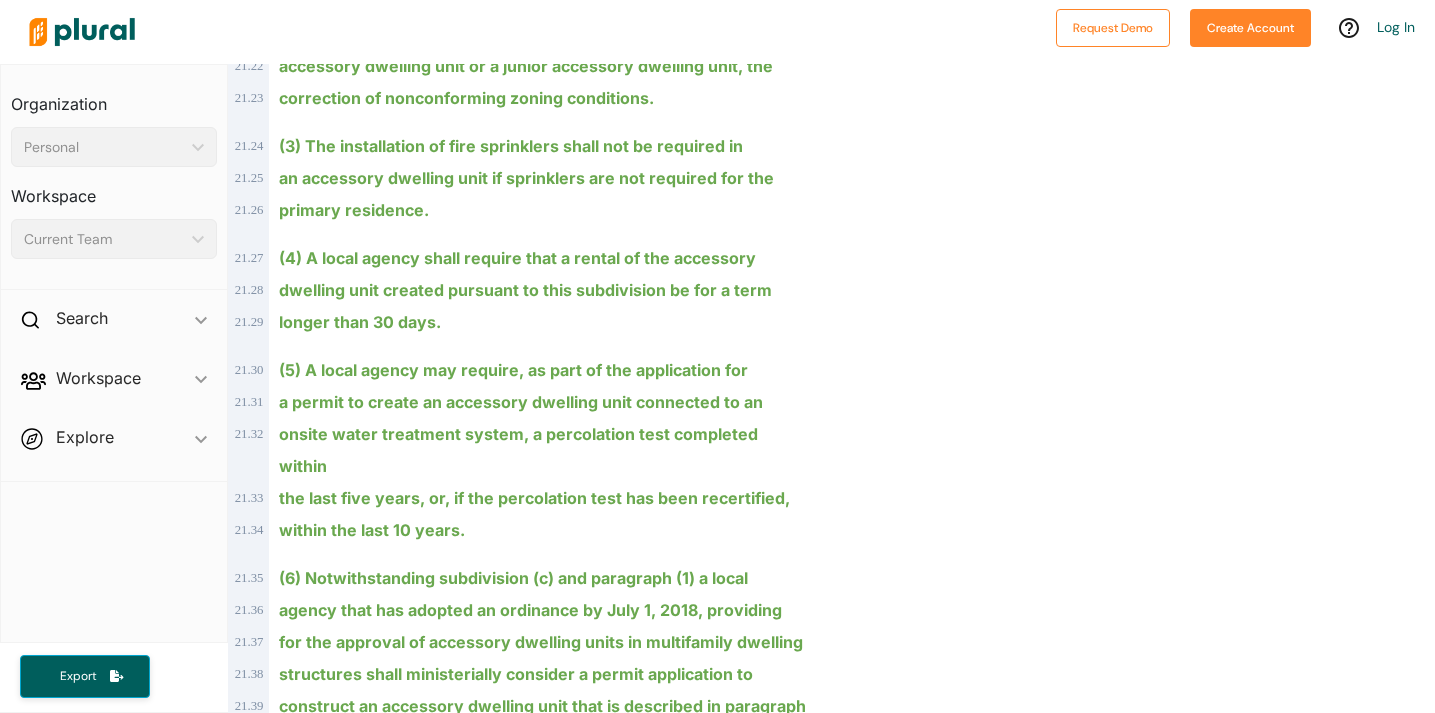 scroll, scrollTop: 22198, scrollLeft: 0, axis: vertical 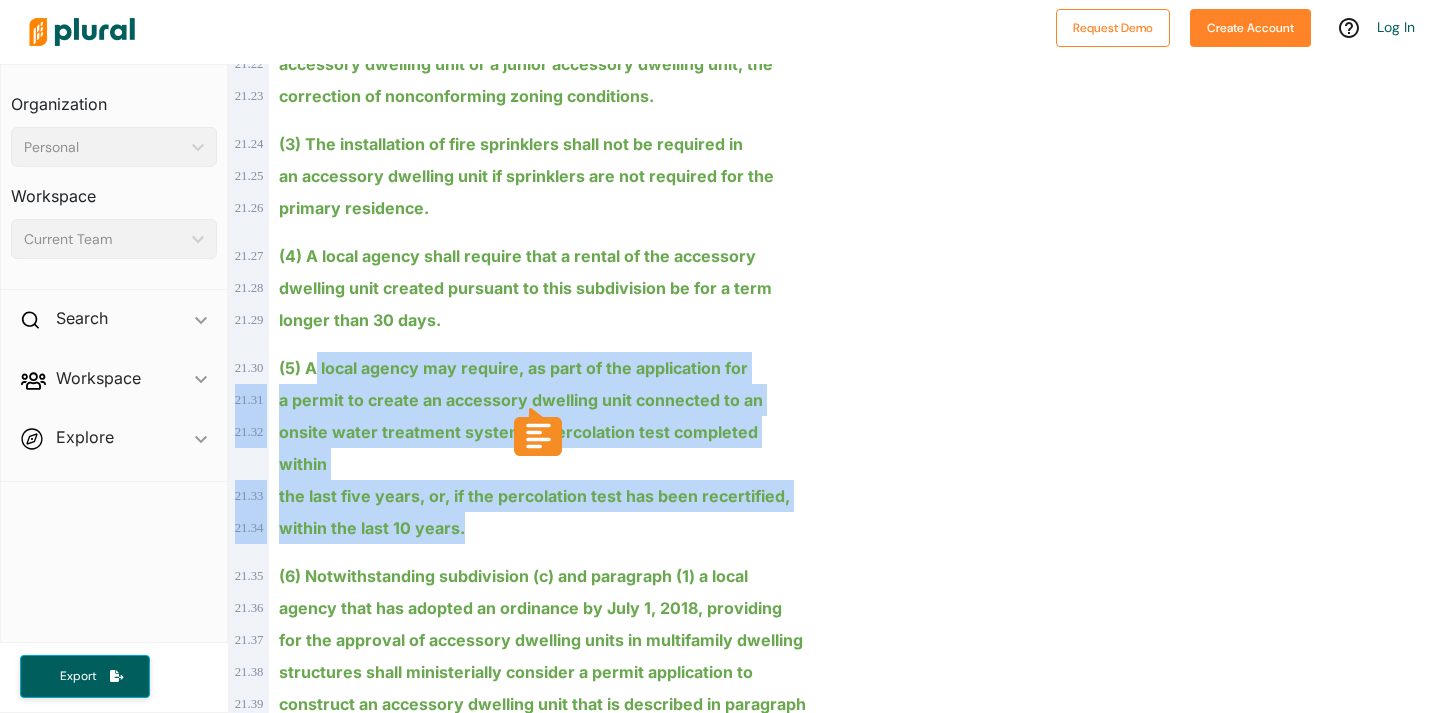 drag, startPoint x: 314, startPoint y: 244, endPoint x: 591, endPoint y: 376, distance: 306.8436 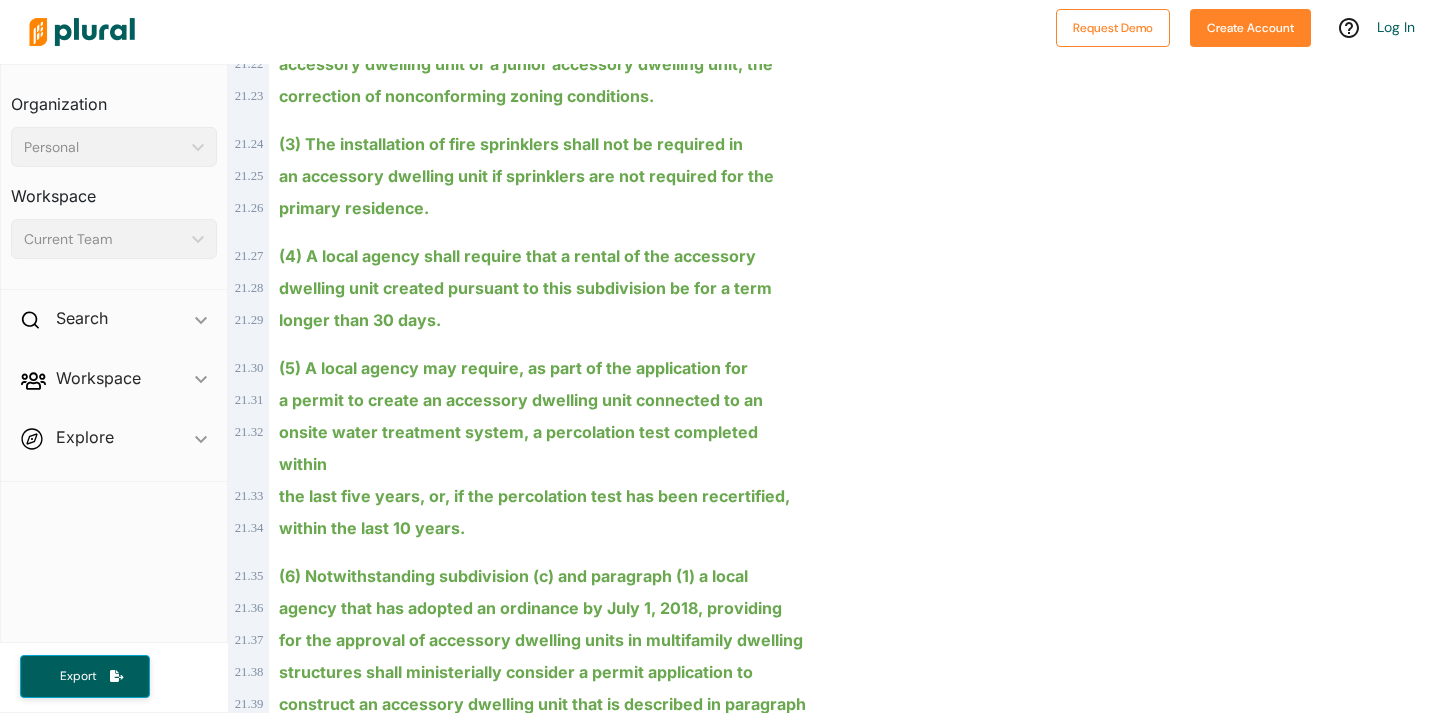 click on "within the last 10 years." at bounding box center (539, 528) 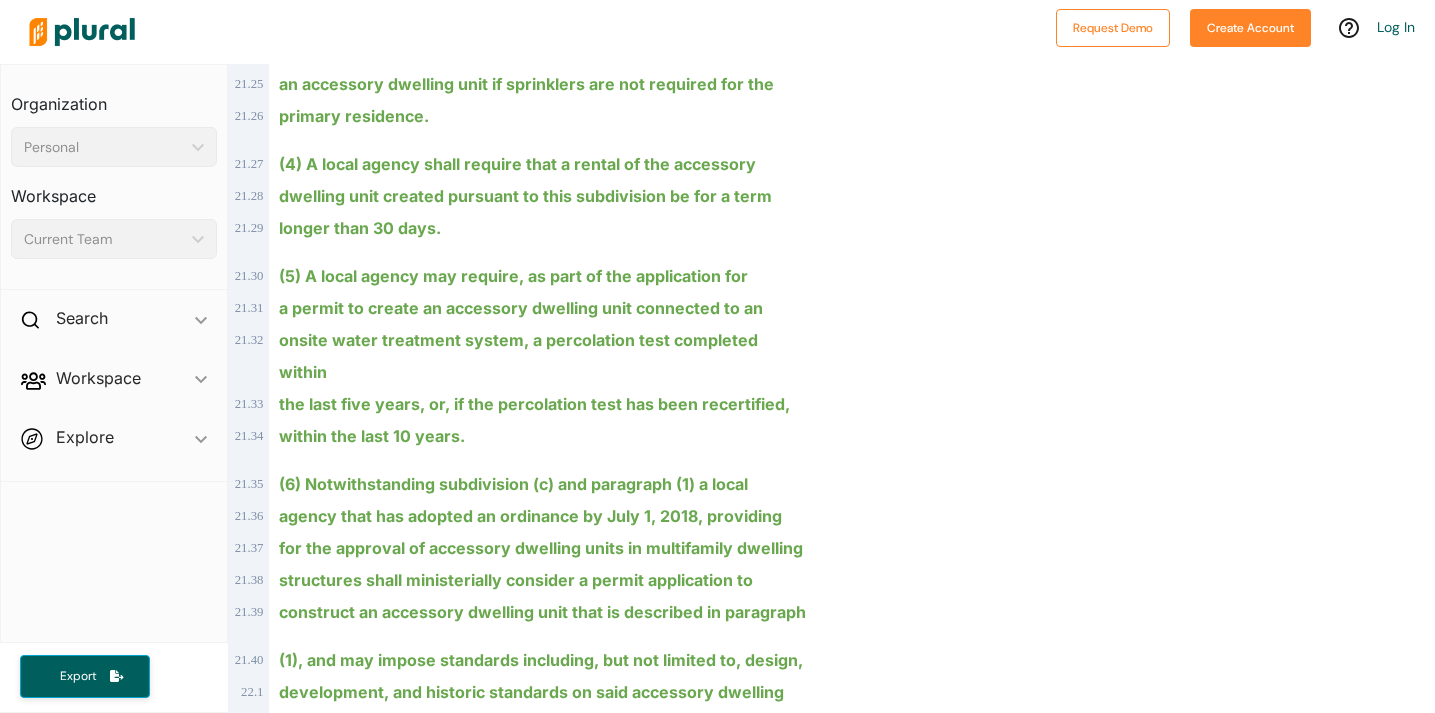 scroll, scrollTop: 22293, scrollLeft: 0, axis: vertical 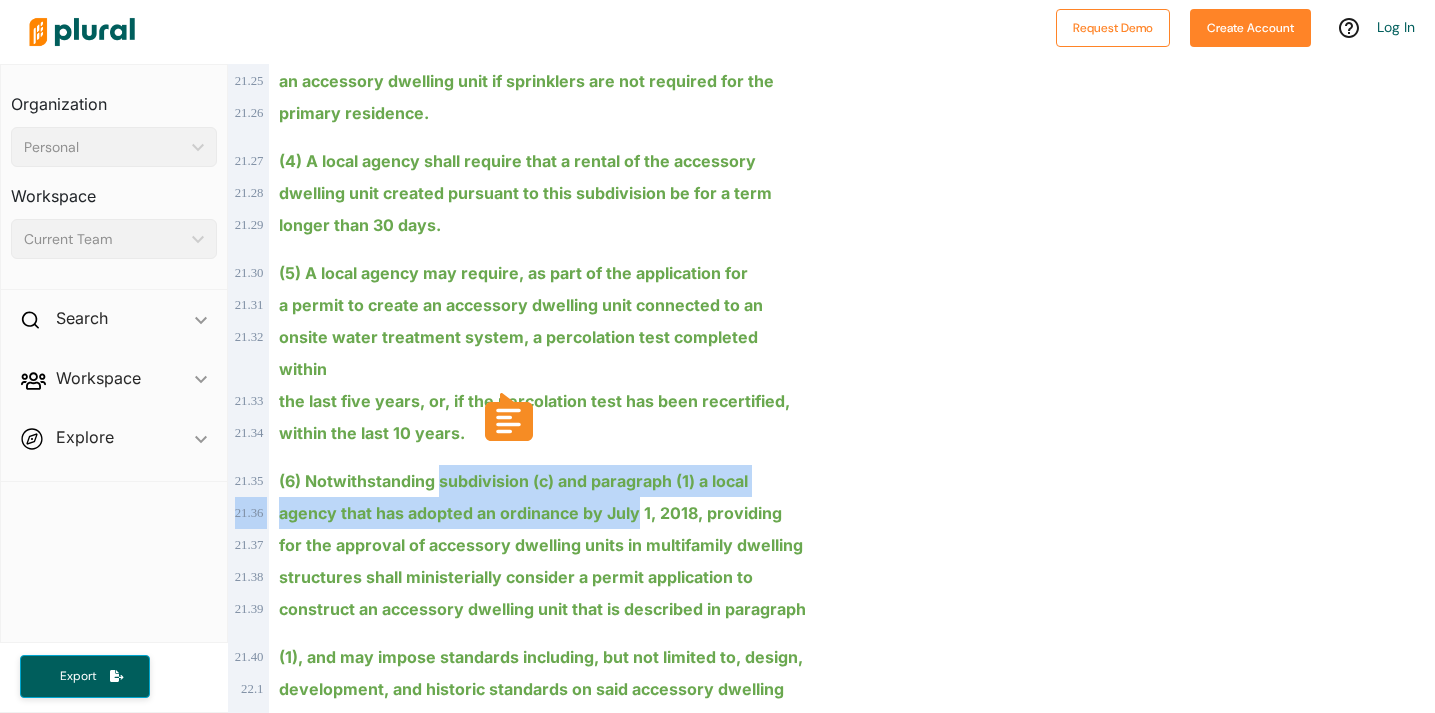 drag, startPoint x: 440, startPoint y: 317, endPoint x: 633, endPoint y: 345, distance: 195.02051 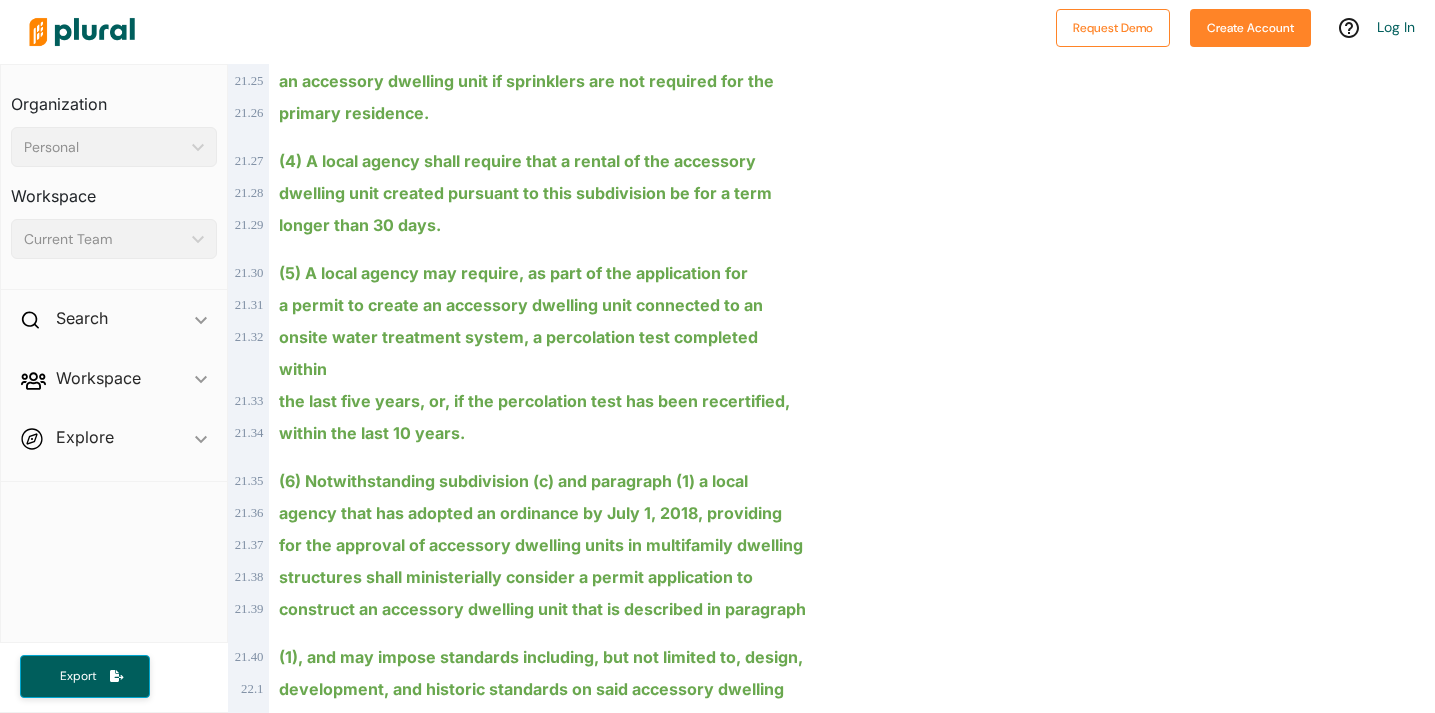 click on "(1), and may impose standards including, but not limited to, design," at bounding box center [541, 657] 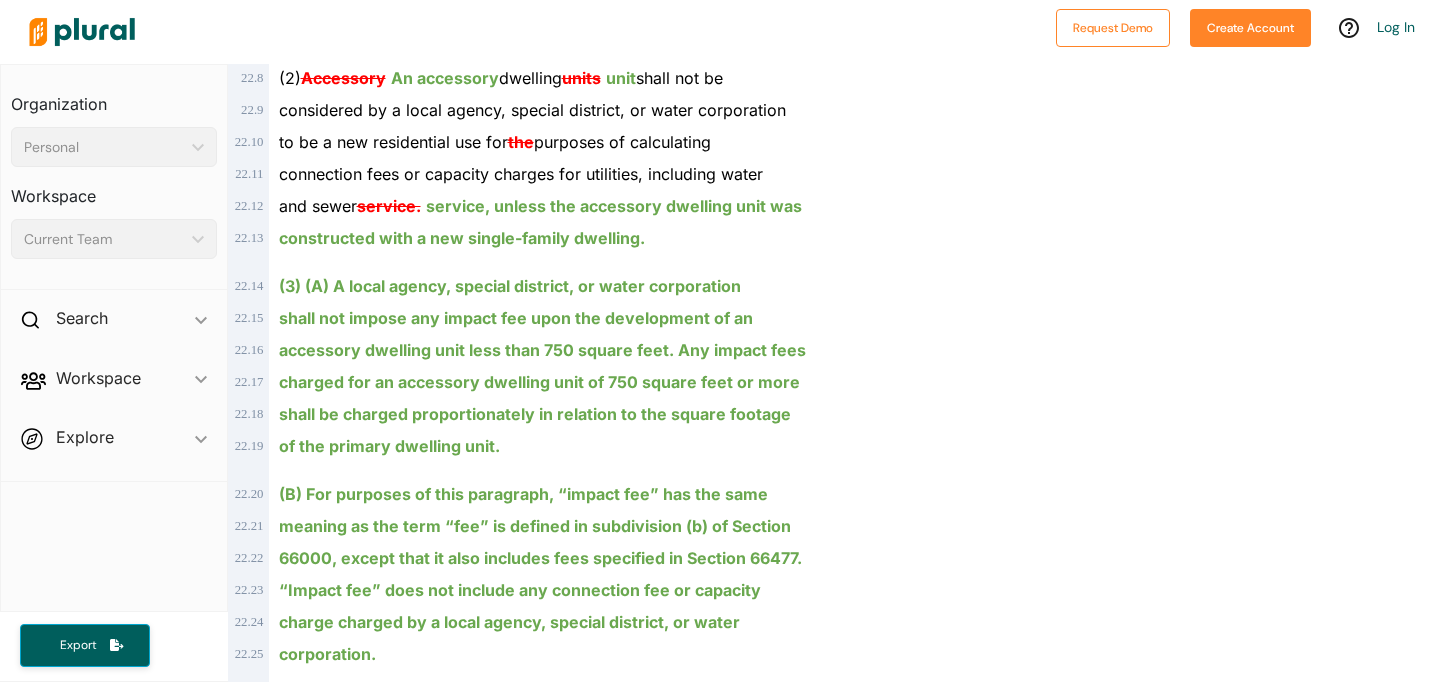 scroll, scrollTop: 22476, scrollLeft: 0, axis: vertical 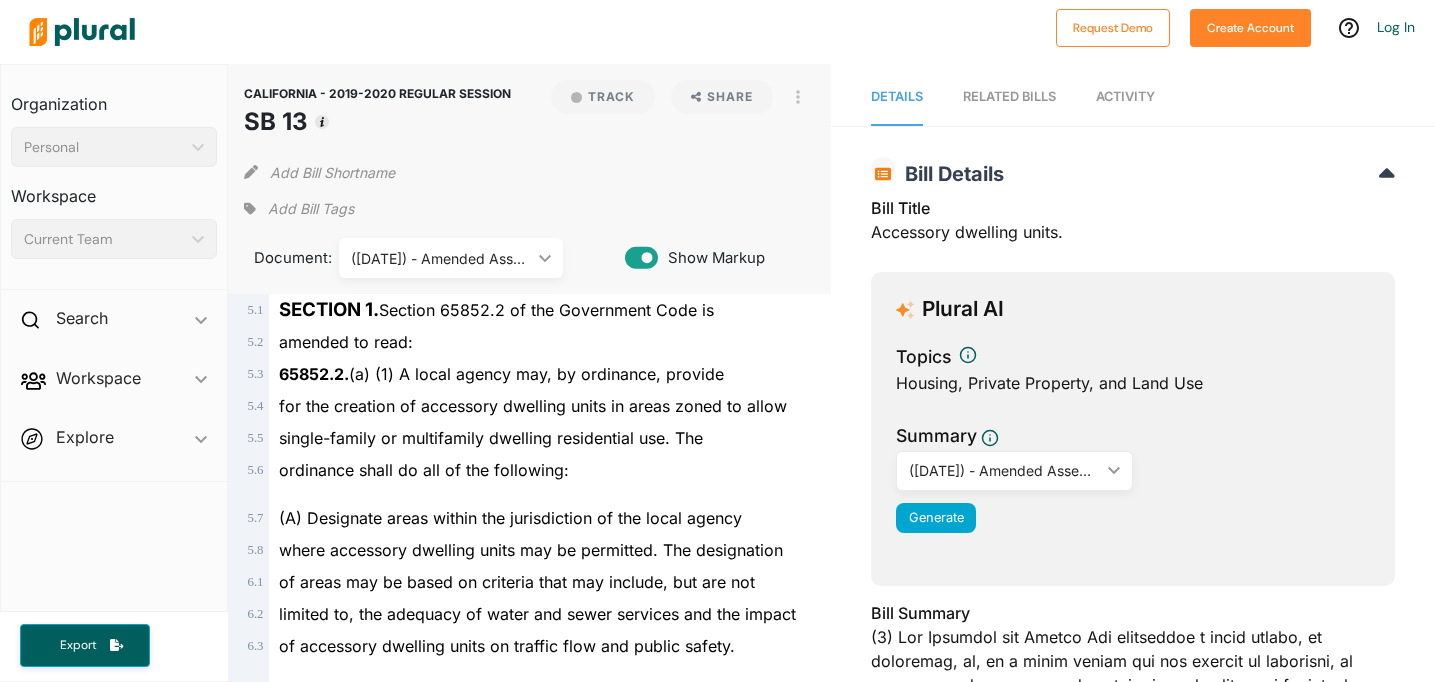 click on "([DATE]) - Amended Assembly" at bounding box center [441, 258] 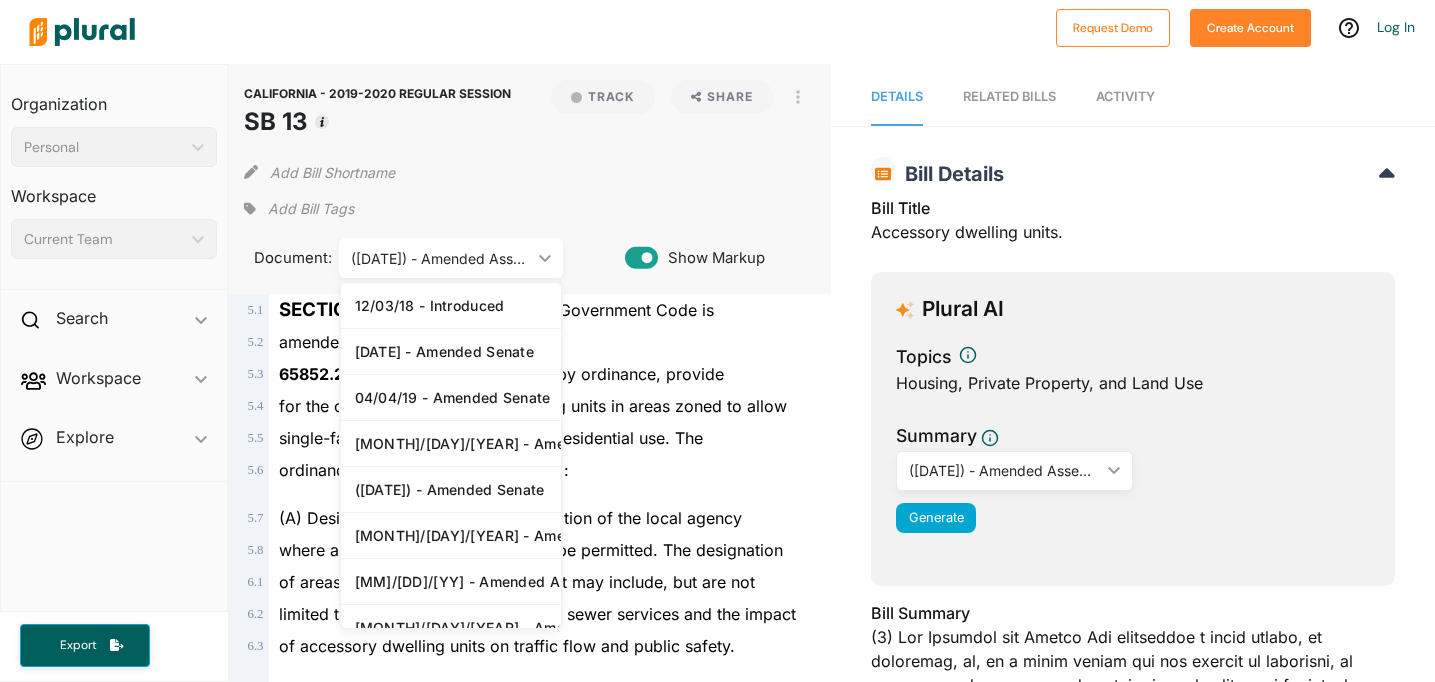 click on "([DATE]) - Amended Assembly" at bounding box center (441, 258) 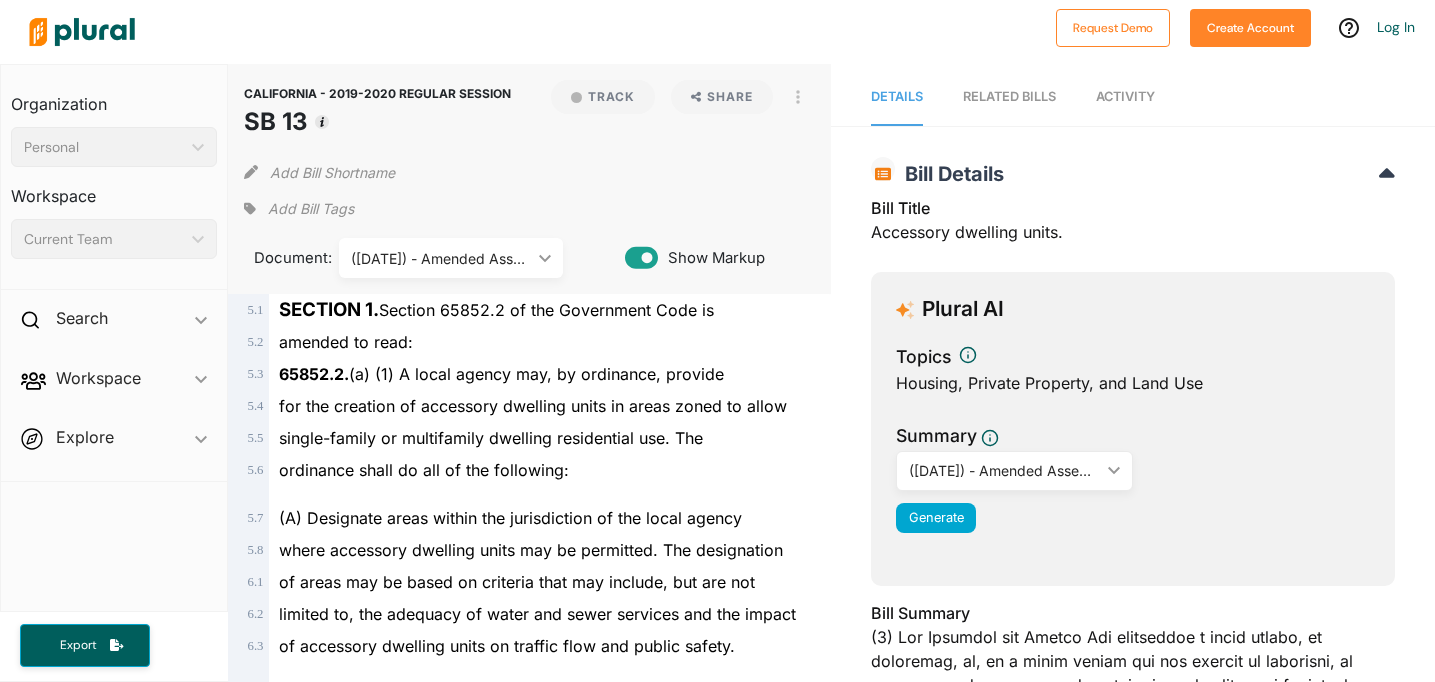 click on "([DATE]) - Amended Assembly" at bounding box center (441, 258) 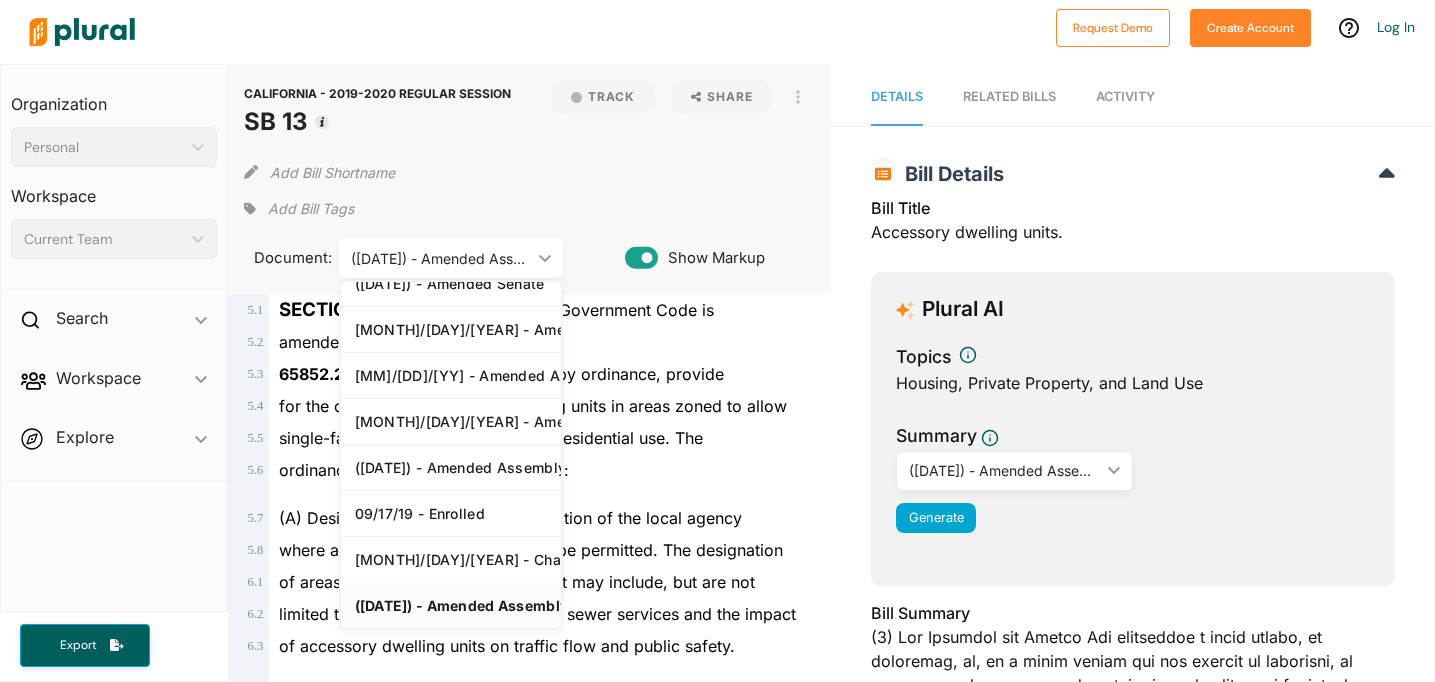 scroll, scrollTop: 206, scrollLeft: 0, axis: vertical 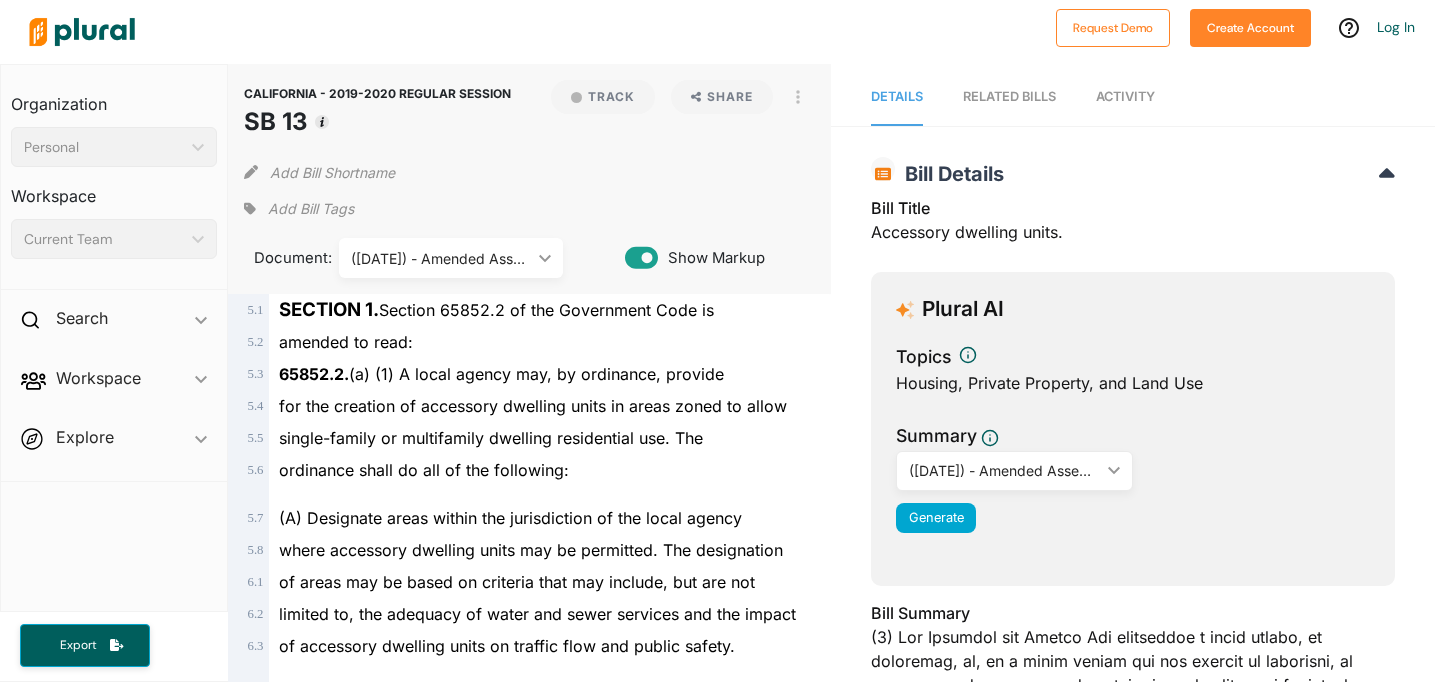 click on "([DATE]) - Amended Assembly" at bounding box center [1004, 470] 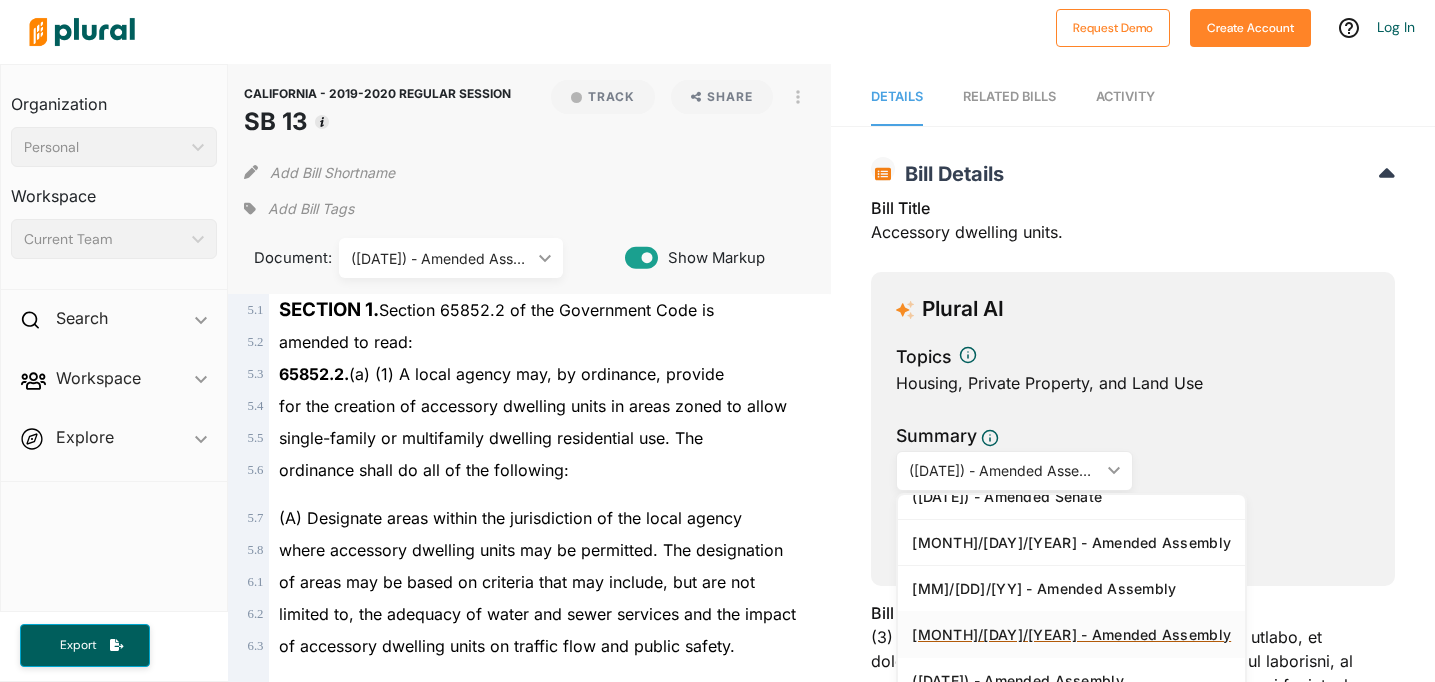 scroll, scrollTop: 206, scrollLeft: 0, axis: vertical 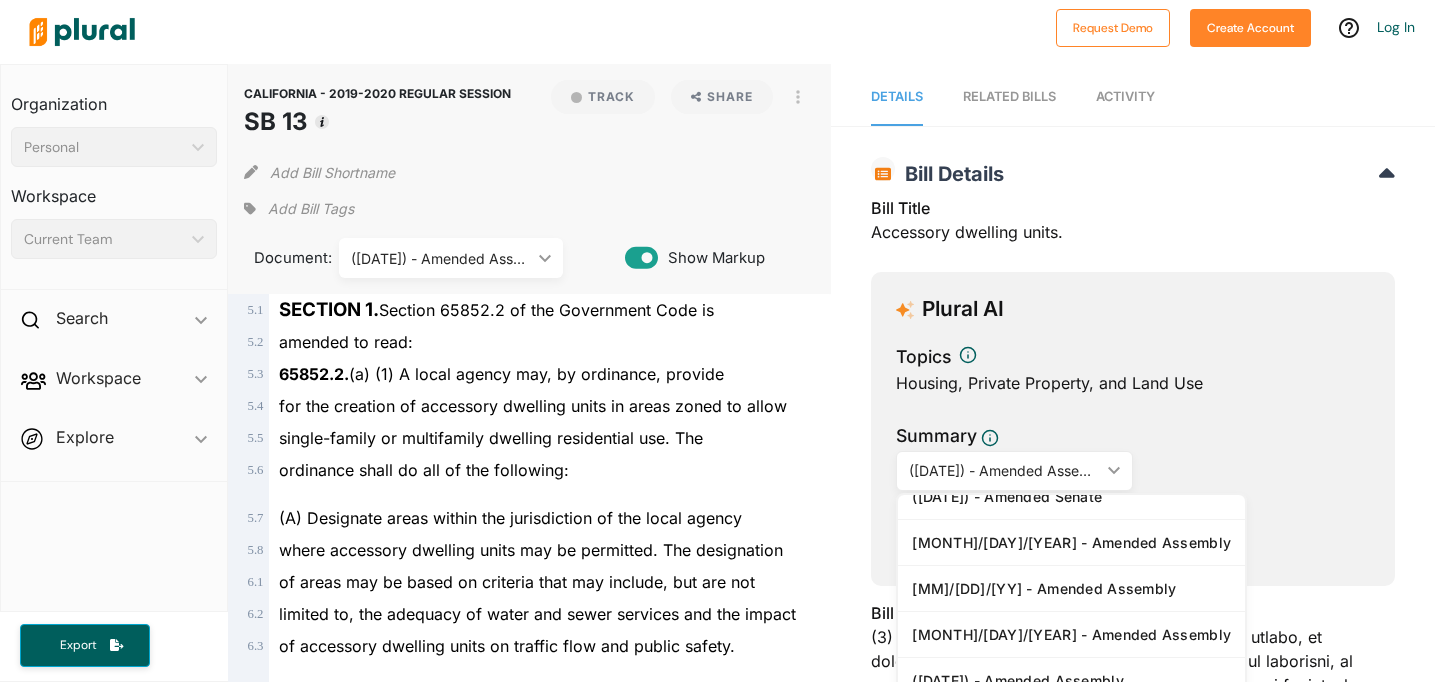 click on "65852.2.  (a) (1) A local agency may, by ordinance, provide" at bounding box center [501, 374] 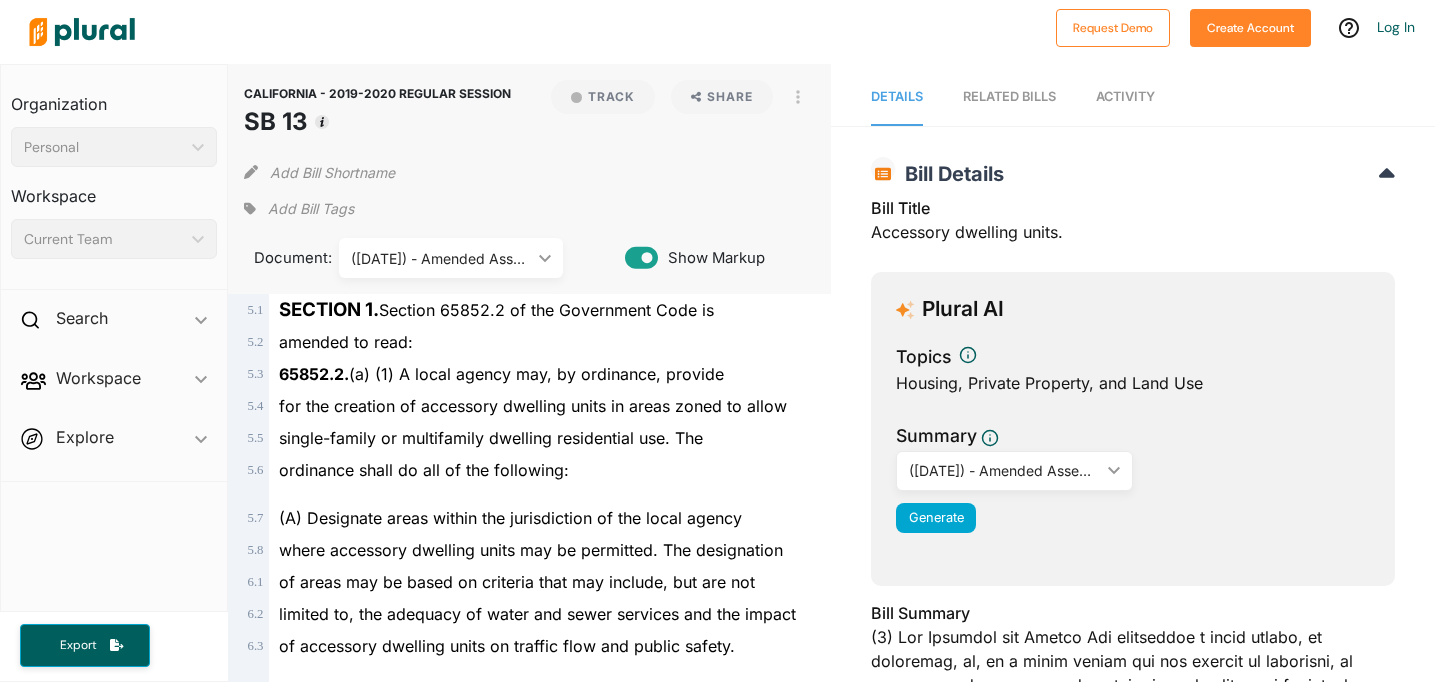 click on "for the creation of accessory dwelling units in areas zoned to allow" at bounding box center (539, 406) 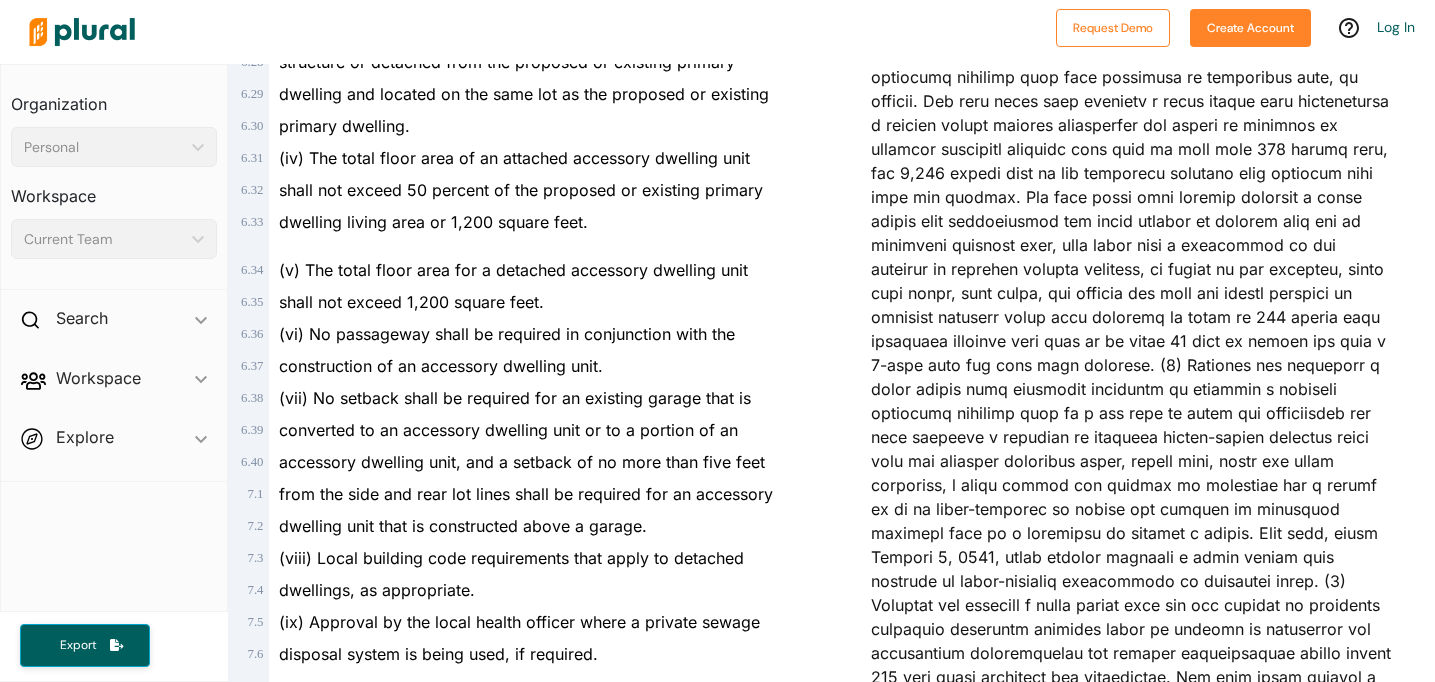 scroll, scrollTop: 1539, scrollLeft: 0, axis: vertical 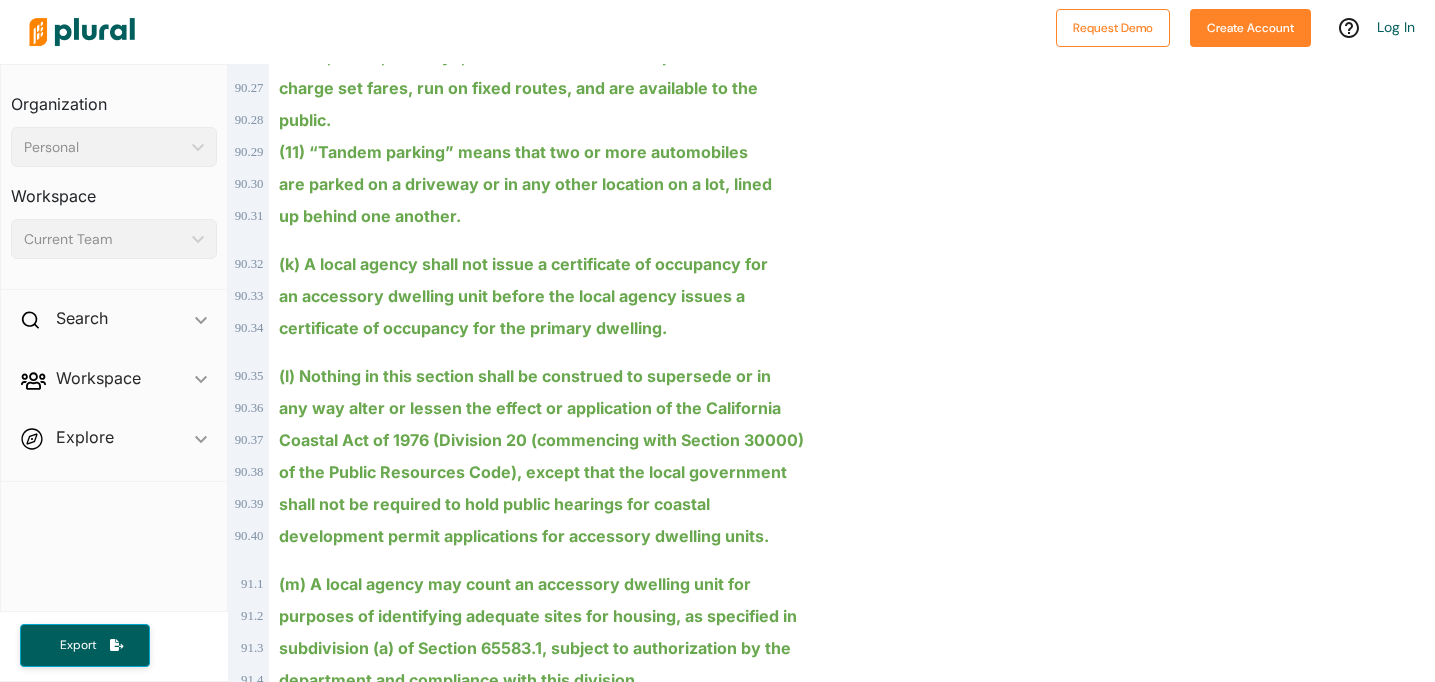 click on "violation of any provision of any building standard pursuant to" at bounding box center [514, 1448] 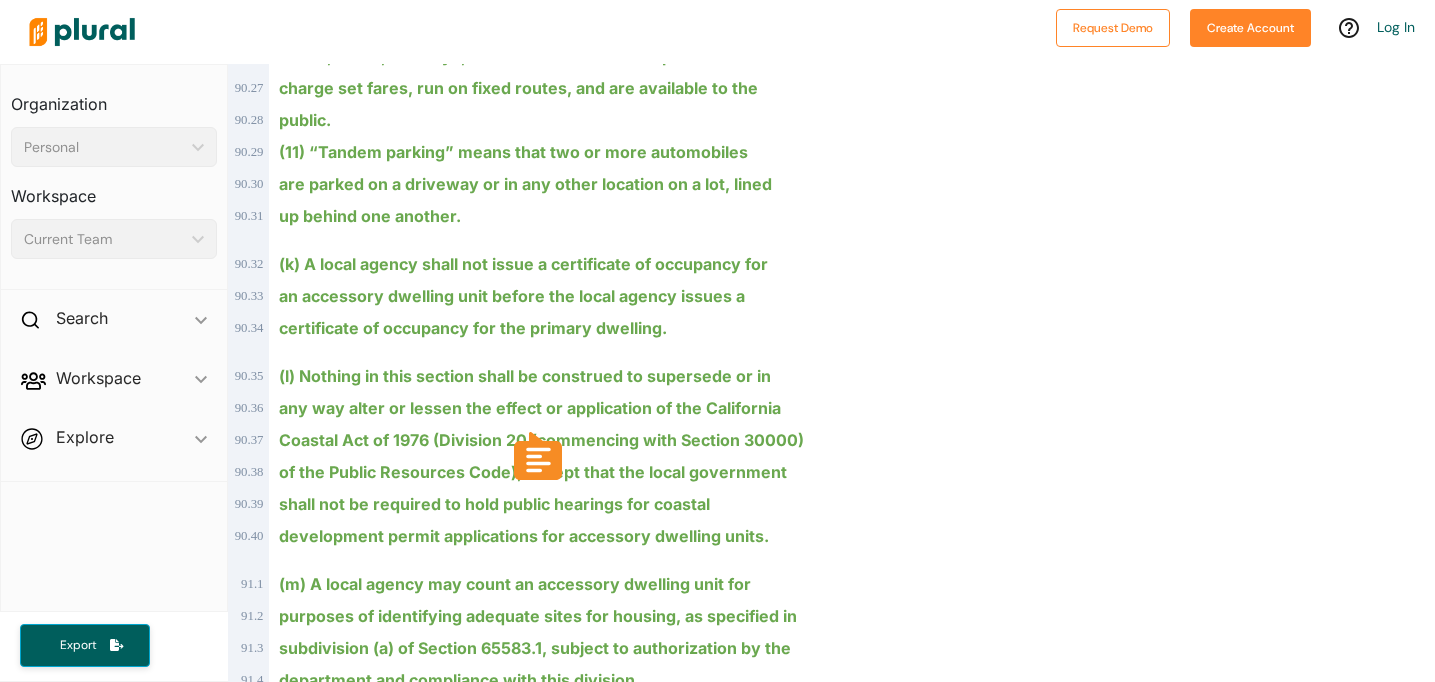 drag, startPoint x: 522, startPoint y: 295, endPoint x: 630, endPoint y: 392, distance: 145.16542 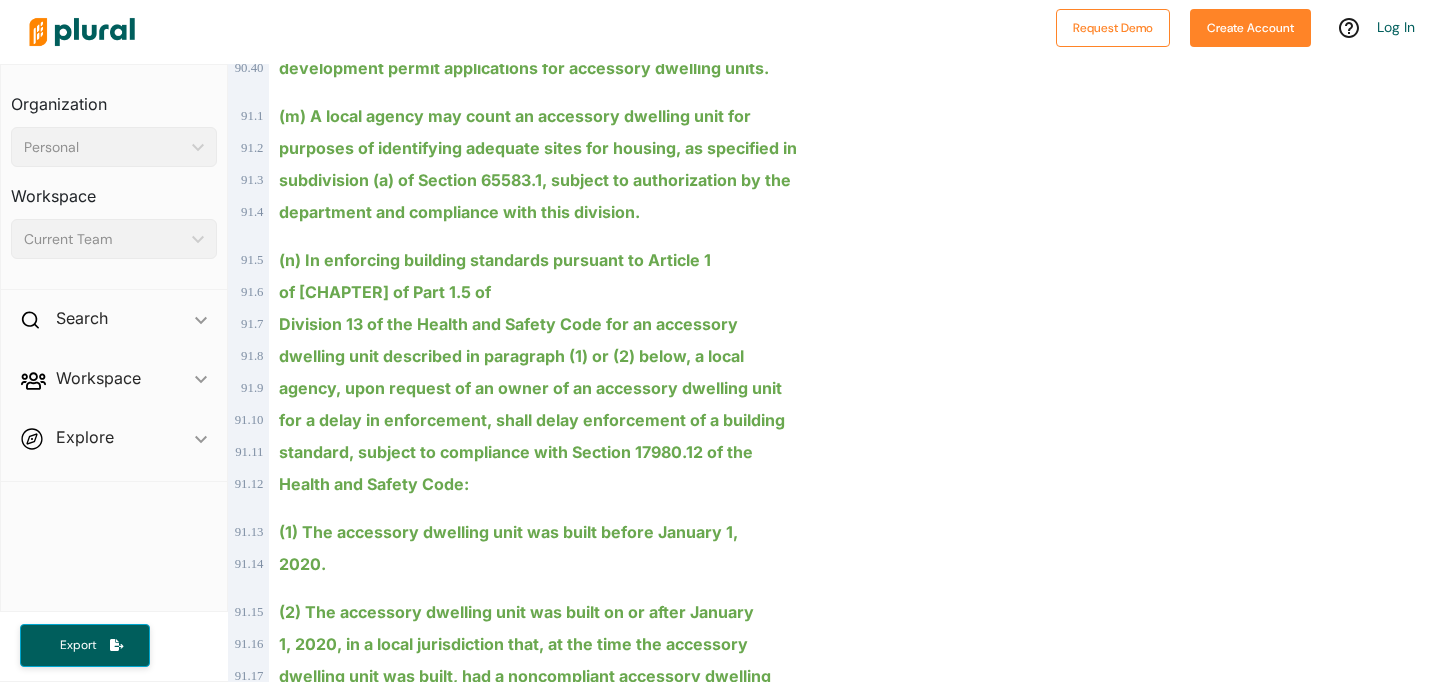 scroll, scrollTop: 120104, scrollLeft: 0, axis: vertical 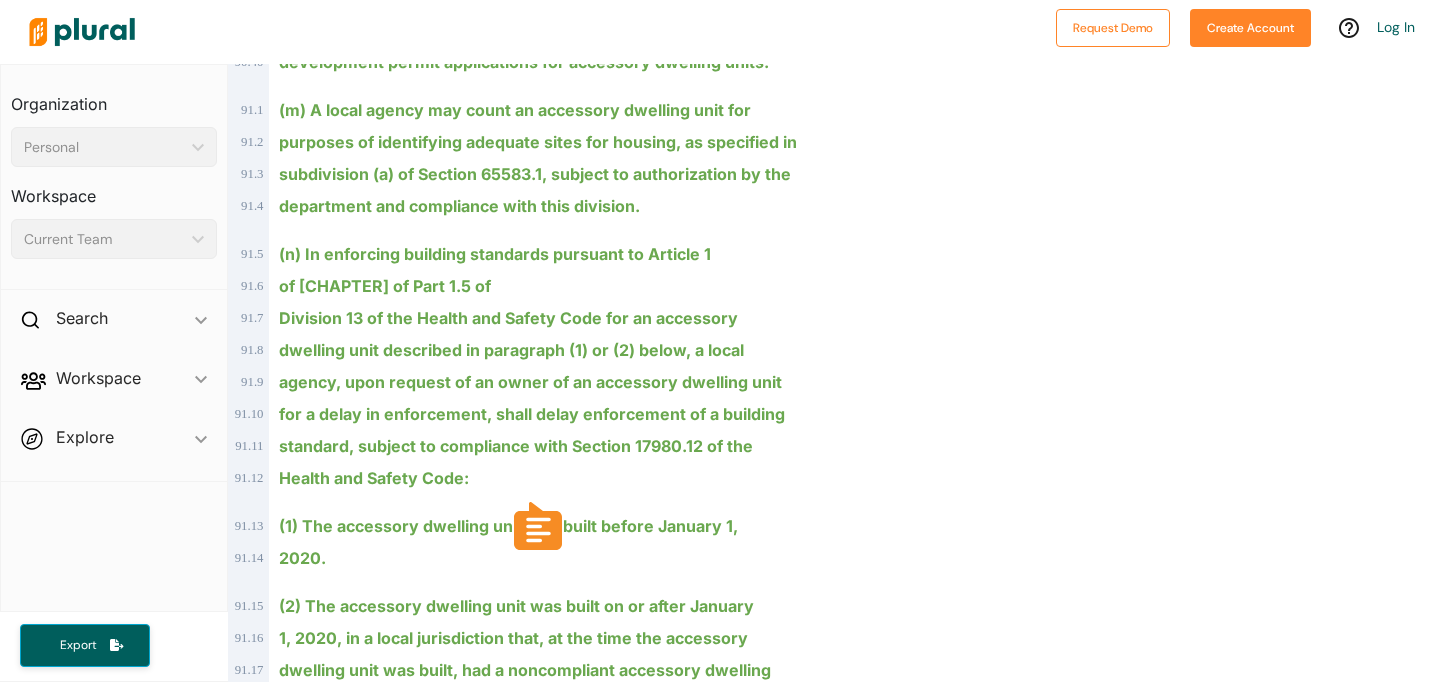 drag, startPoint x: 388, startPoint y: 286, endPoint x: 565, endPoint y: 444, distance: 237.26146 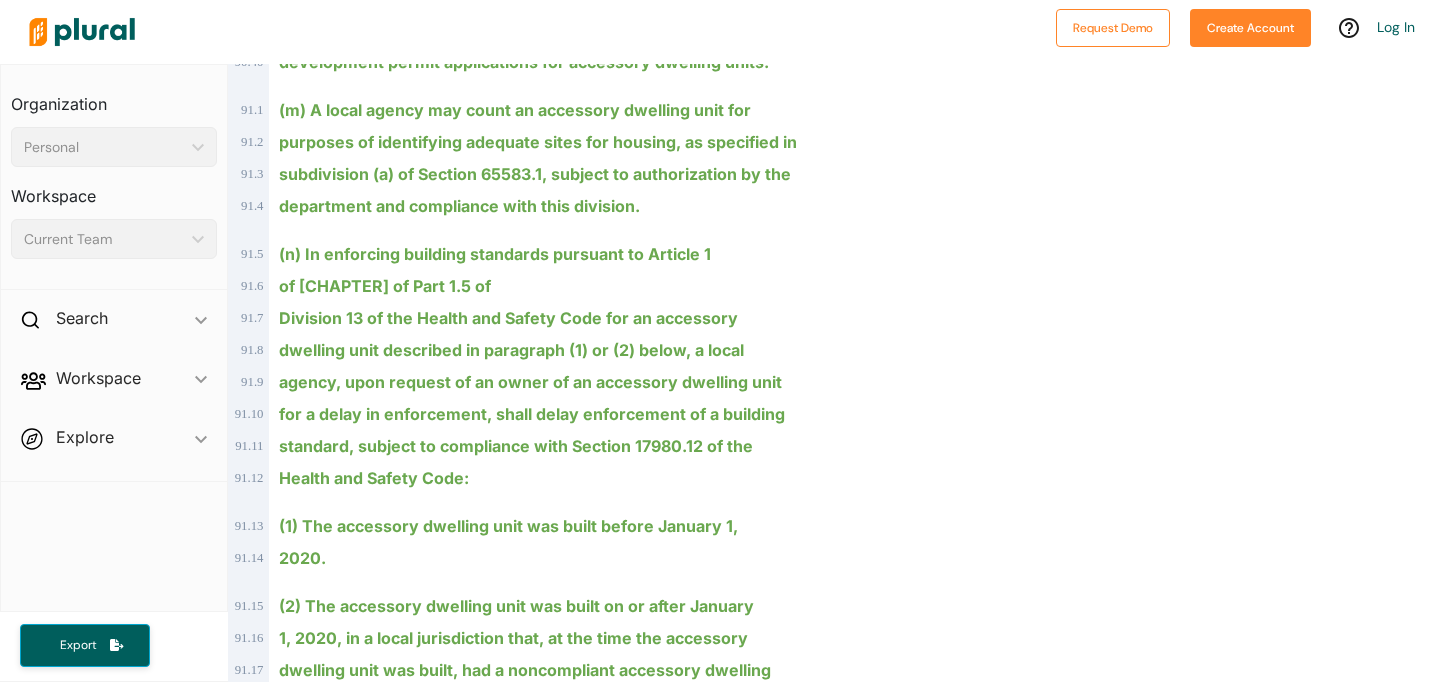 click on "in paragraph (2) if the enforcement determines that correcting the" at bounding box center (539, 1646) 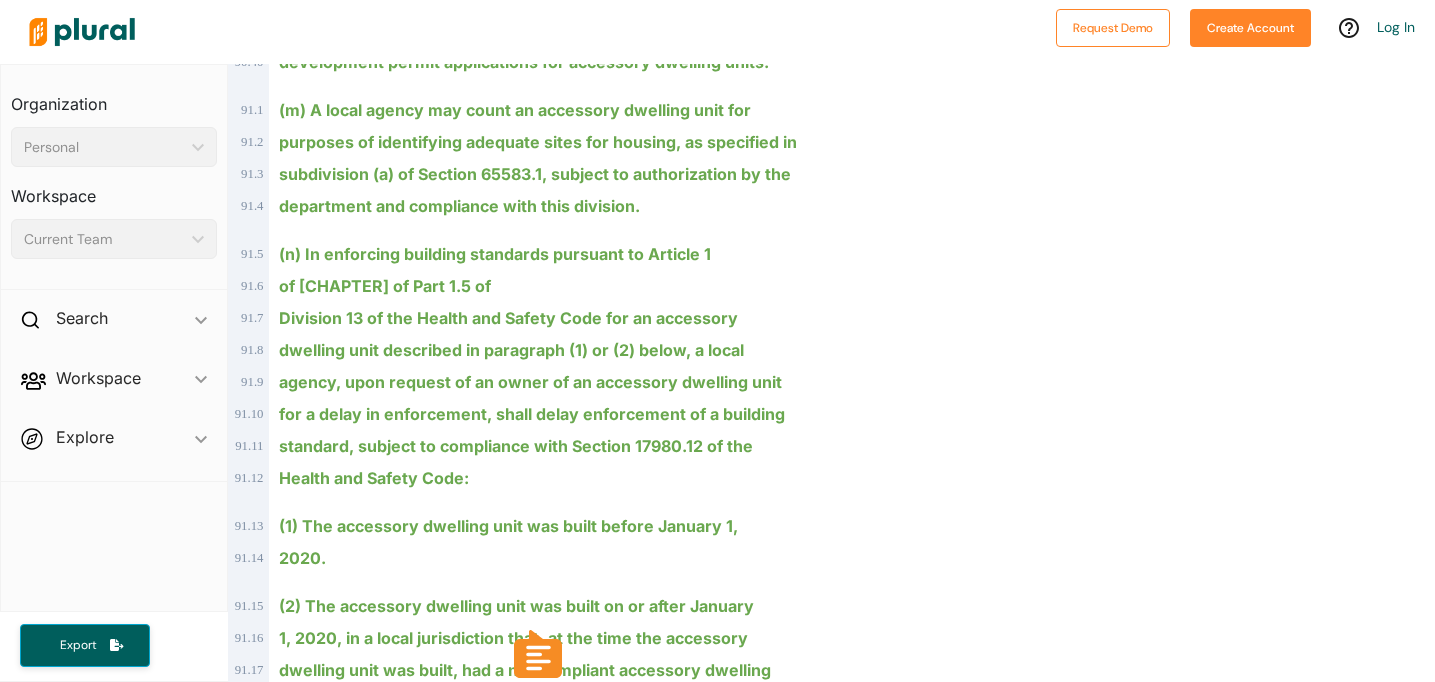 drag, startPoint x: 469, startPoint y: 459, endPoint x: 690, endPoint y: 577, distance: 250.52943 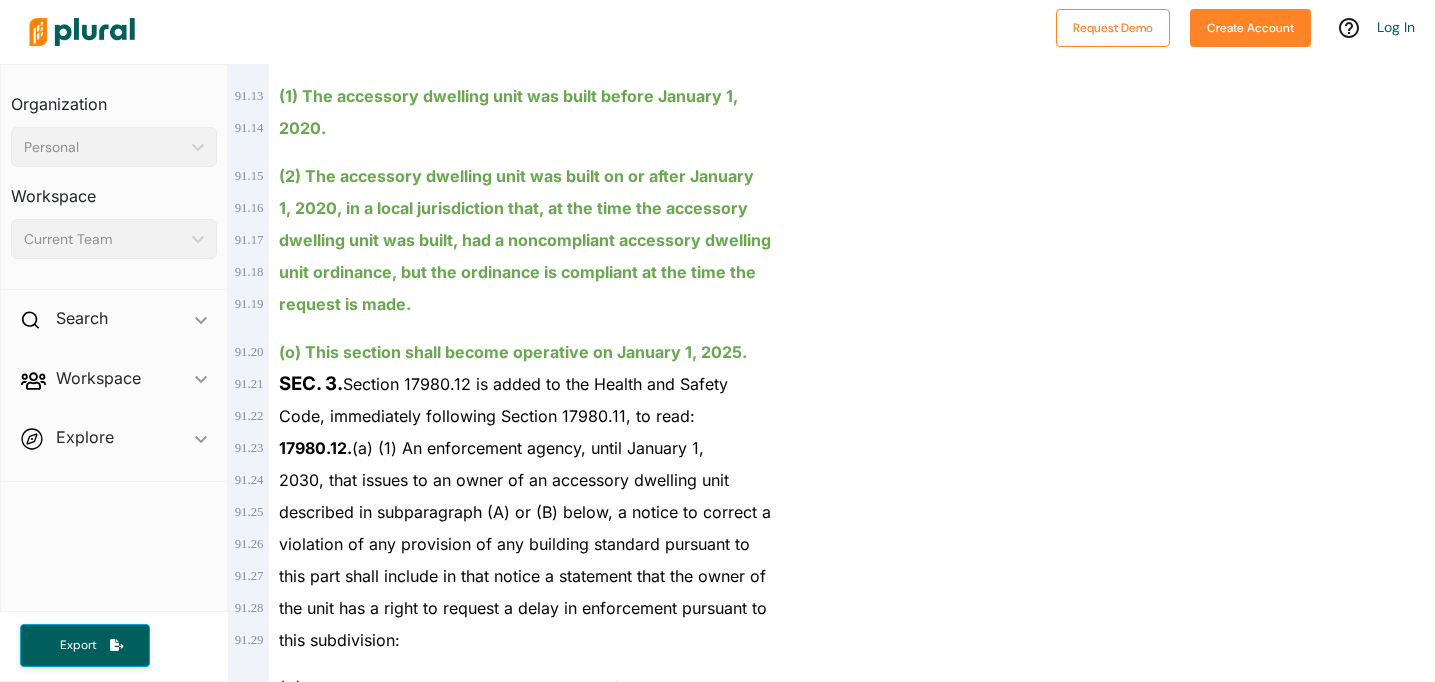 scroll, scrollTop: 120536, scrollLeft: 0, axis: vertical 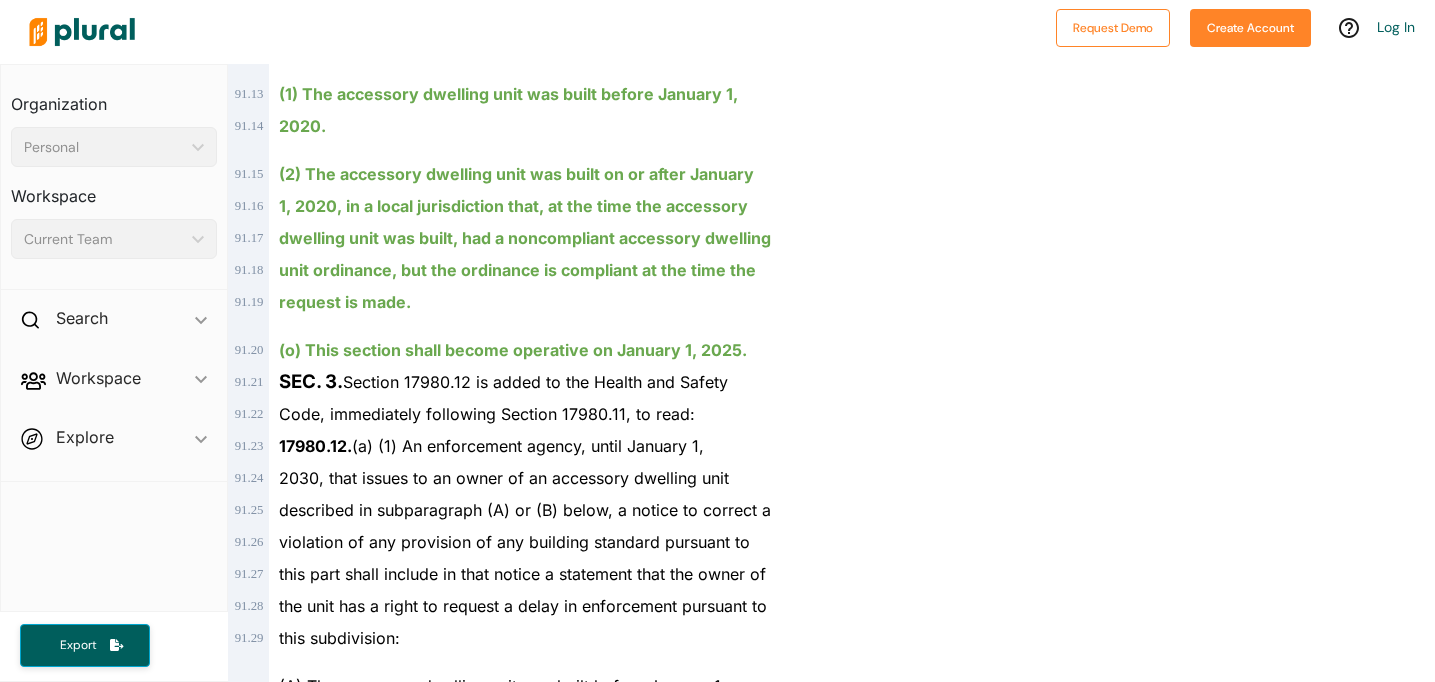 click on "(b) For purposes of this section, “accessory dwelling unit” has" at bounding box center (513, 1598) 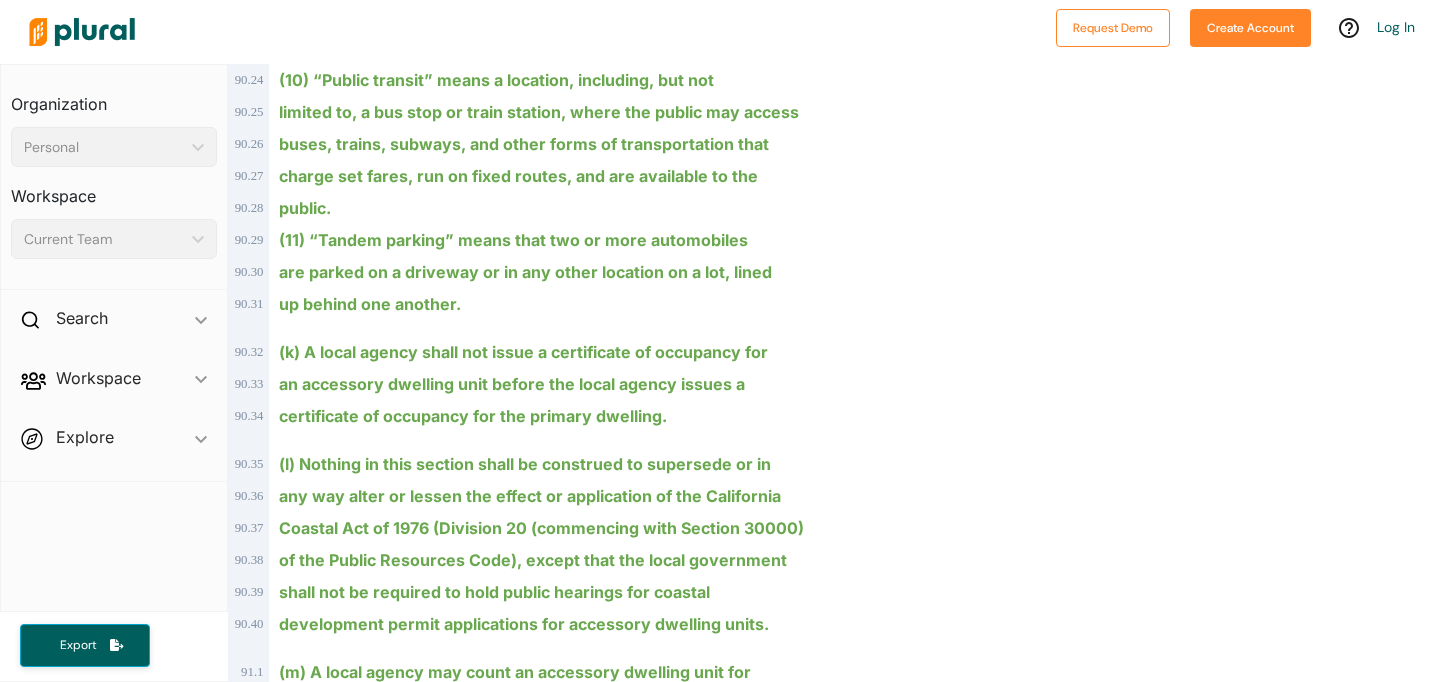 scroll, scrollTop: 119561, scrollLeft: 0, axis: vertical 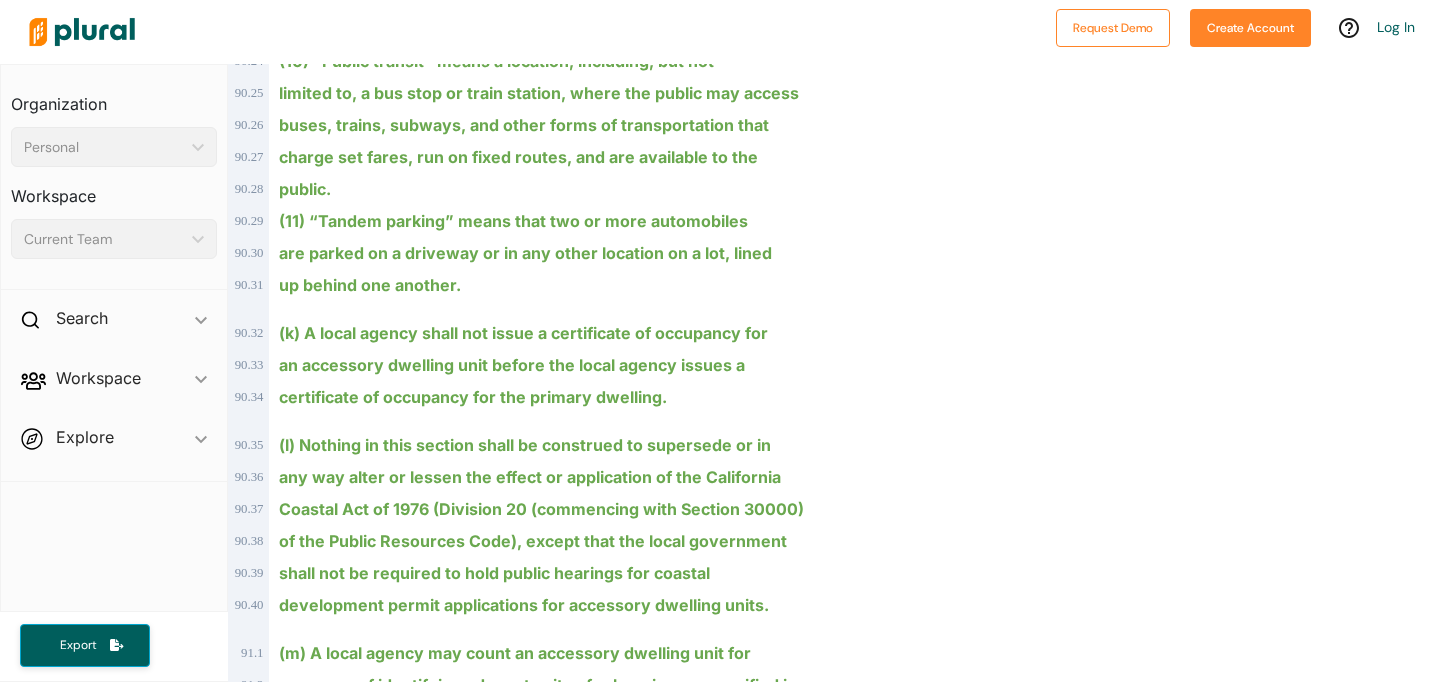 click on "Code, immediately following Section 17980.11, to read:" at bounding box center (487, 1389) 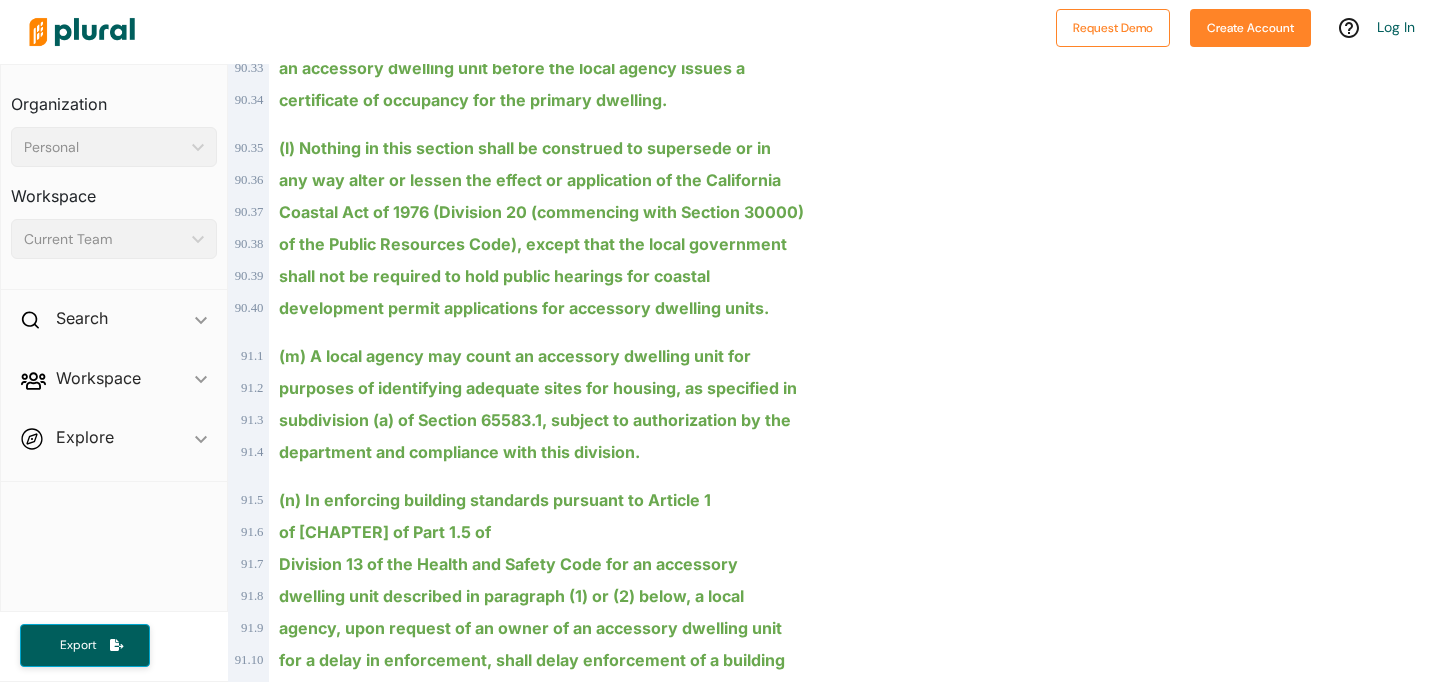 scroll, scrollTop: 119863, scrollLeft: 0, axis: vertical 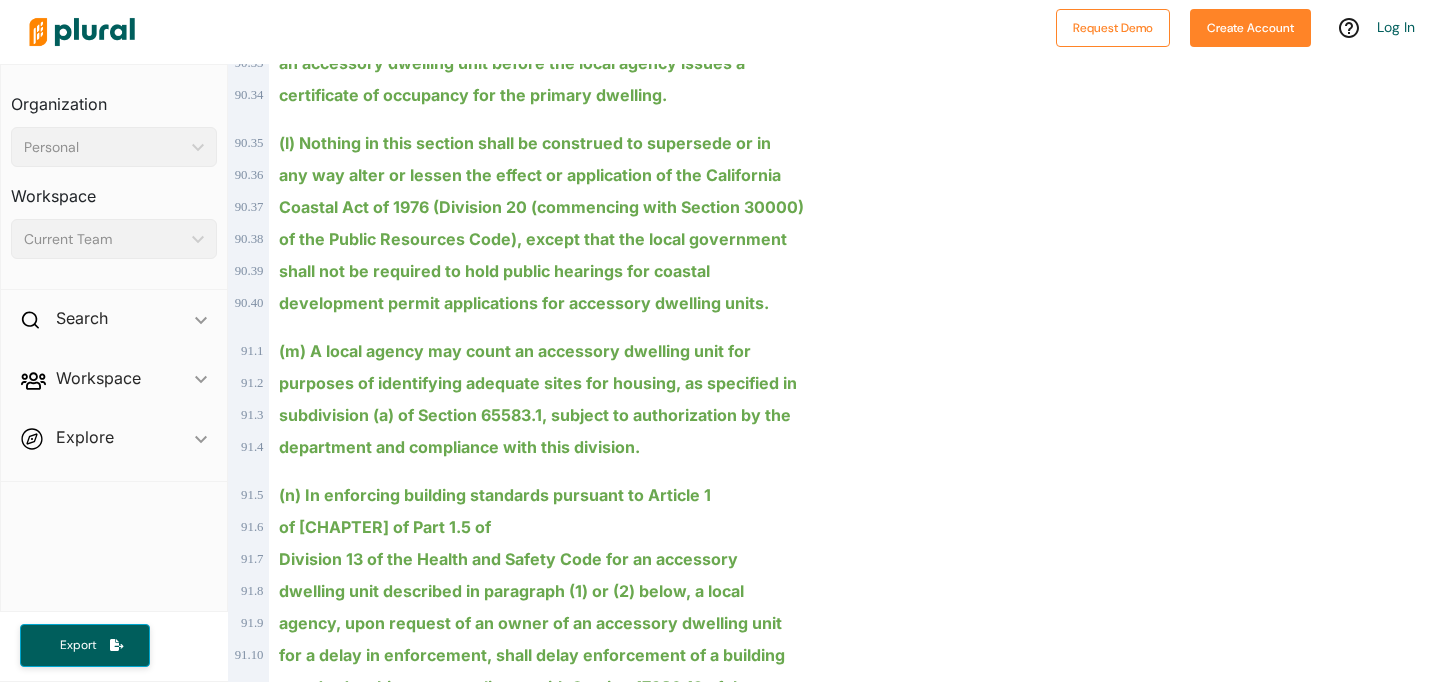 click on "dwelling unit was built, had a noncompliant accessory dwelling" at bounding box center (517, 1503) 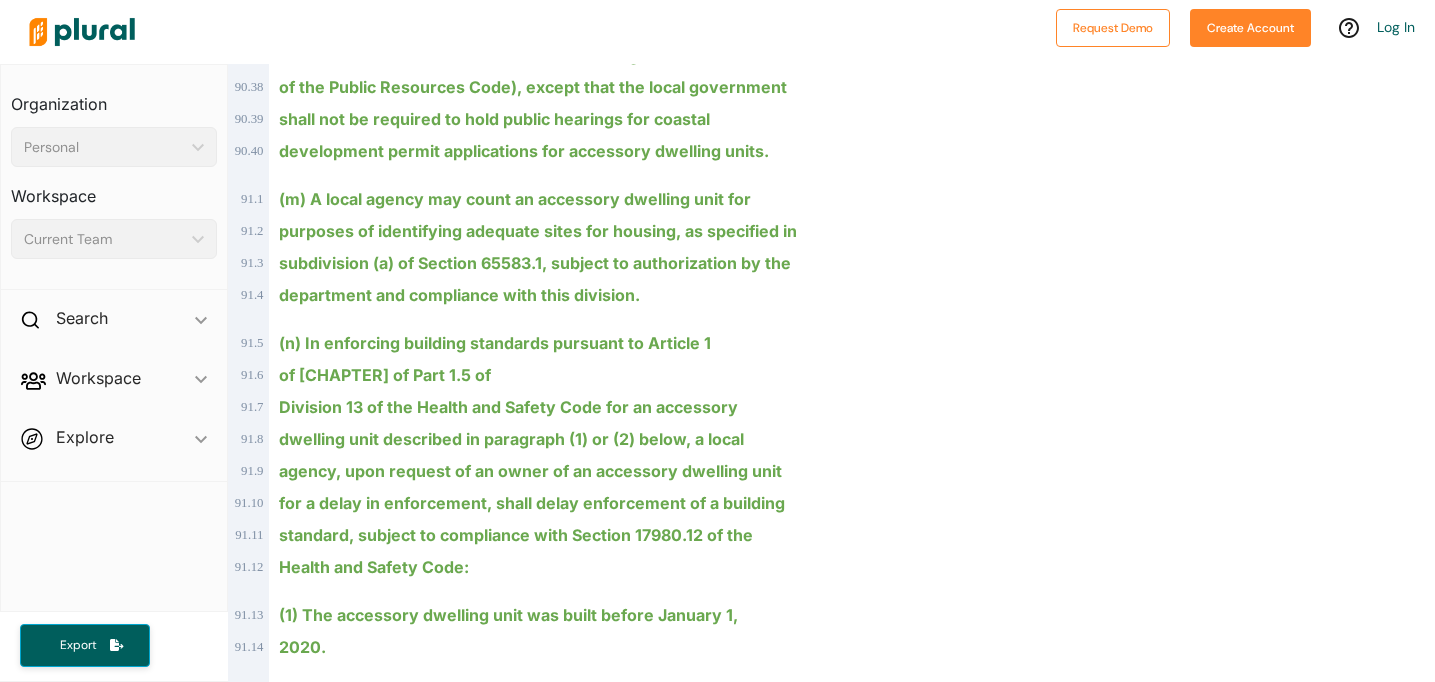 scroll, scrollTop: 120030, scrollLeft: 0, axis: vertical 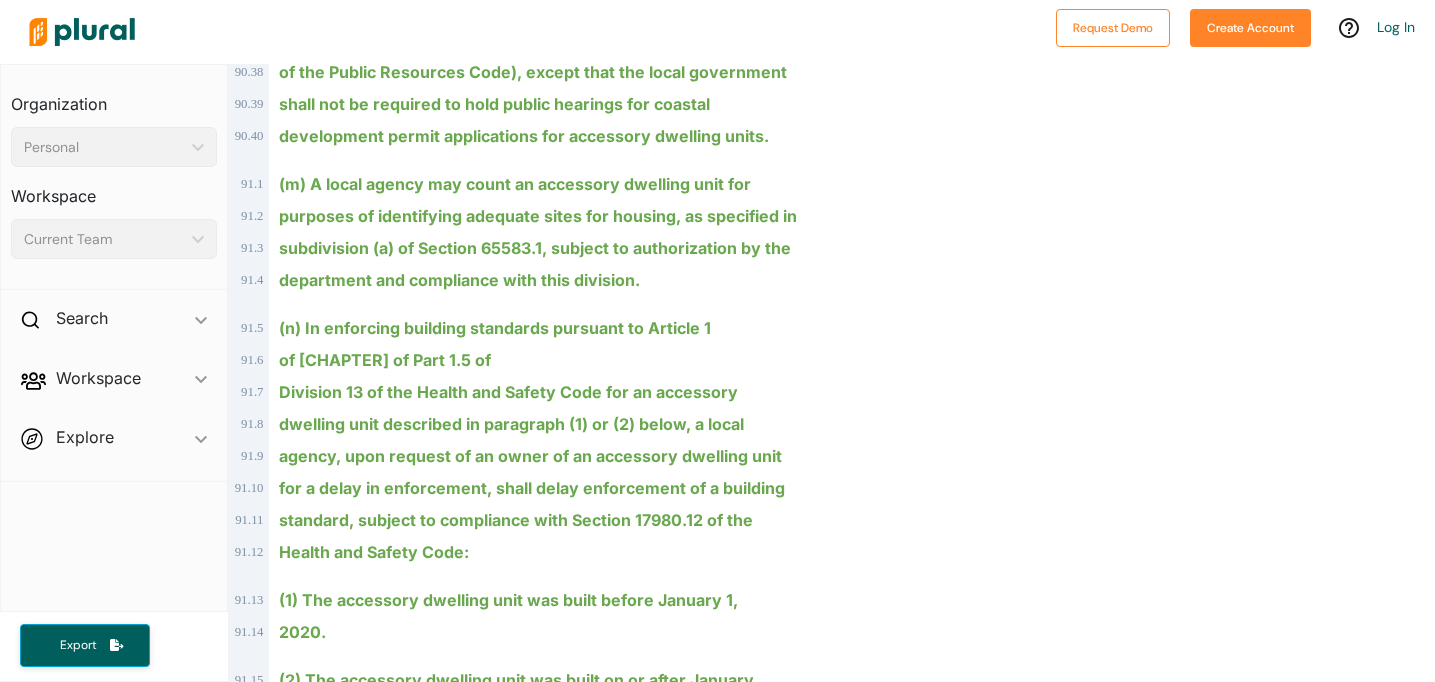 click on "paragraph (1) may, in the form and manner prescribed by the" at bounding box center [510, 1512] 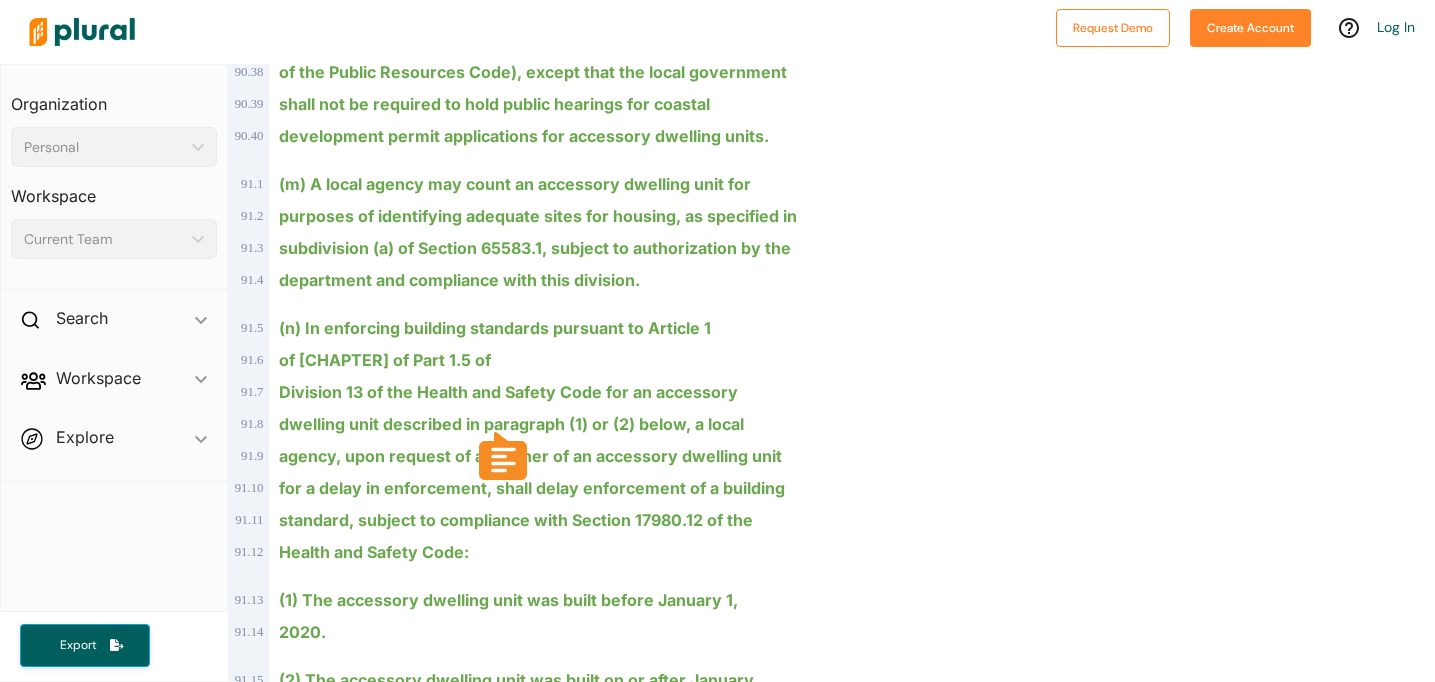 drag, startPoint x: 460, startPoint y: 355, endPoint x: 511, endPoint y: 389, distance: 61.294373 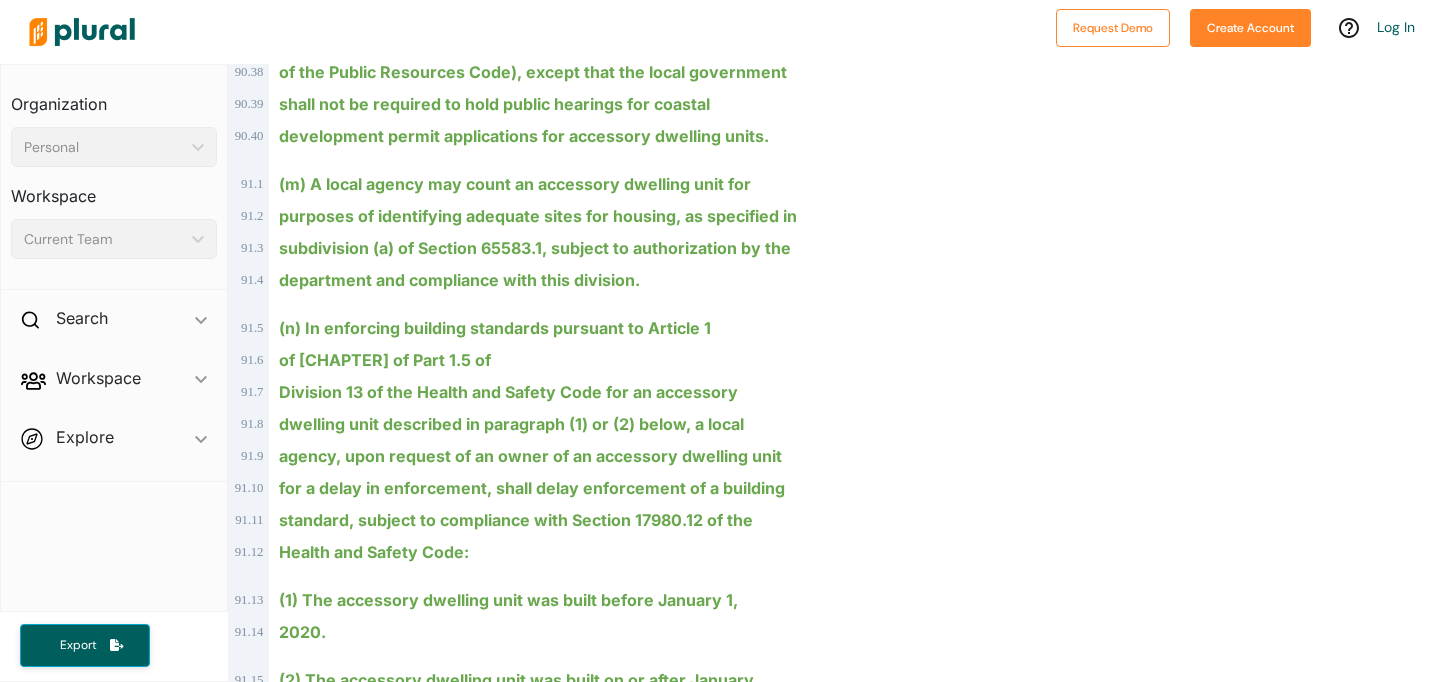 click on "enforcement agency, submit an application to the enforcement" at bounding box center [515, 1544] 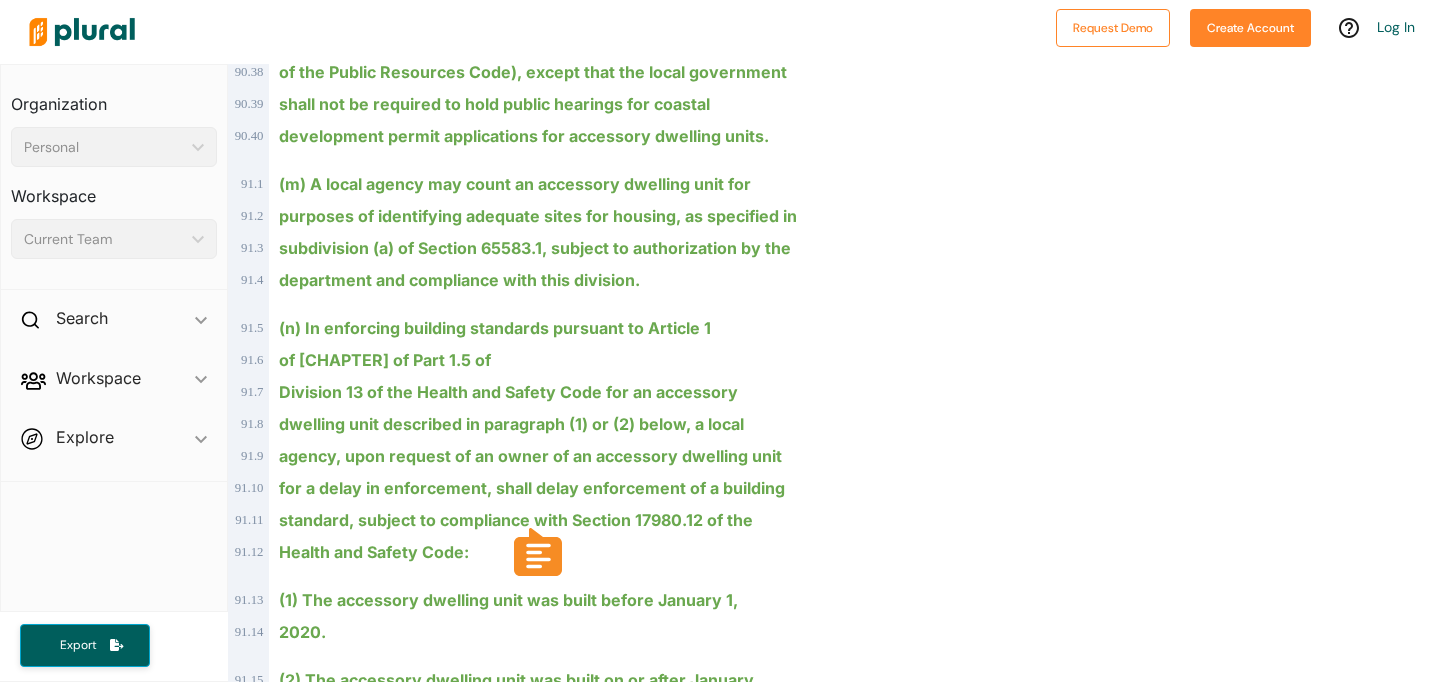 drag, startPoint x: 543, startPoint y: 492, endPoint x: 530, endPoint y: 371, distance: 121.69634 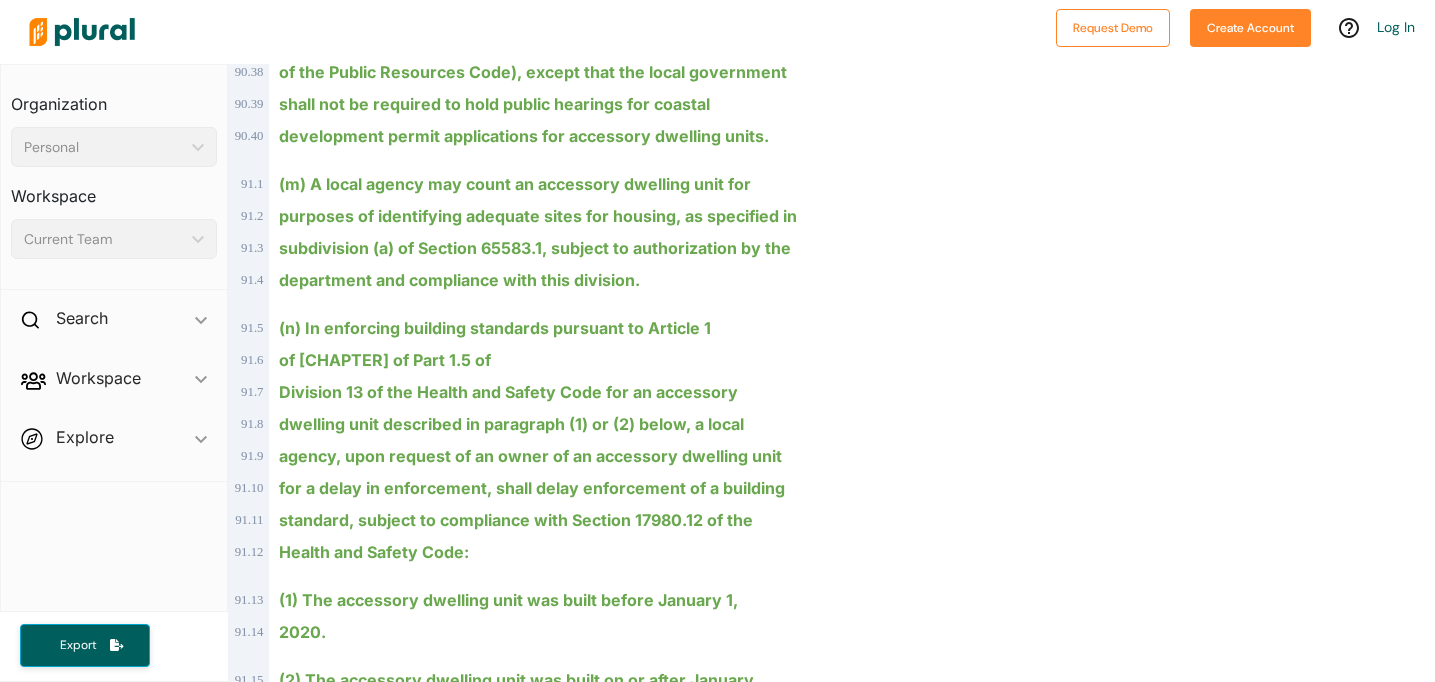 click on "five years on the basis that correcting the violation is not necessary" at bounding box center [533, 1608] 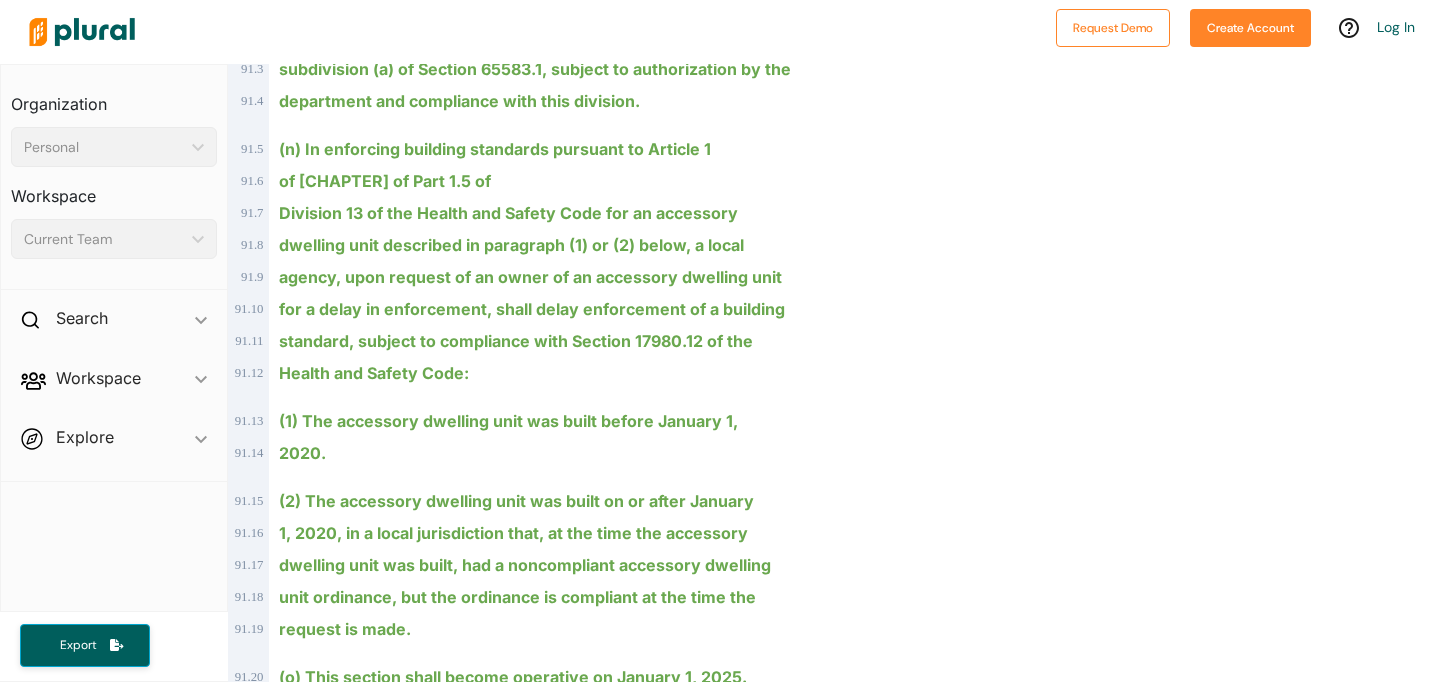 scroll, scrollTop: 120283, scrollLeft: 0, axis: vertical 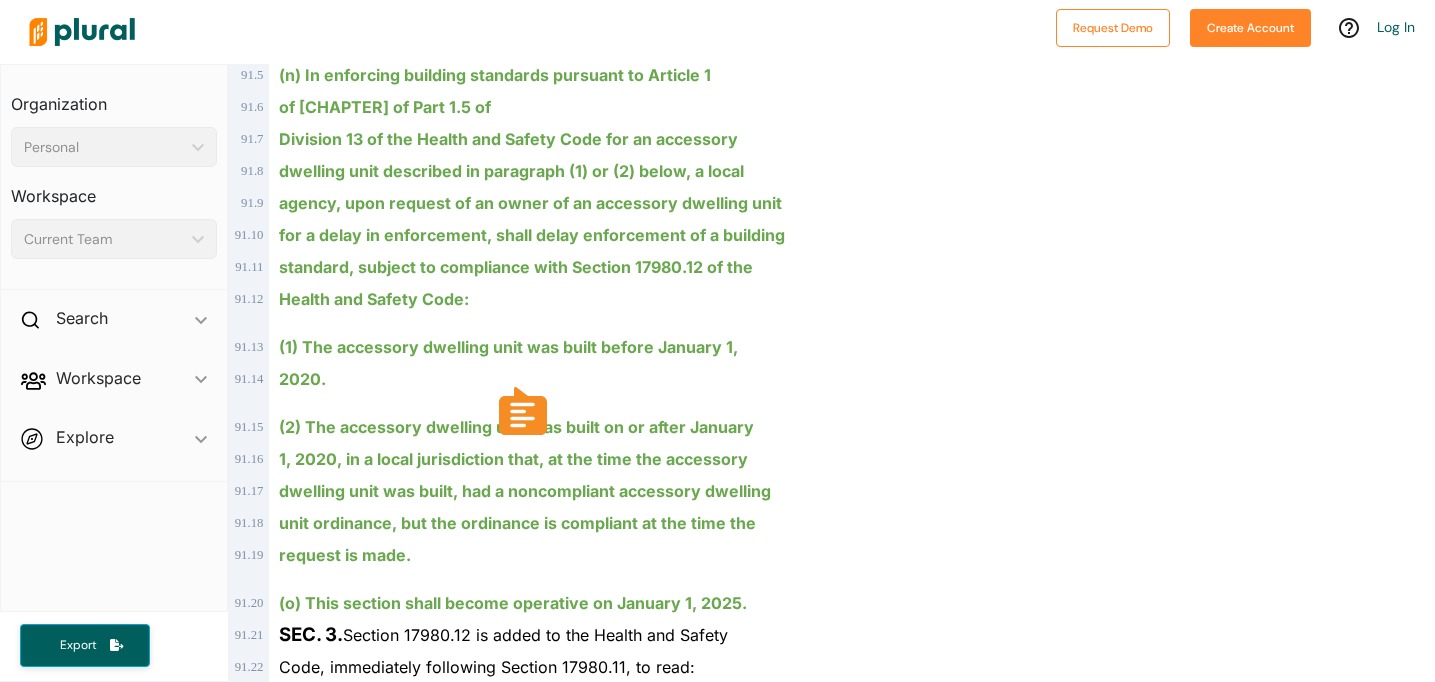 drag, startPoint x: 392, startPoint y: 311, endPoint x: 686, endPoint y: 348, distance: 296.3191 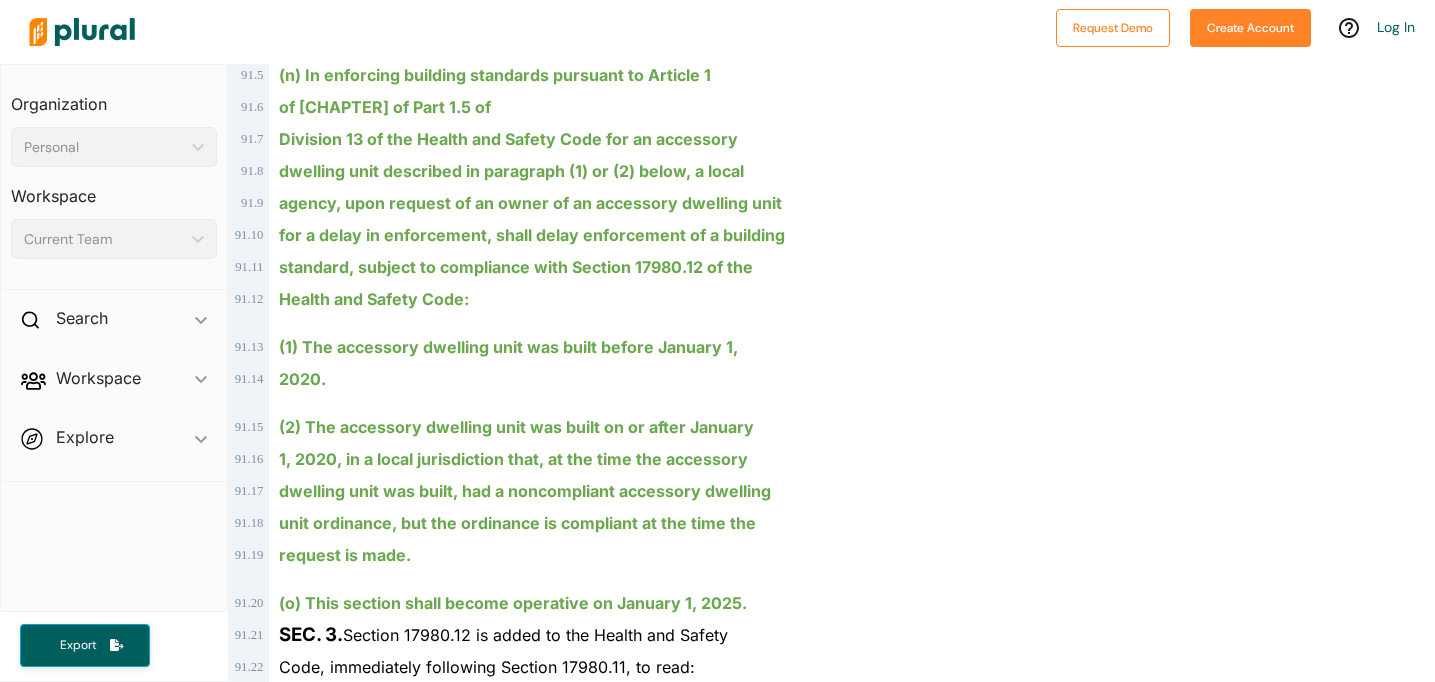 click on "this determination, the enforcement agency shall consult with the" at bounding box center (523, 1531) 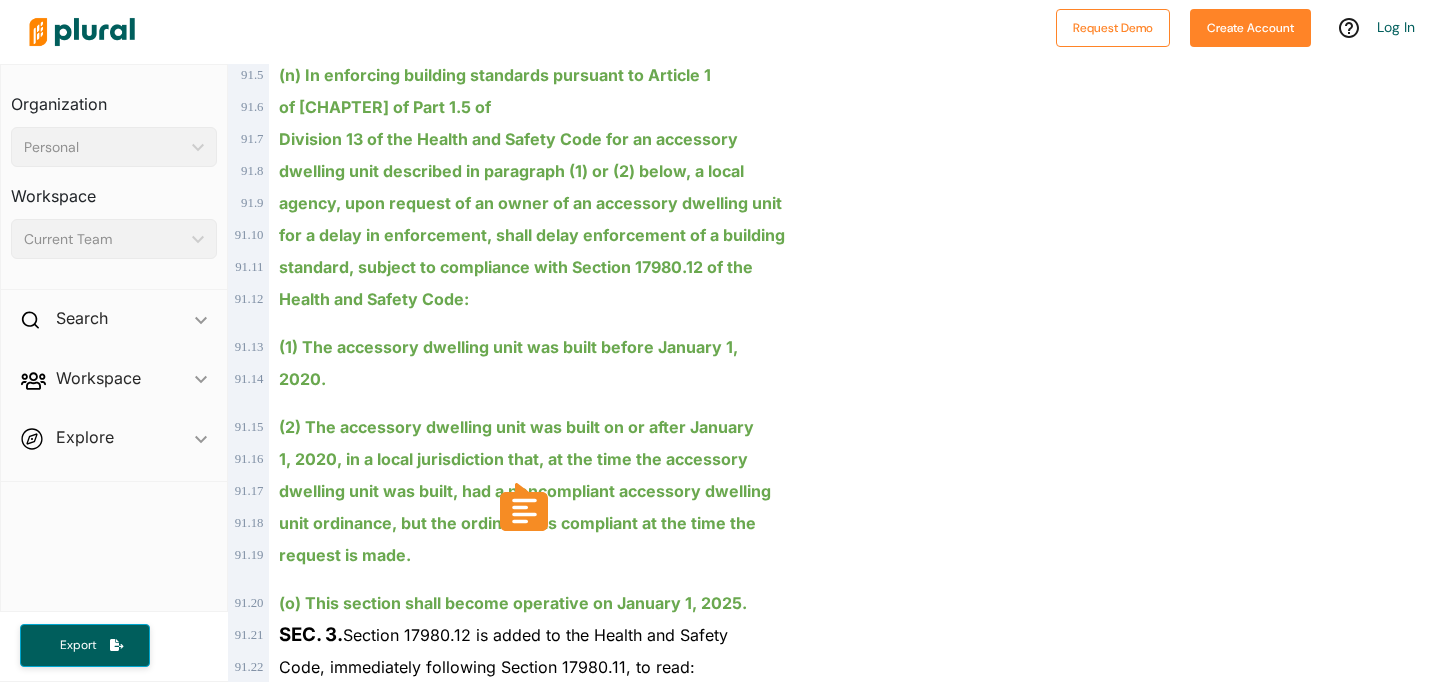 drag, startPoint x: 634, startPoint y: 404, endPoint x: 689, endPoint y: 437, distance: 64.14047 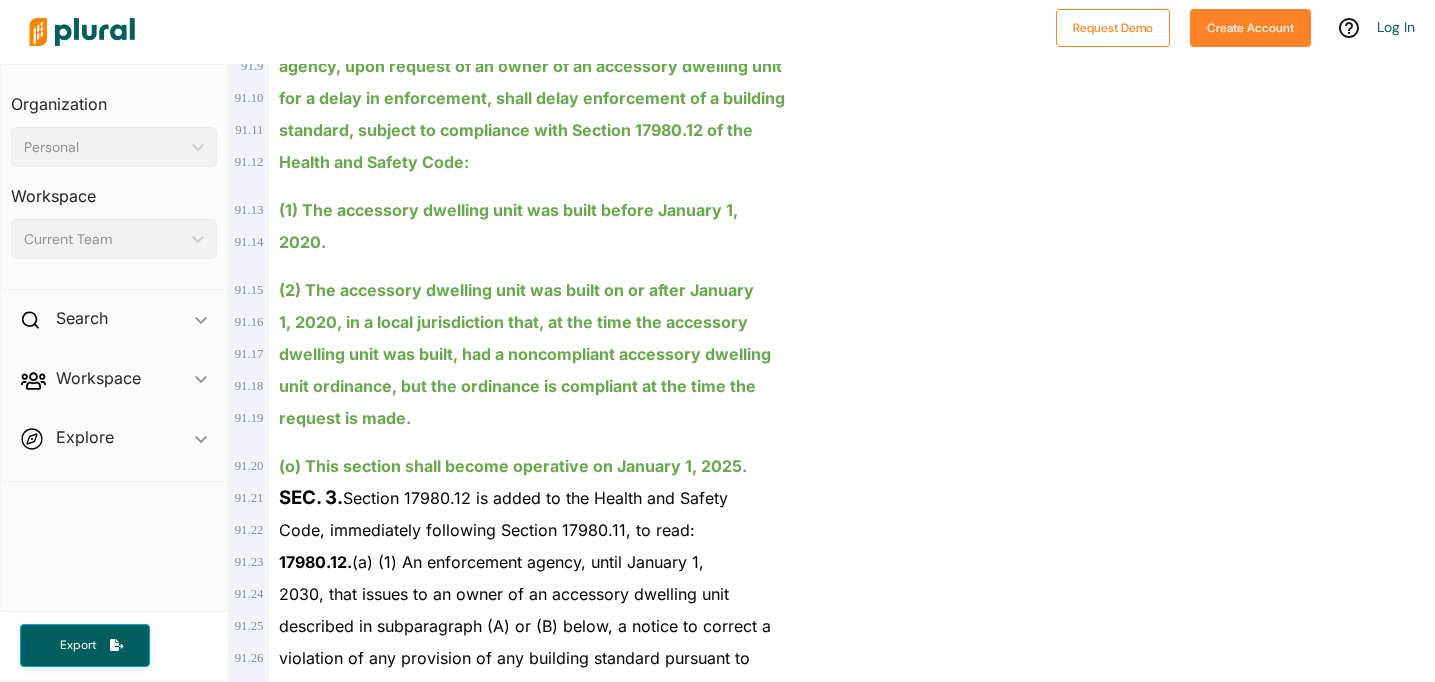 scroll, scrollTop: 120468, scrollLeft: 0, axis: vertical 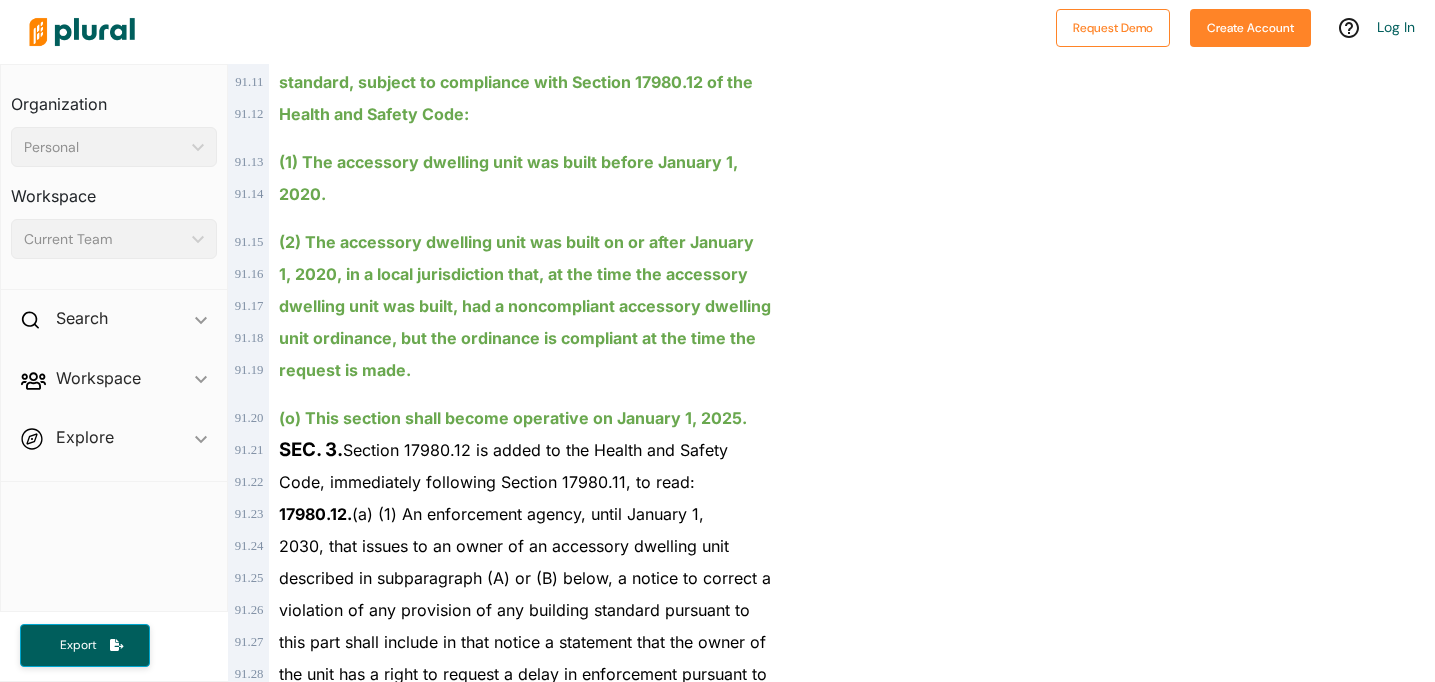 click on "(4) The enforcement agency shall not approve any applications" at bounding box center [518, 1458] 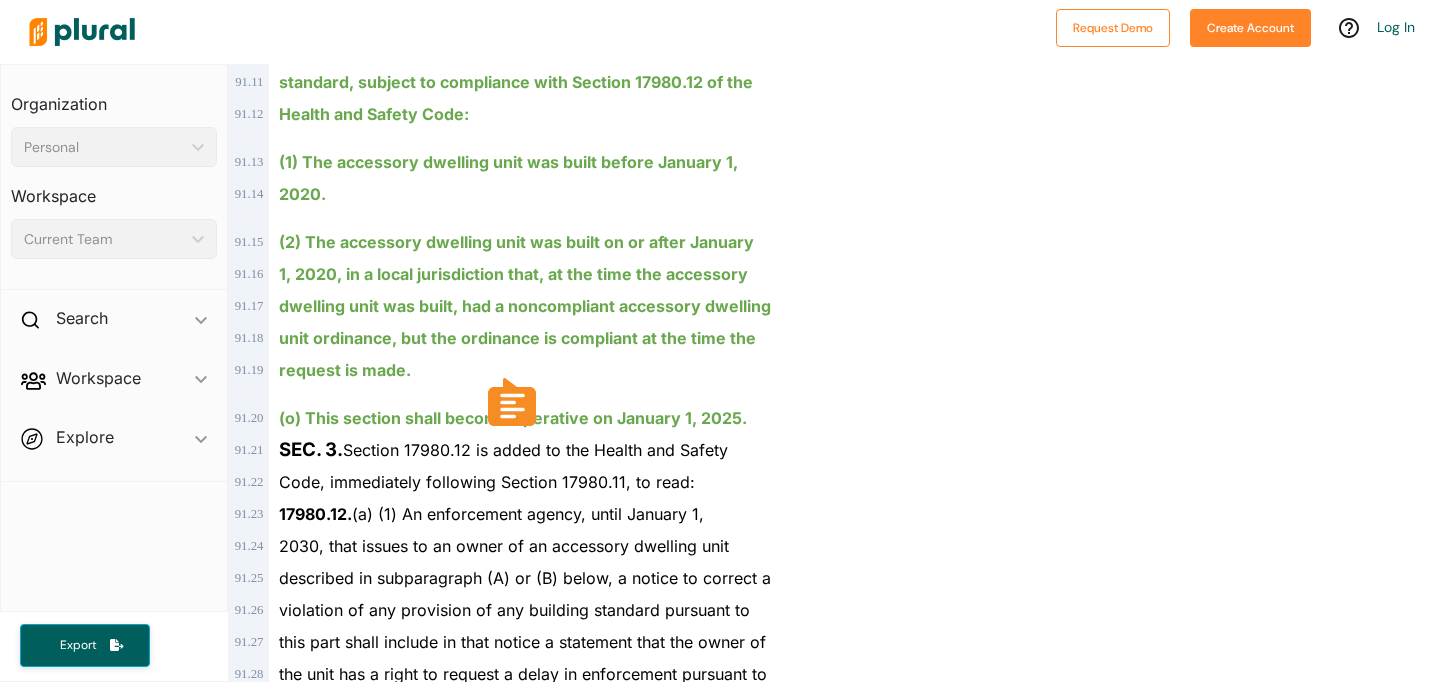 drag, startPoint x: 425, startPoint y: 299, endPoint x: 671, endPoint y: 333, distance: 248.33849 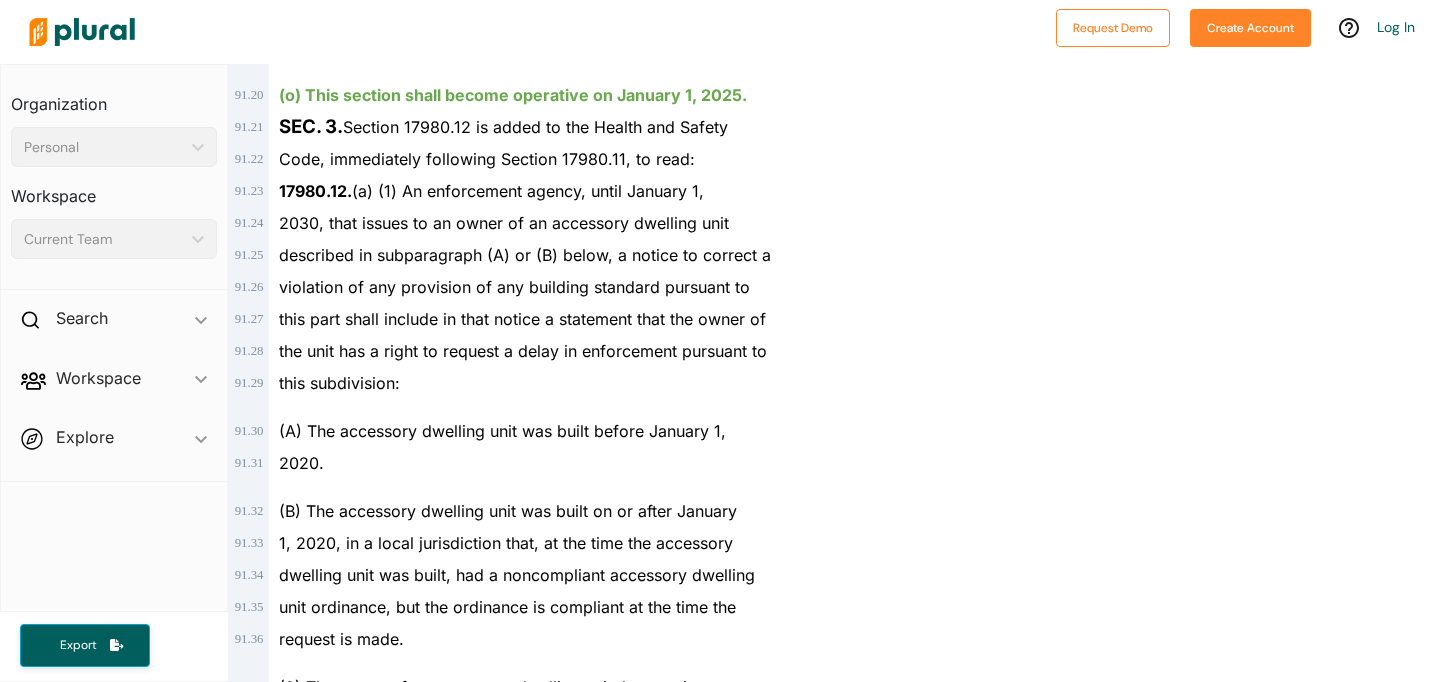 scroll, scrollTop: 120792, scrollLeft: 0, axis: vertical 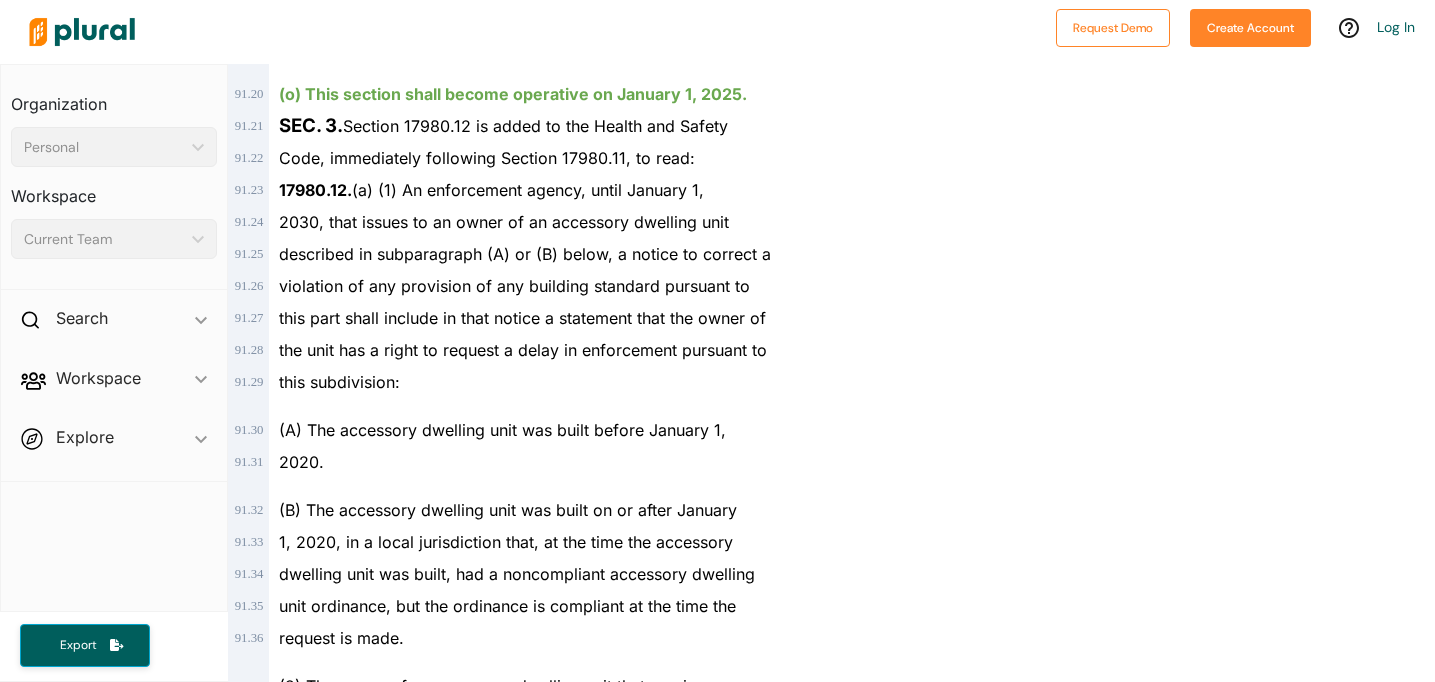 click on "amendments to Section 65852.2 of the Government Code proposed" at bounding box center [539, 1534] 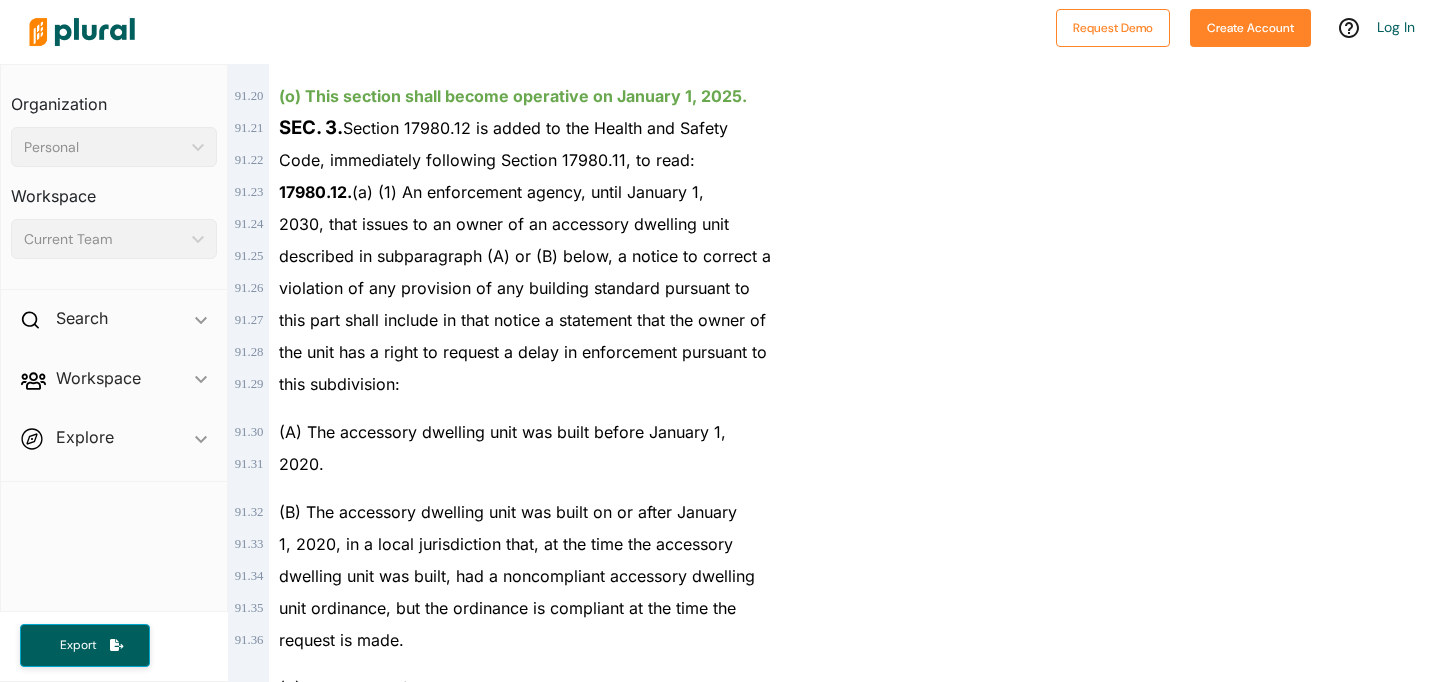 scroll, scrollTop: 120802, scrollLeft: 0, axis: vertical 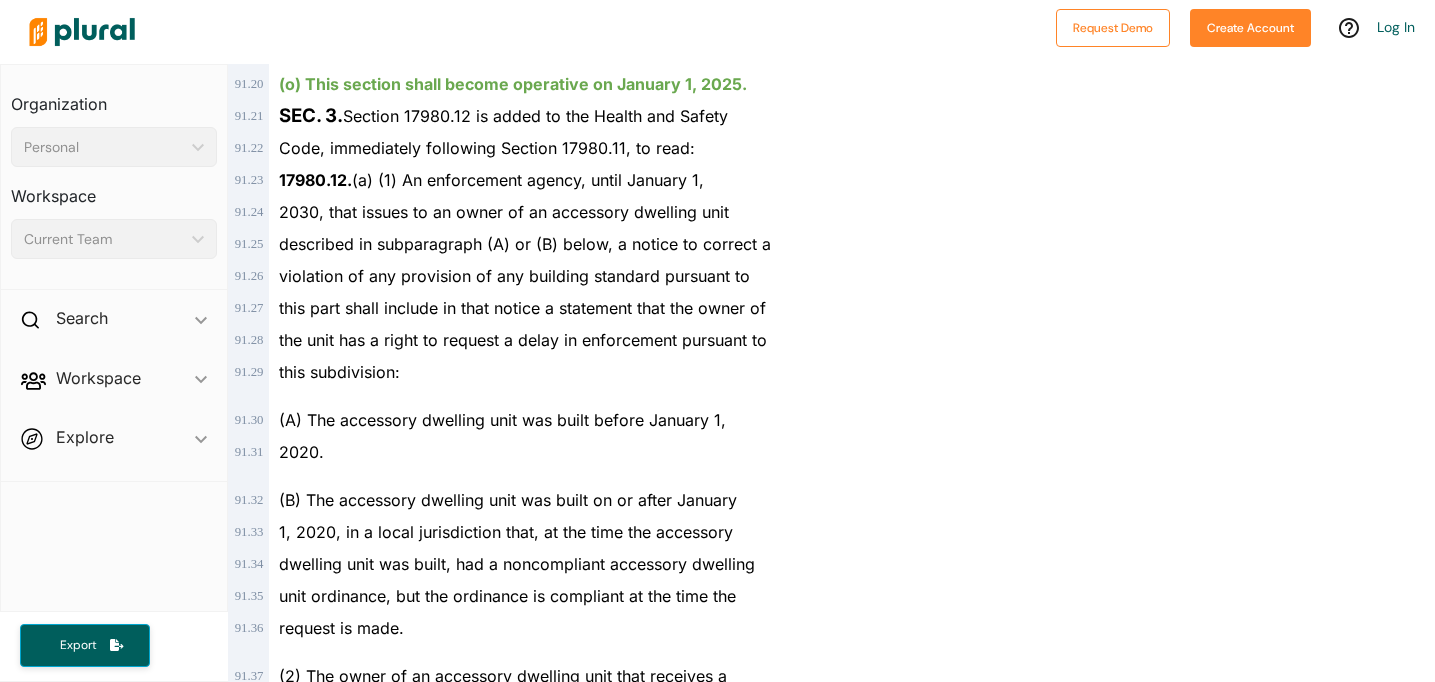 click on "the same meaning as defined in Section 65852.2." at bounding box center [466, 1364] 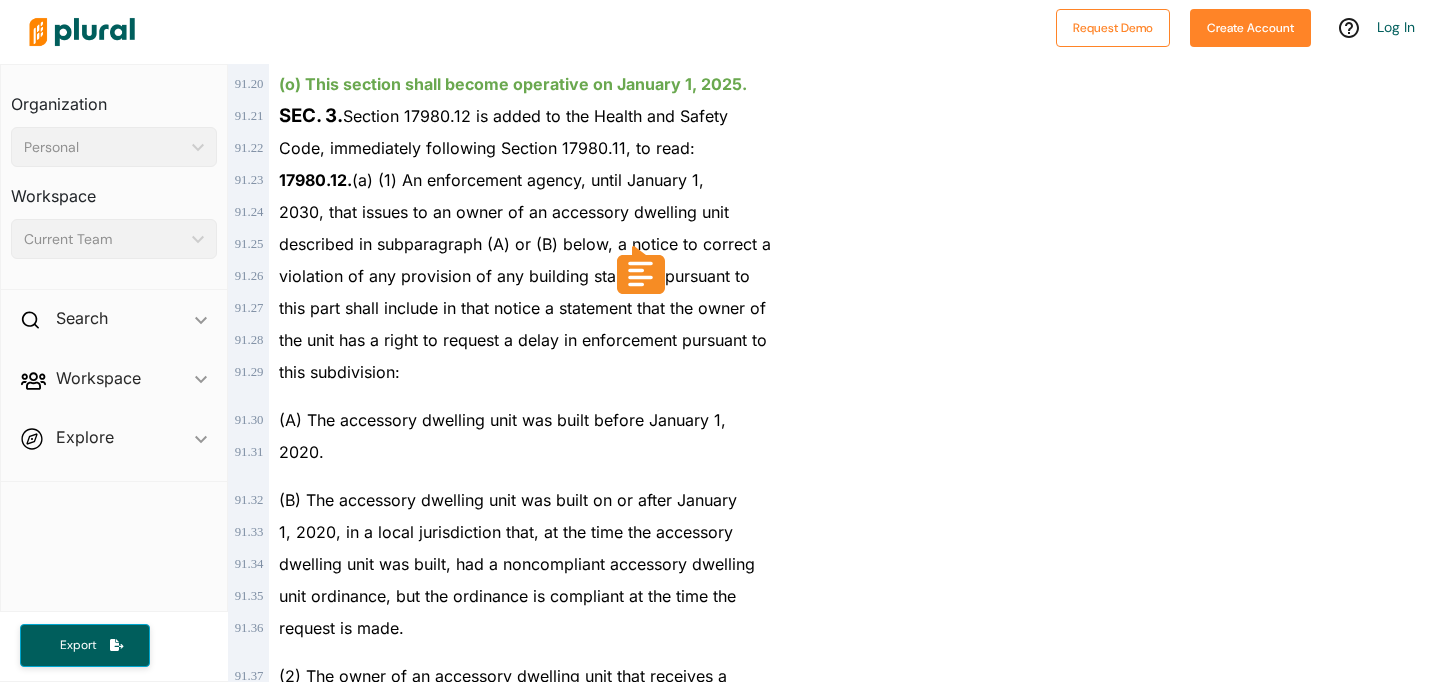 copy on "65852.2" 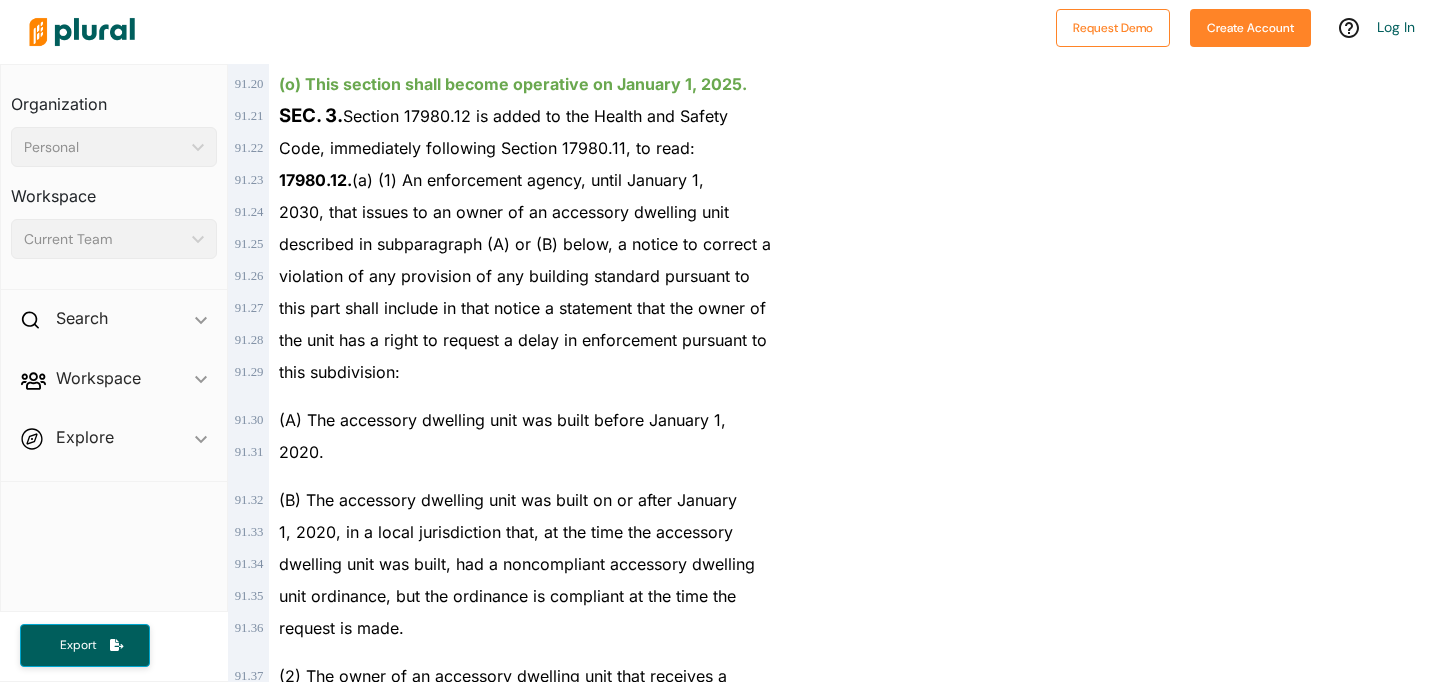 click on "the same meaning as defined in Section 65852.2." at bounding box center (466, 1364) 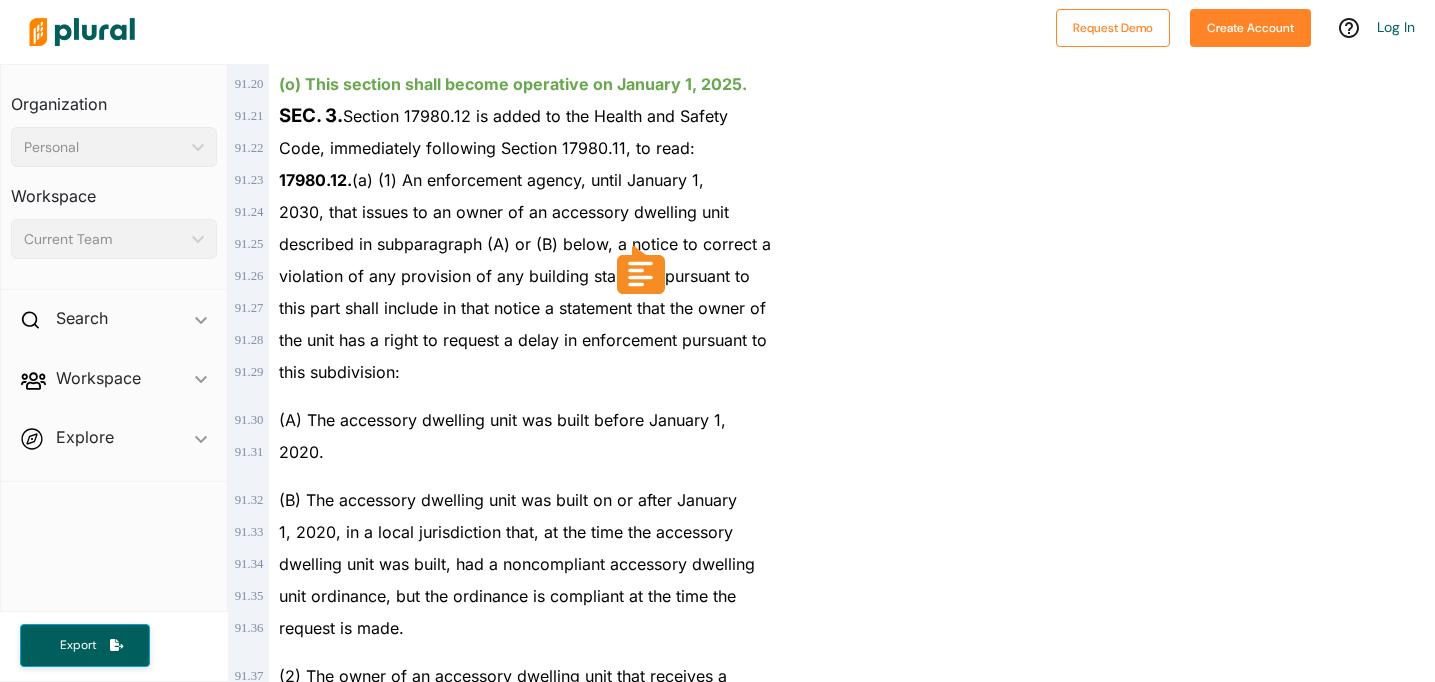 click on "the same meaning as defined in Section 65852.2." at bounding box center [466, 1364] 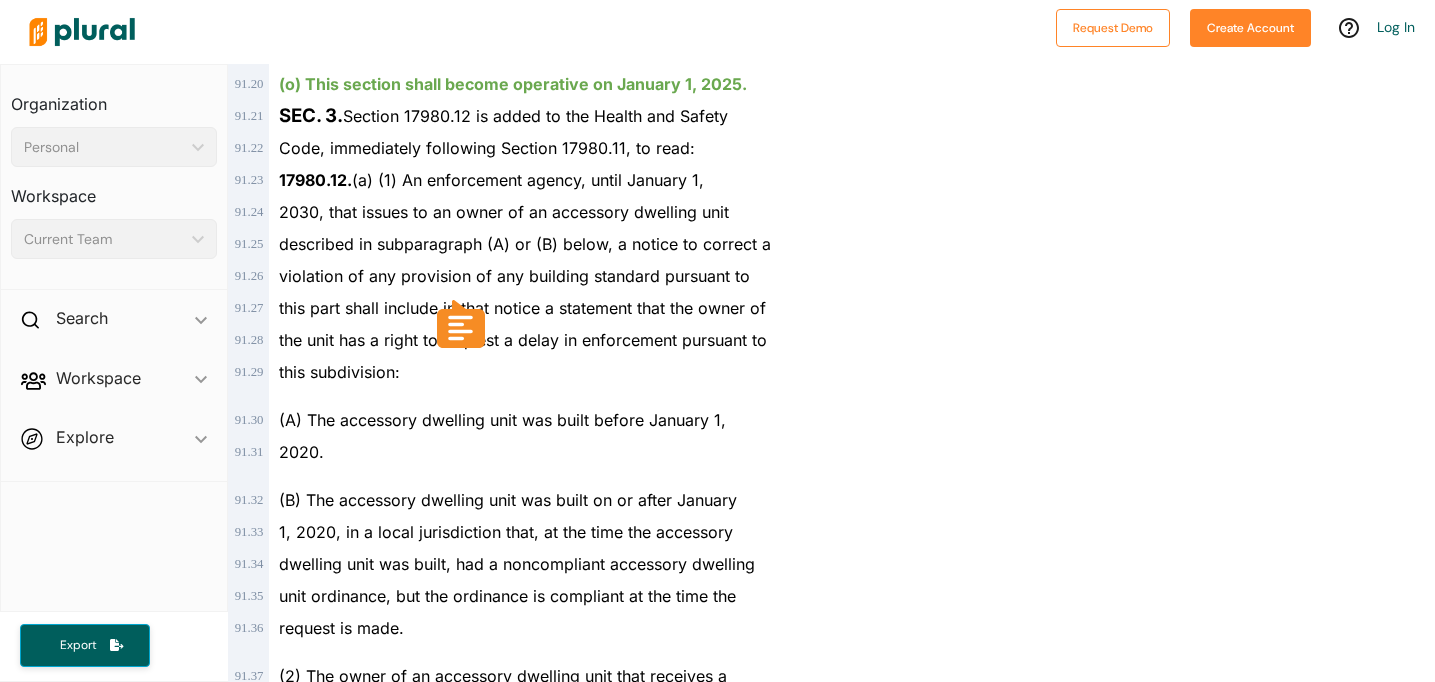click on "the same meaning as defined in Section 65852.2." at bounding box center [466, 1364] 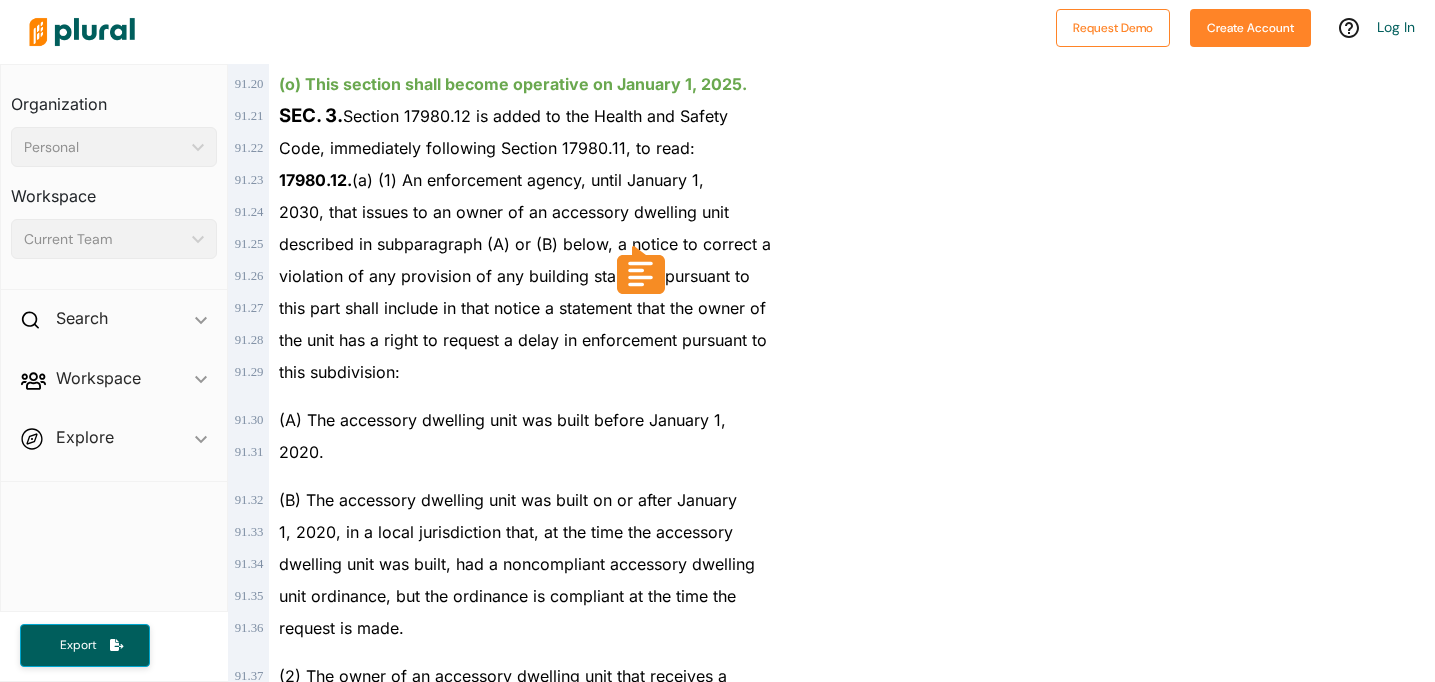 click on "the same meaning as defined in Section 65852.2." at bounding box center [466, 1364] 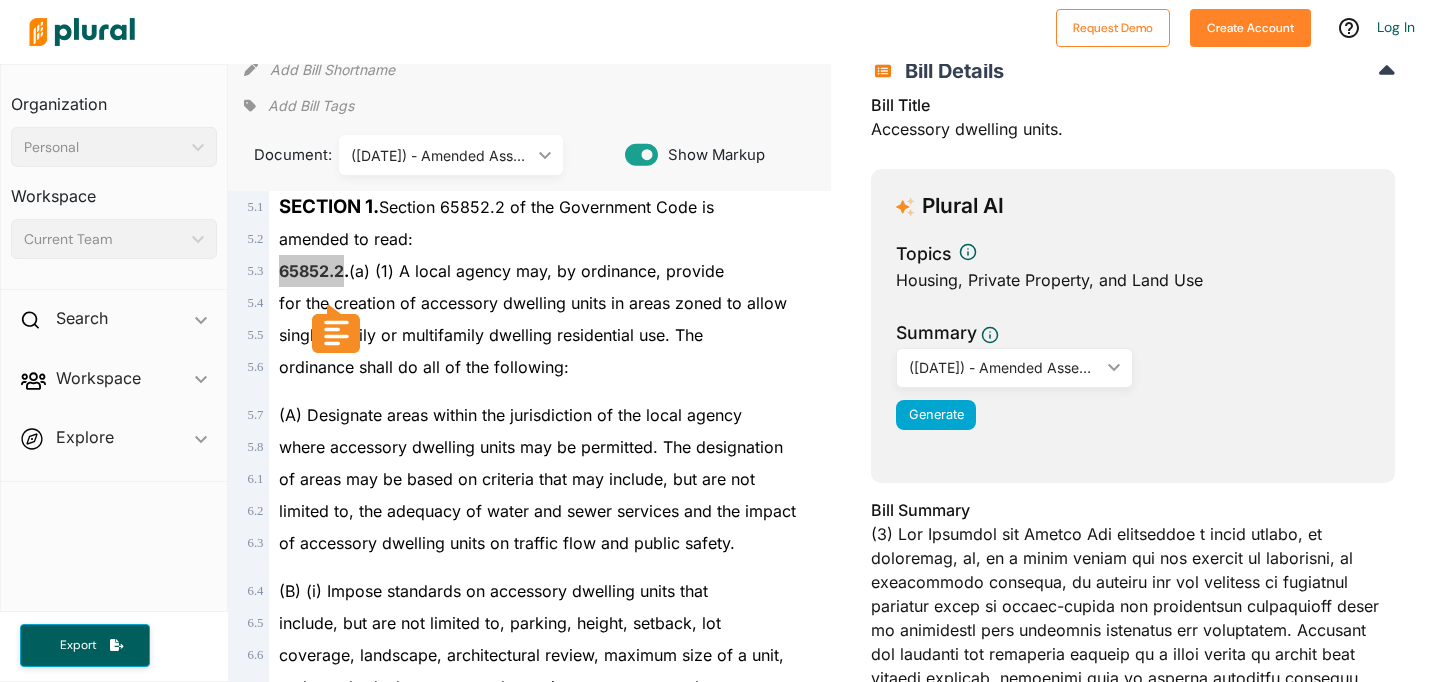 scroll, scrollTop: 107, scrollLeft: 0, axis: vertical 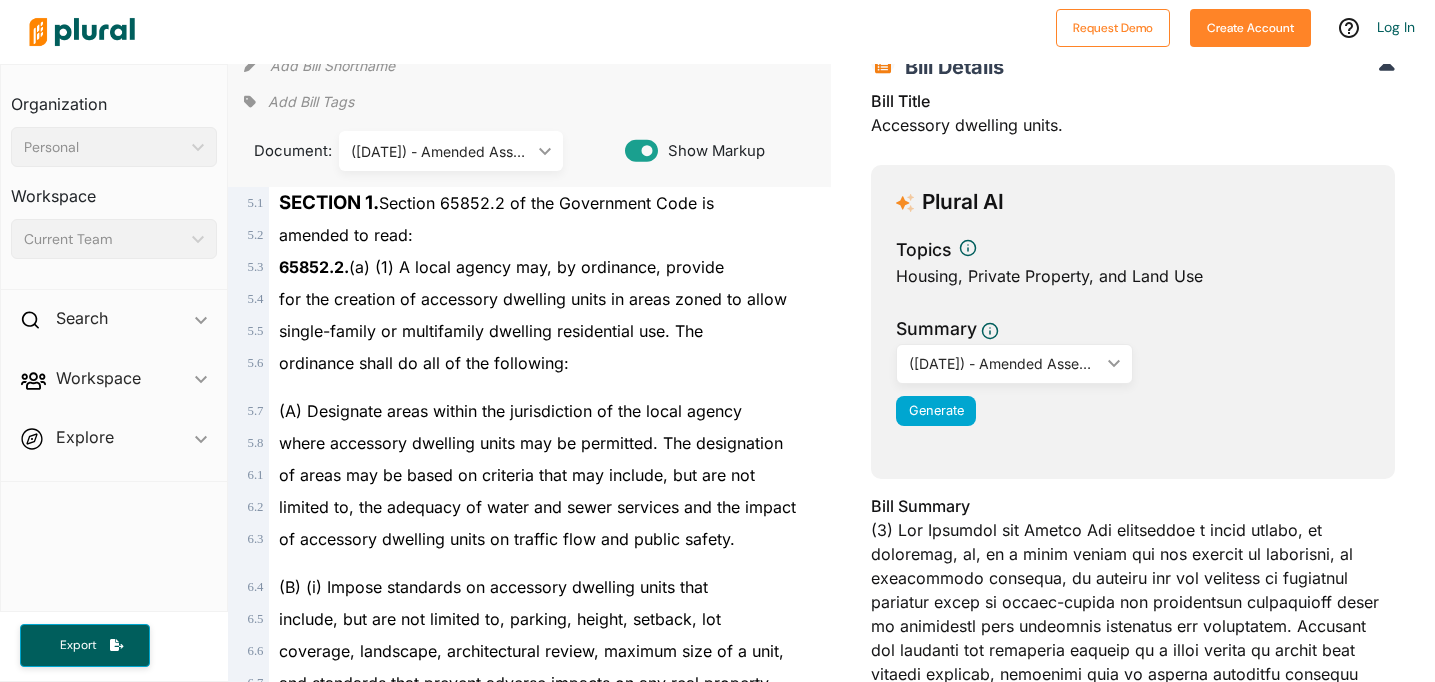 click on "where accessory dwelling units may be permitted. The designation" at bounding box center [531, 443] 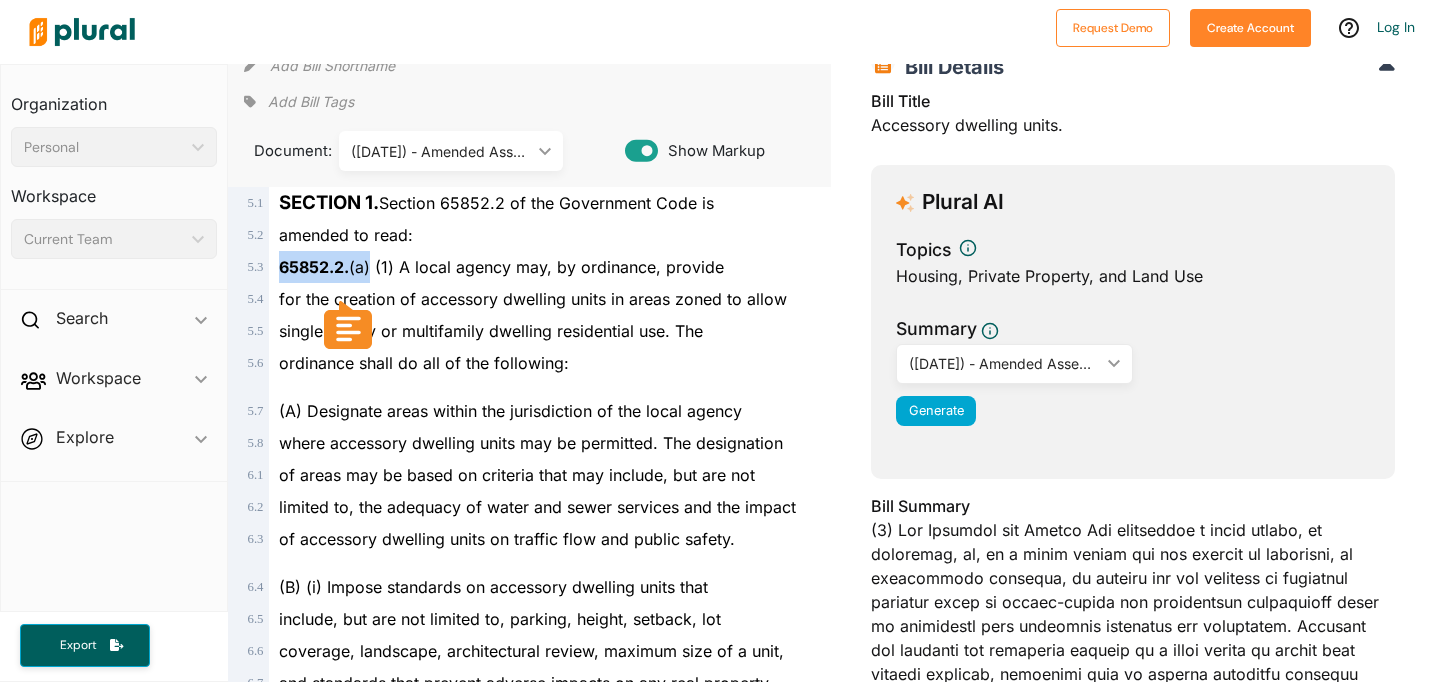 drag, startPoint x: 280, startPoint y: 267, endPoint x: 369, endPoint y: 272, distance: 89.140335 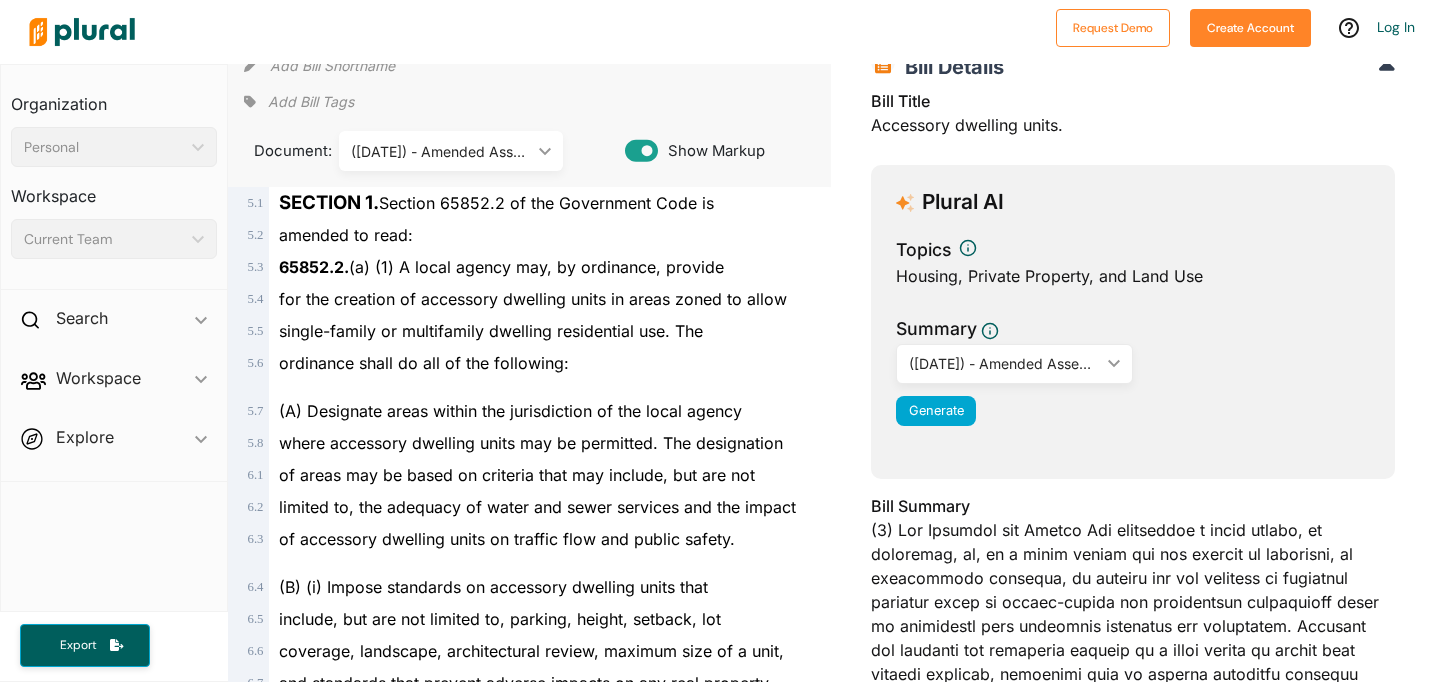 click on "where accessory dwelling units may be permitted. The designation" at bounding box center (539, 443) 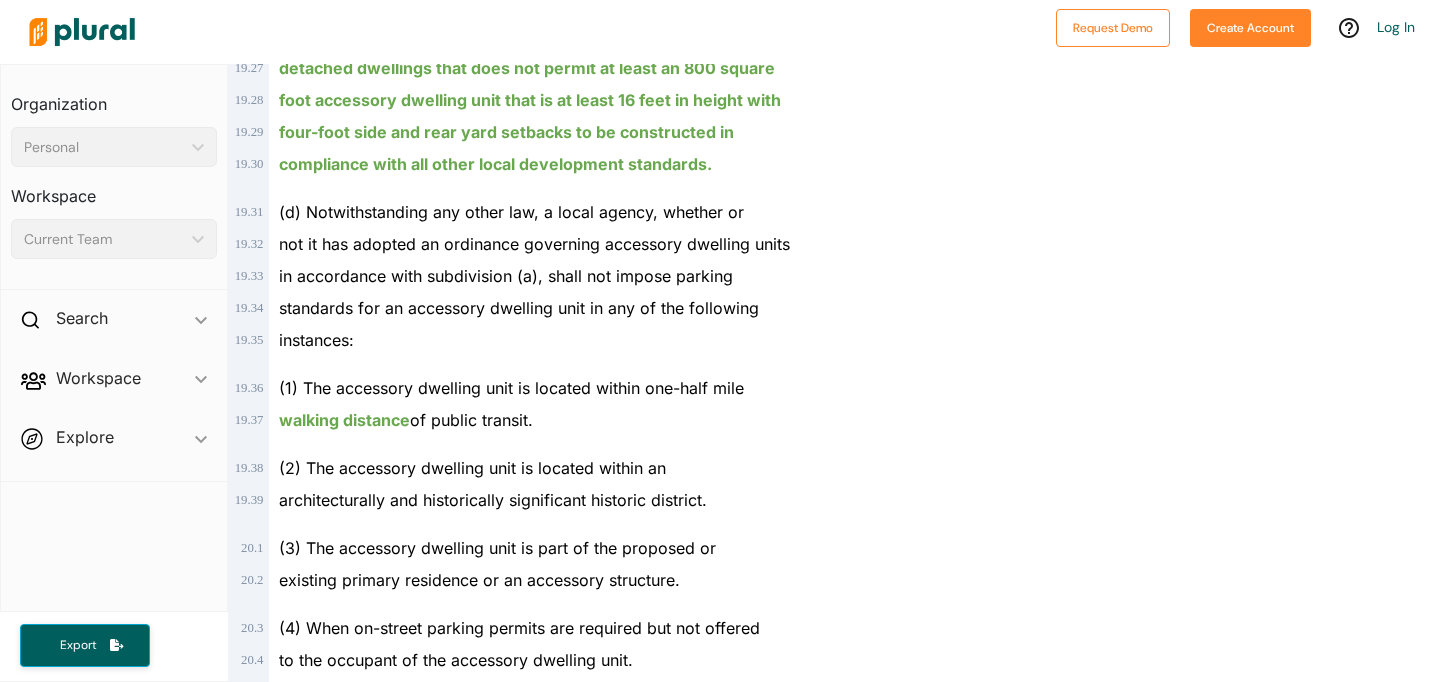 scroll, scrollTop: 19918, scrollLeft: 0, axis: vertical 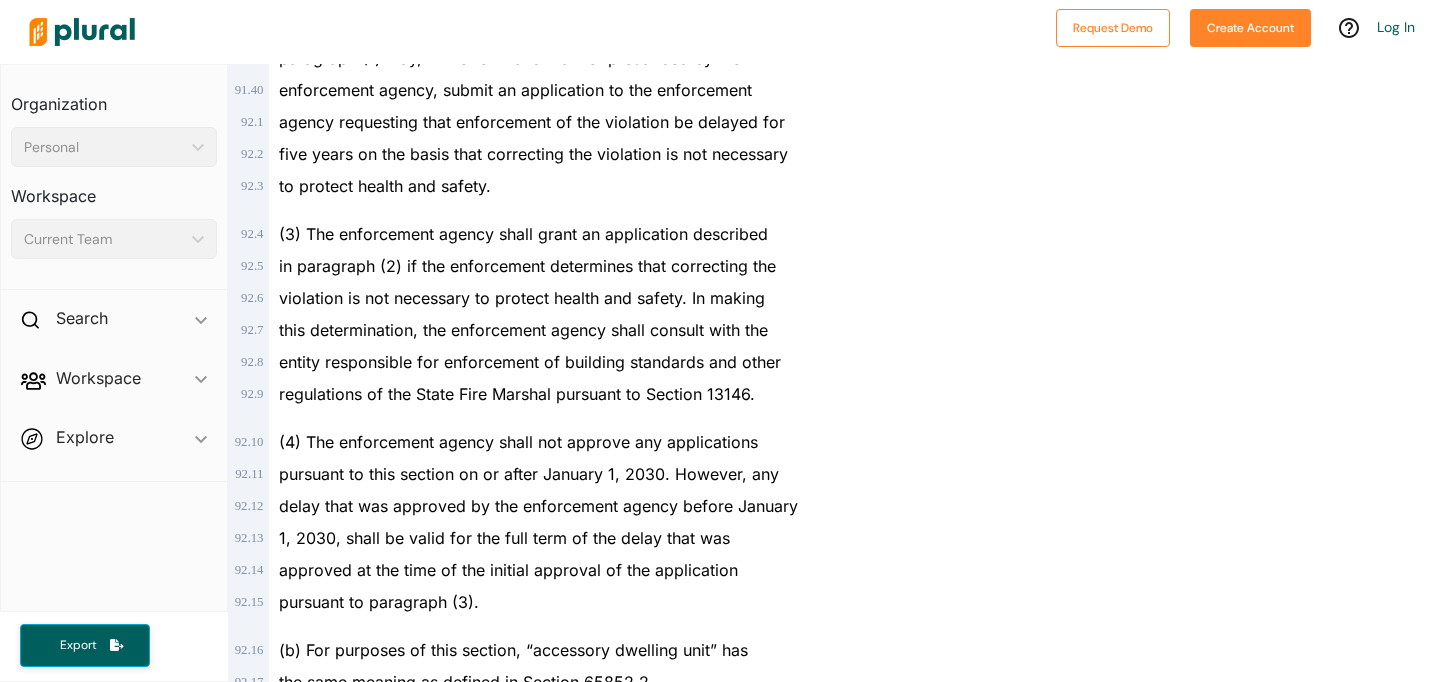 click on "effective on or before January 1, 2020, (2) all three bills amend" at bounding box center [526, 1738] 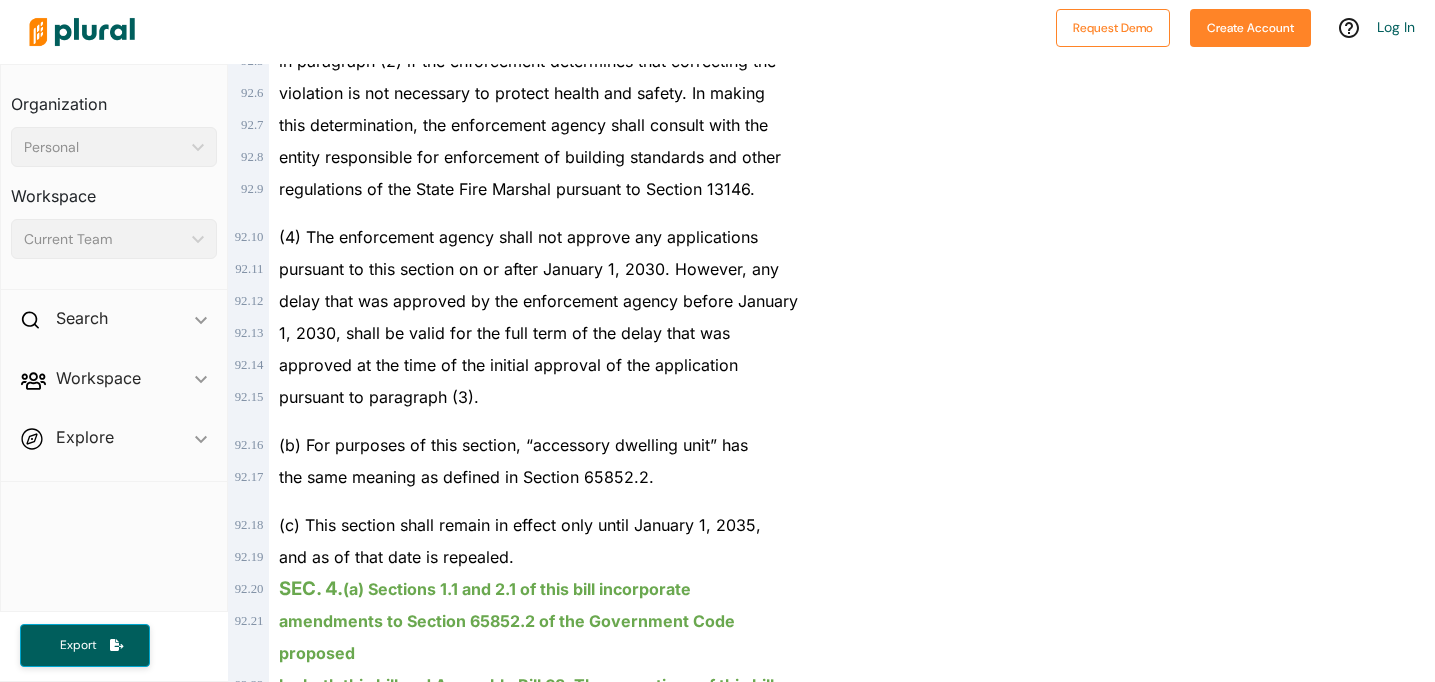 scroll, scrollTop: 121684, scrollLeft: 0, axis: vertical 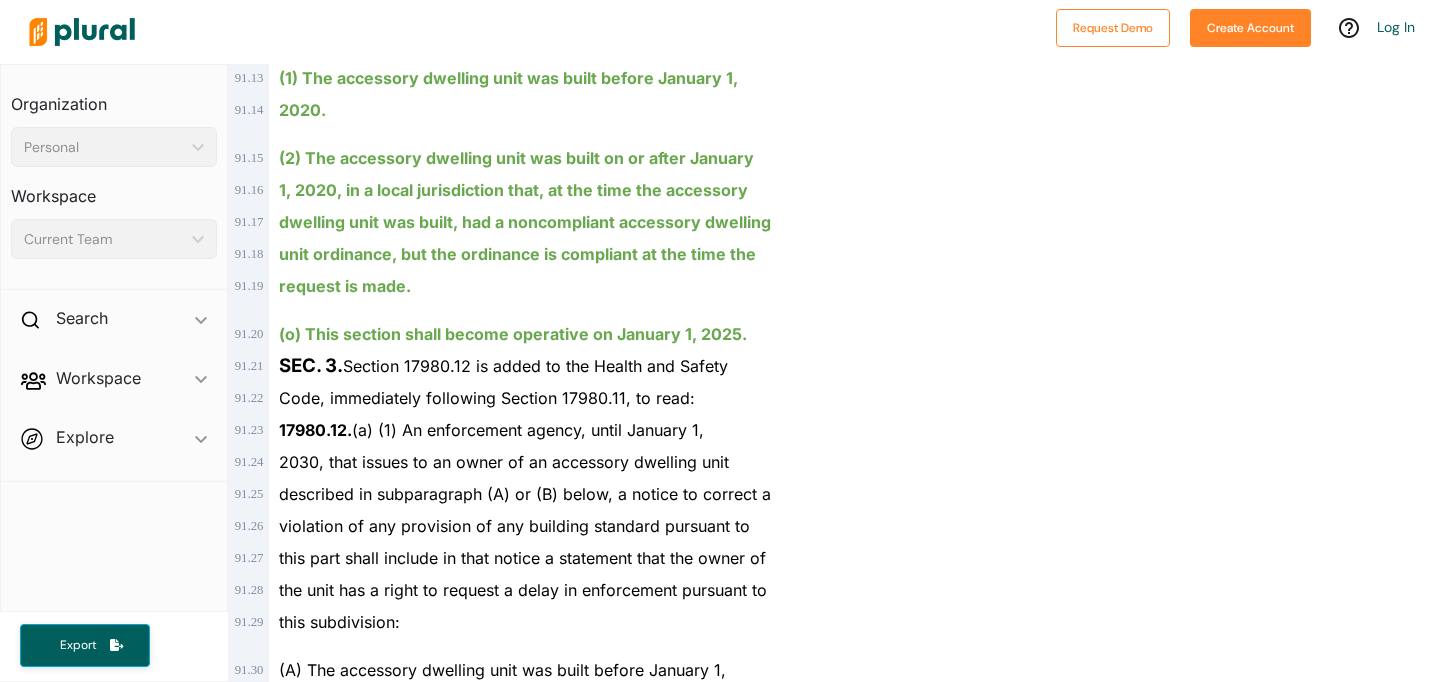 click on "the same meaning as defined in Section 65852.2." at bounding box center [466, 1614] 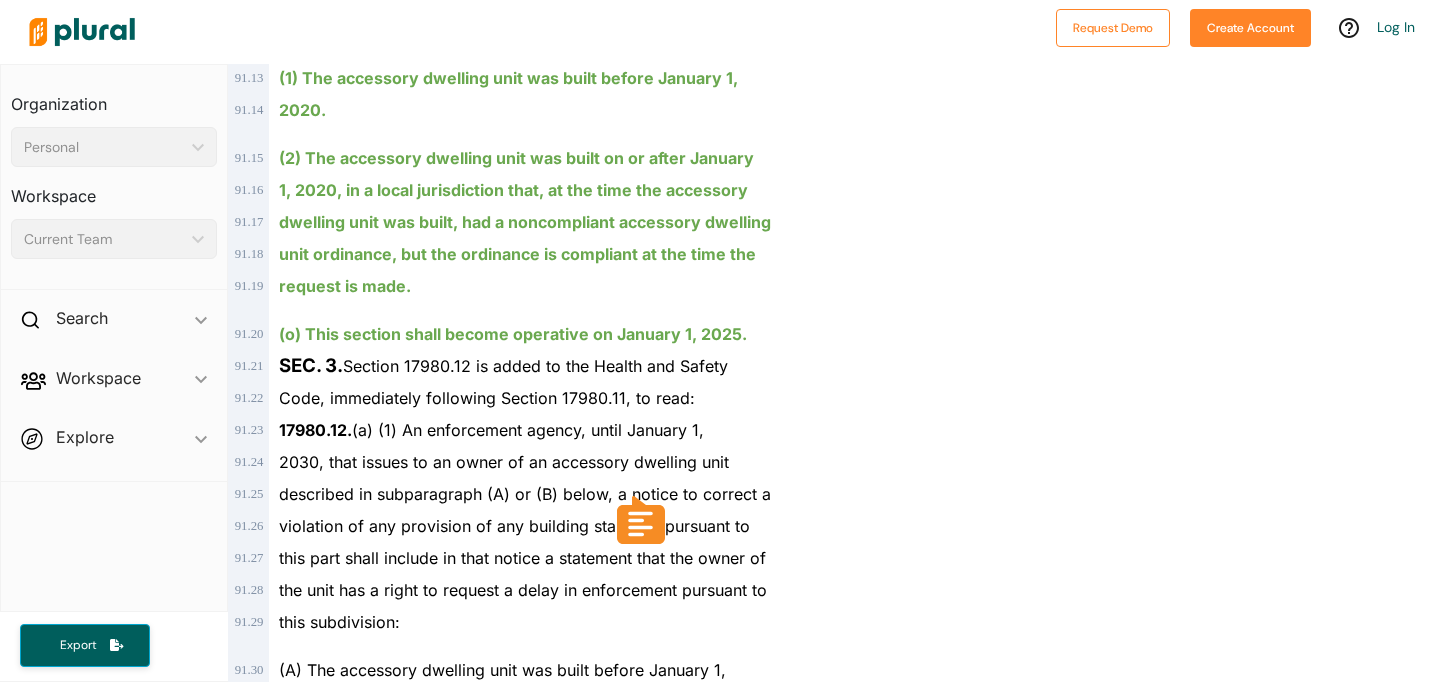 click on "the same meaning as defined in Section 65852.2." at bounding box center (466, 1614) 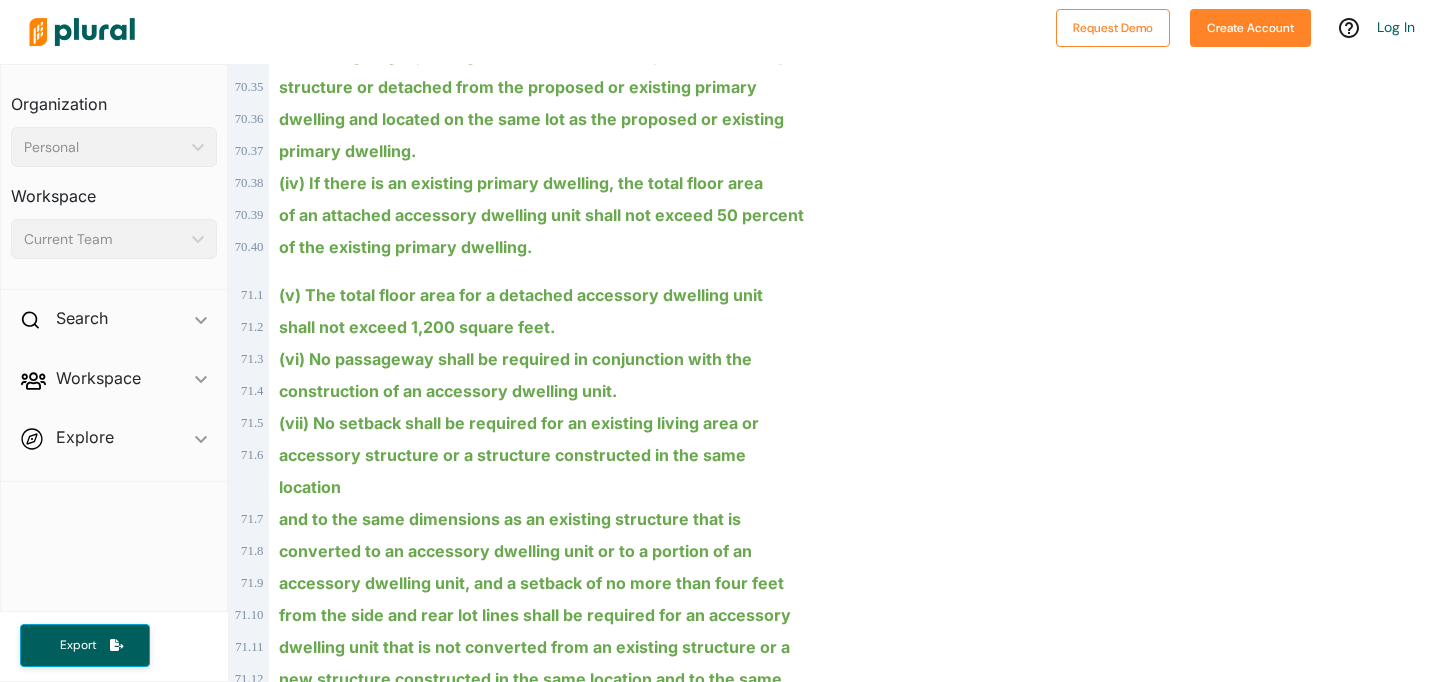 scroll, scrollTop: 91891, scrollLeft: 0, axis: vertical 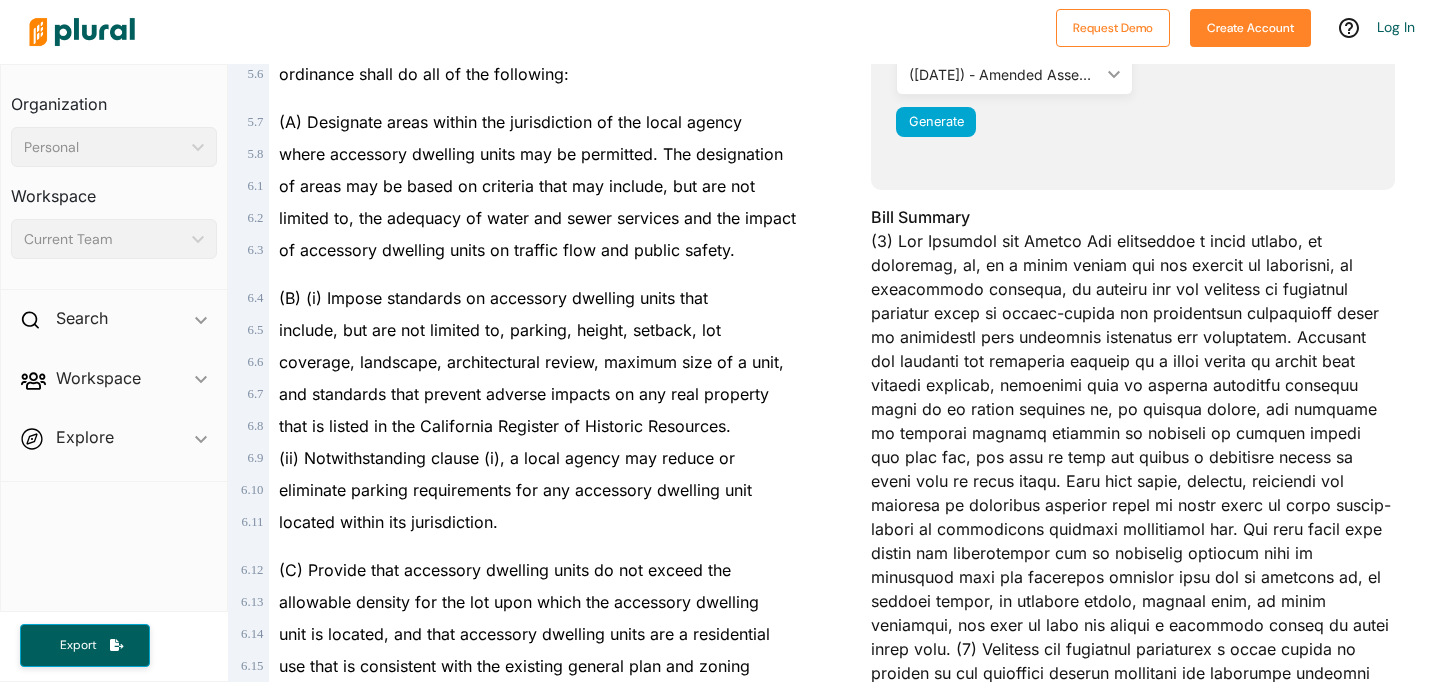 click on "located within its jurisdiction." at bounding box center (539, 522) 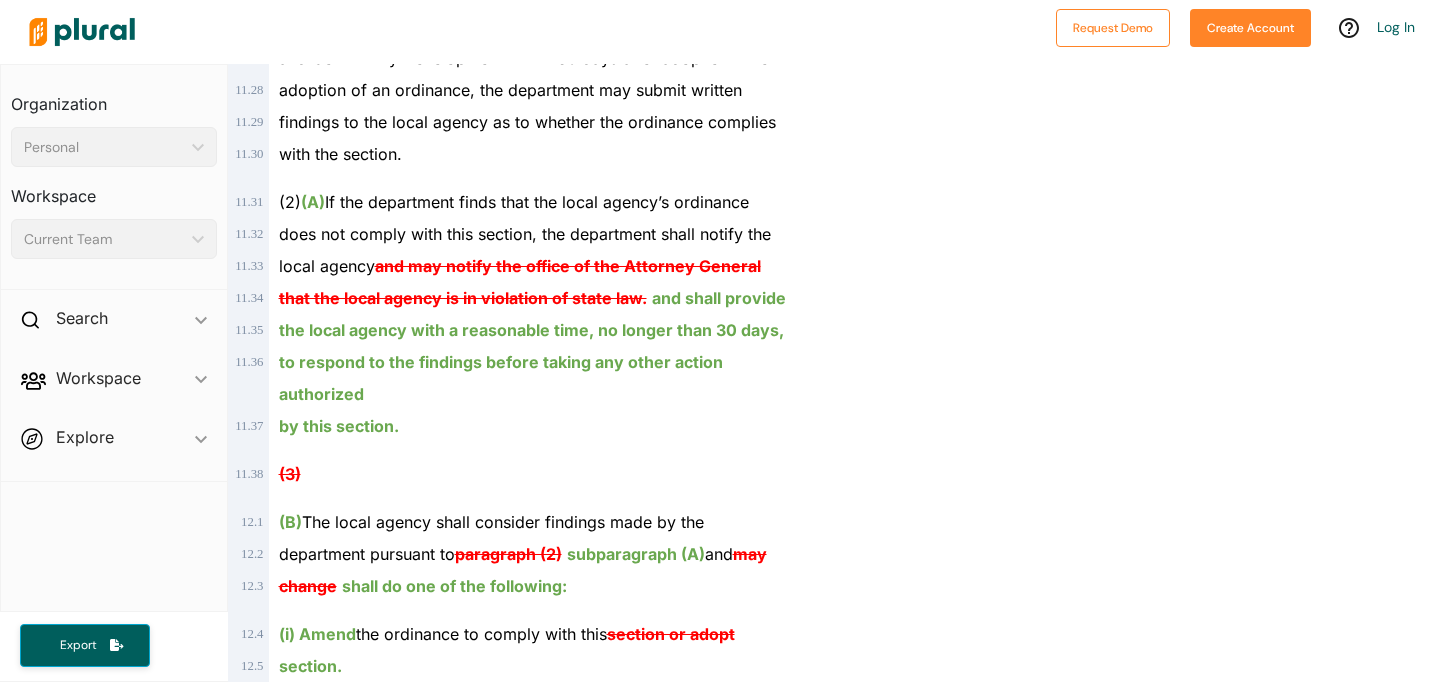 scroll, scrollTop: 8851, scrollLeft: 0, axis: vertical 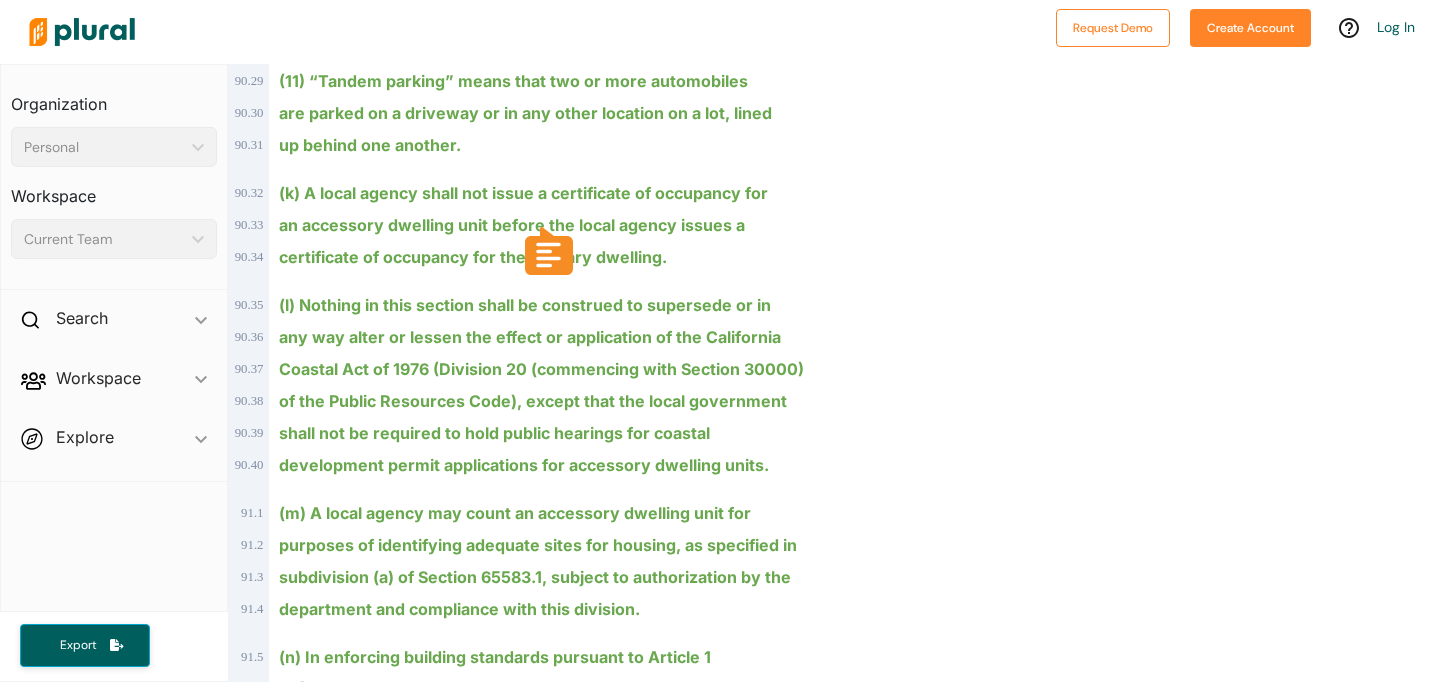 drag, startPoint x: 498, startPoint y: 195, endPoint x: 558, endPoint y: 186, distance: 60.671246 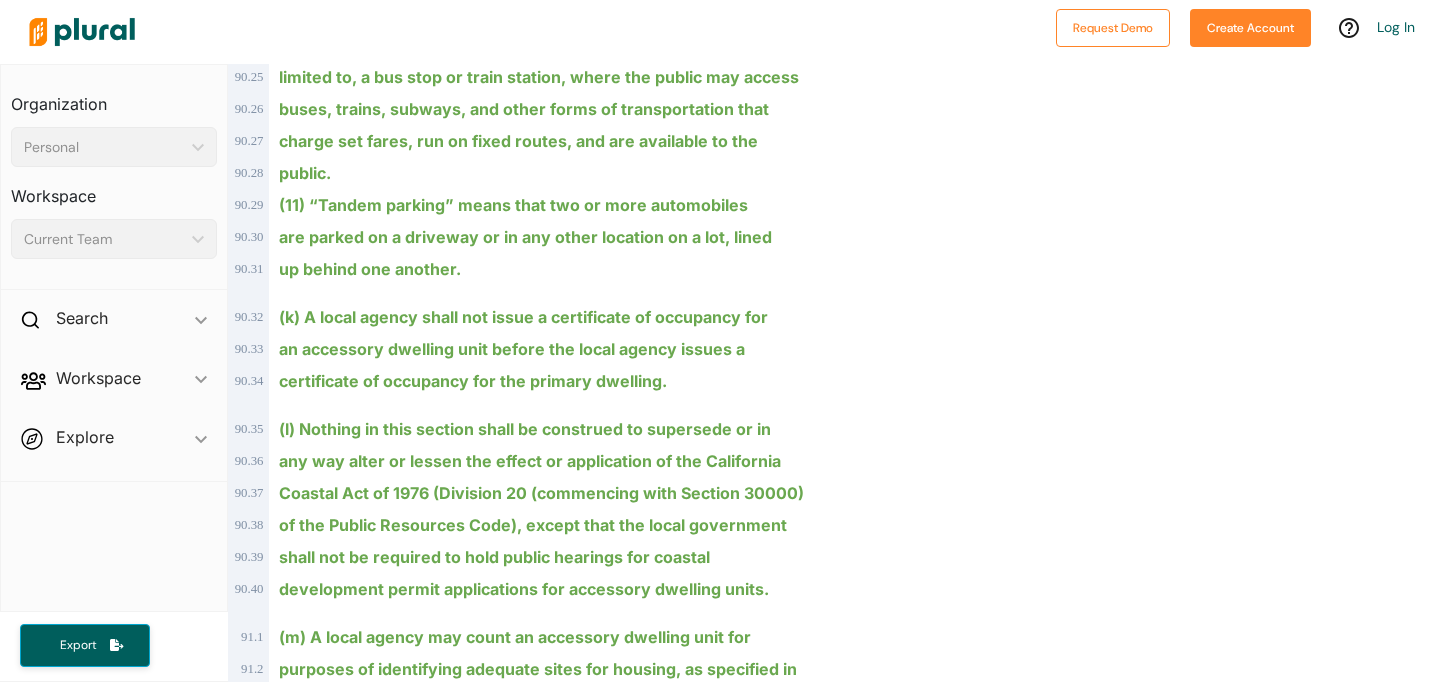 scroll, scrollTop: 119574, scrollLeft: 0, axis: vertical 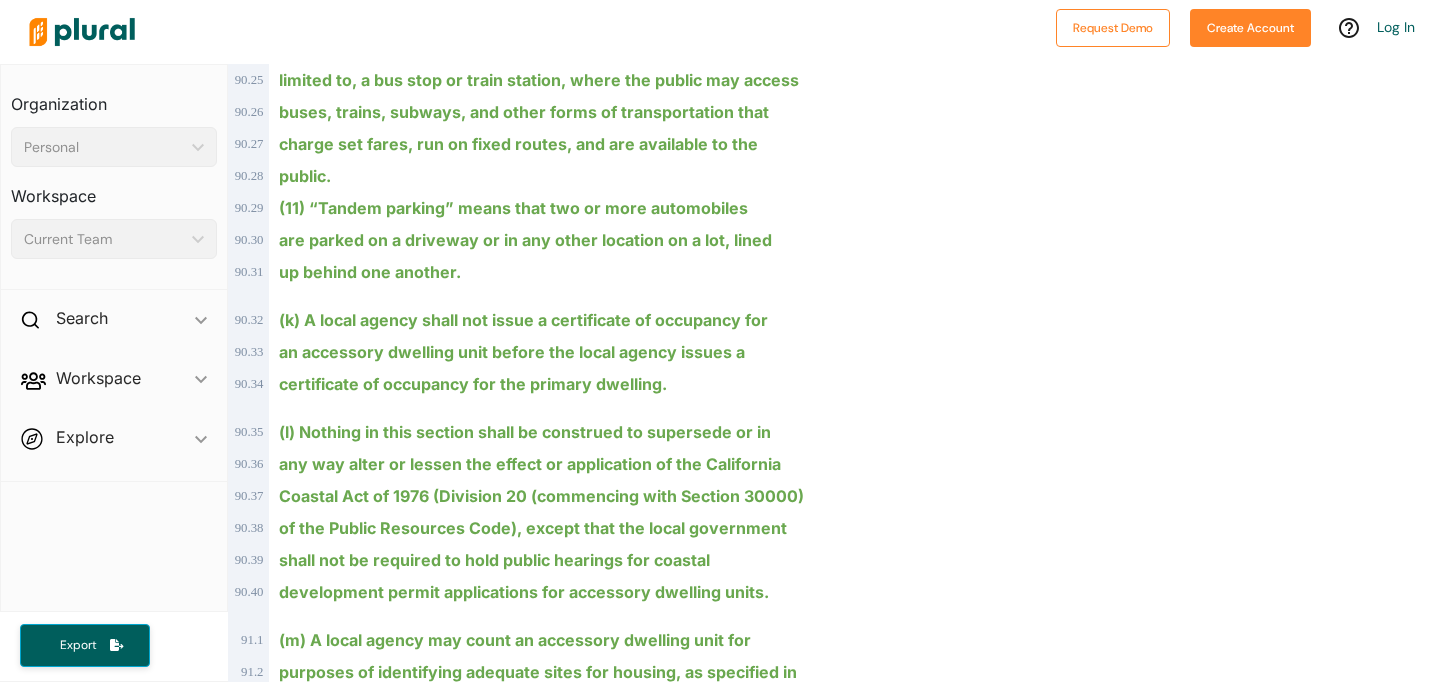 click on "SEC. [NUMBER]. Section [NUMBER] is added to the Health and Safety" at bounding box center [503, 1344] 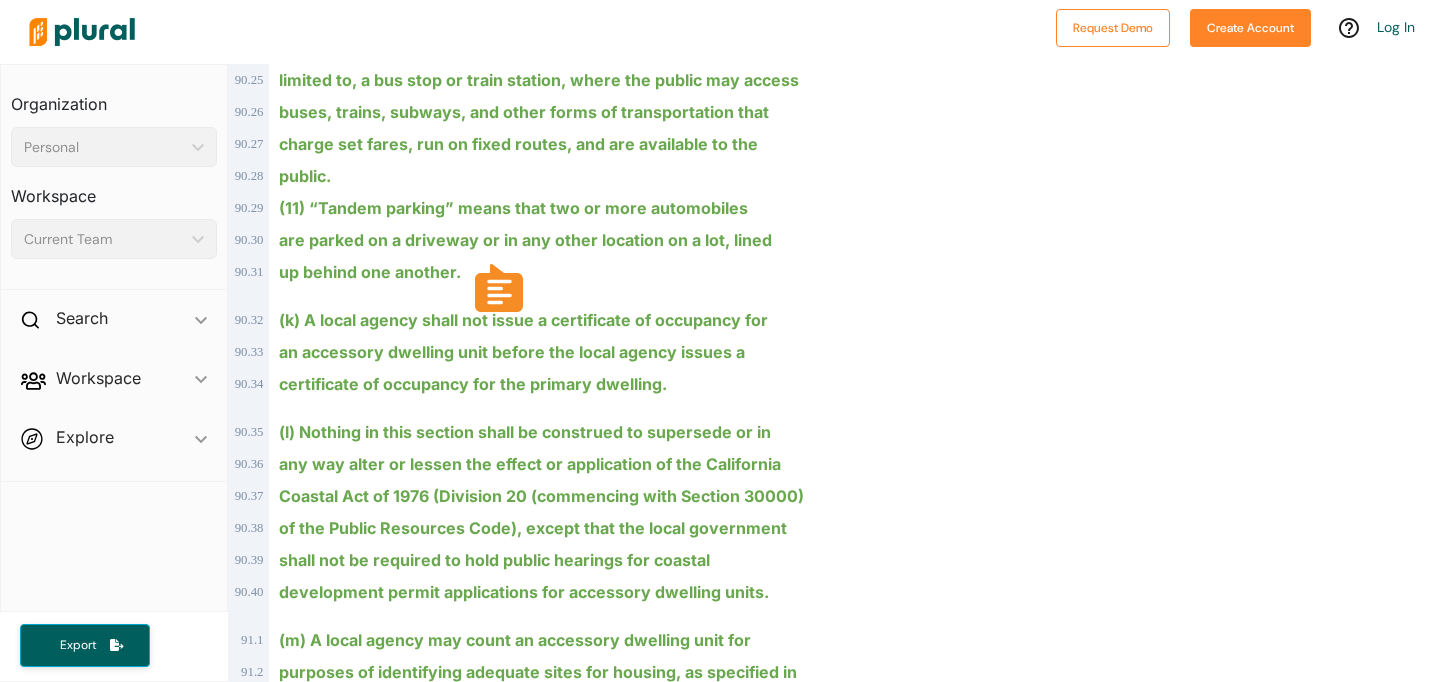 drag, startPoint x: 307, startPoint y: 191, endPoint x: 679, endPoint y: 220, distance: 373.12866 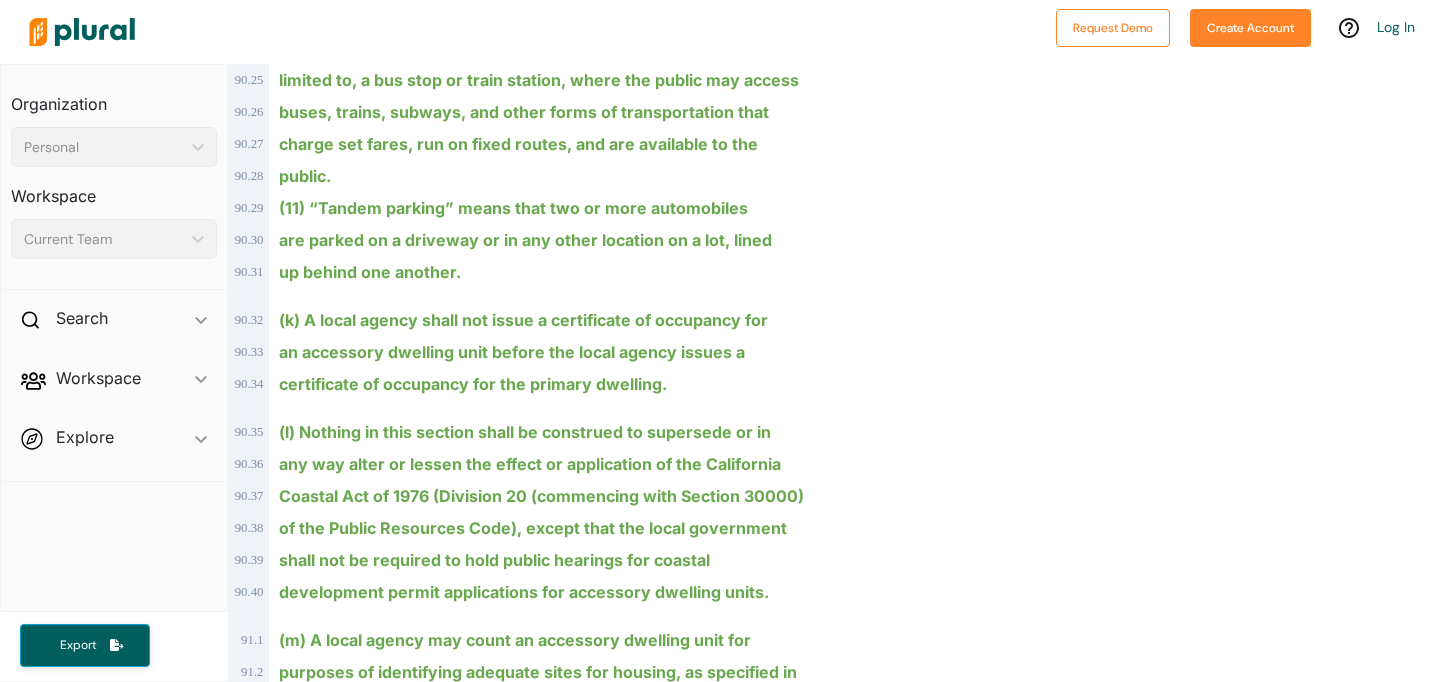click on "[NUMBER]. ([NUMBER]) An enforcement agency, until [DATE]," at bounding box center [539, 1408] 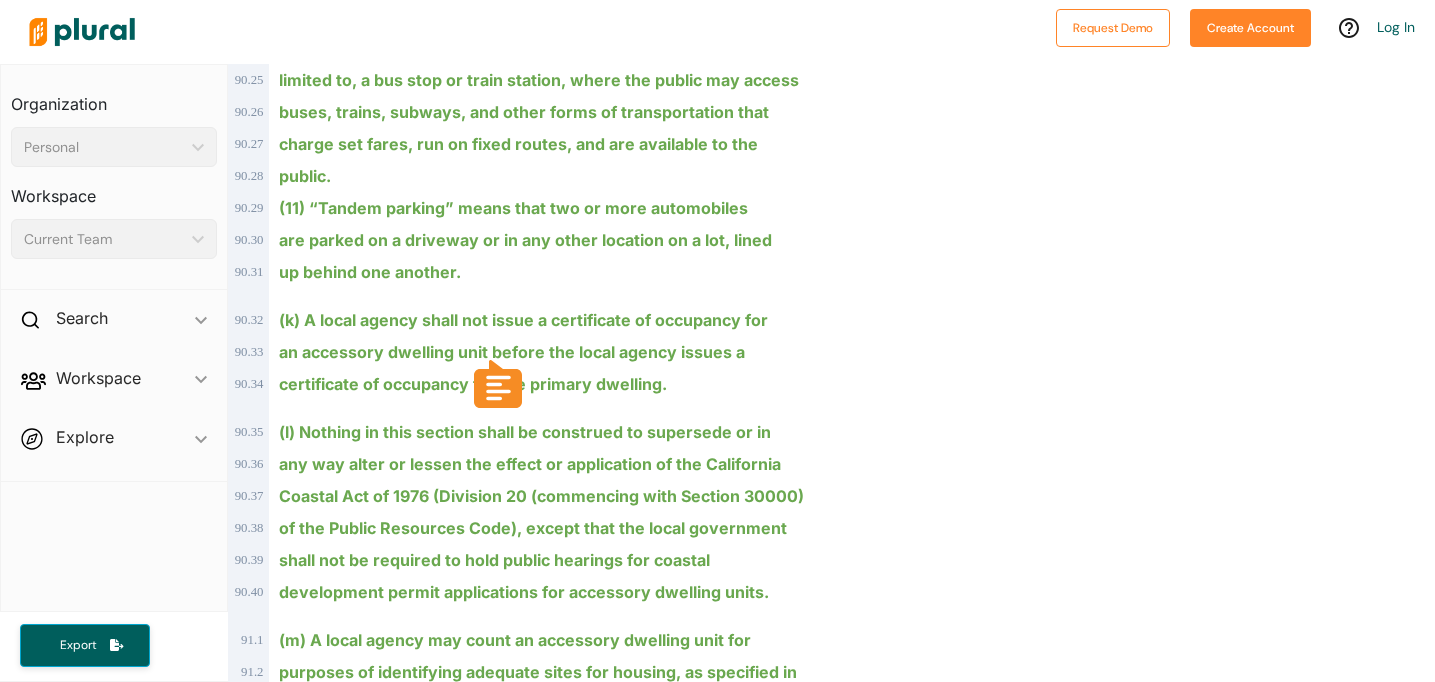 drag, startPoint x: 434, startPoint y: 275, endPoint x: 505, endPoint y: 306, distance: 77.47257 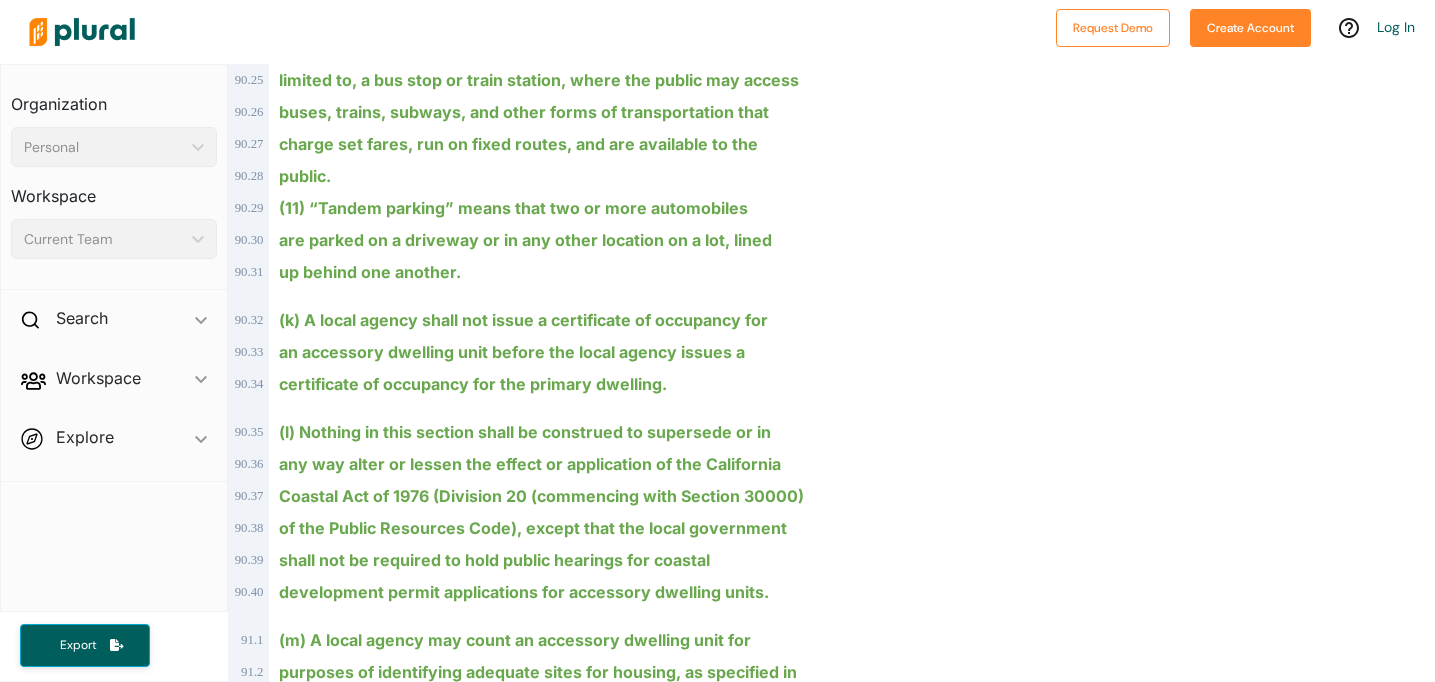 click on "this part shall include in that notice a statement that the owner of" at bounding box center (522, 1536) 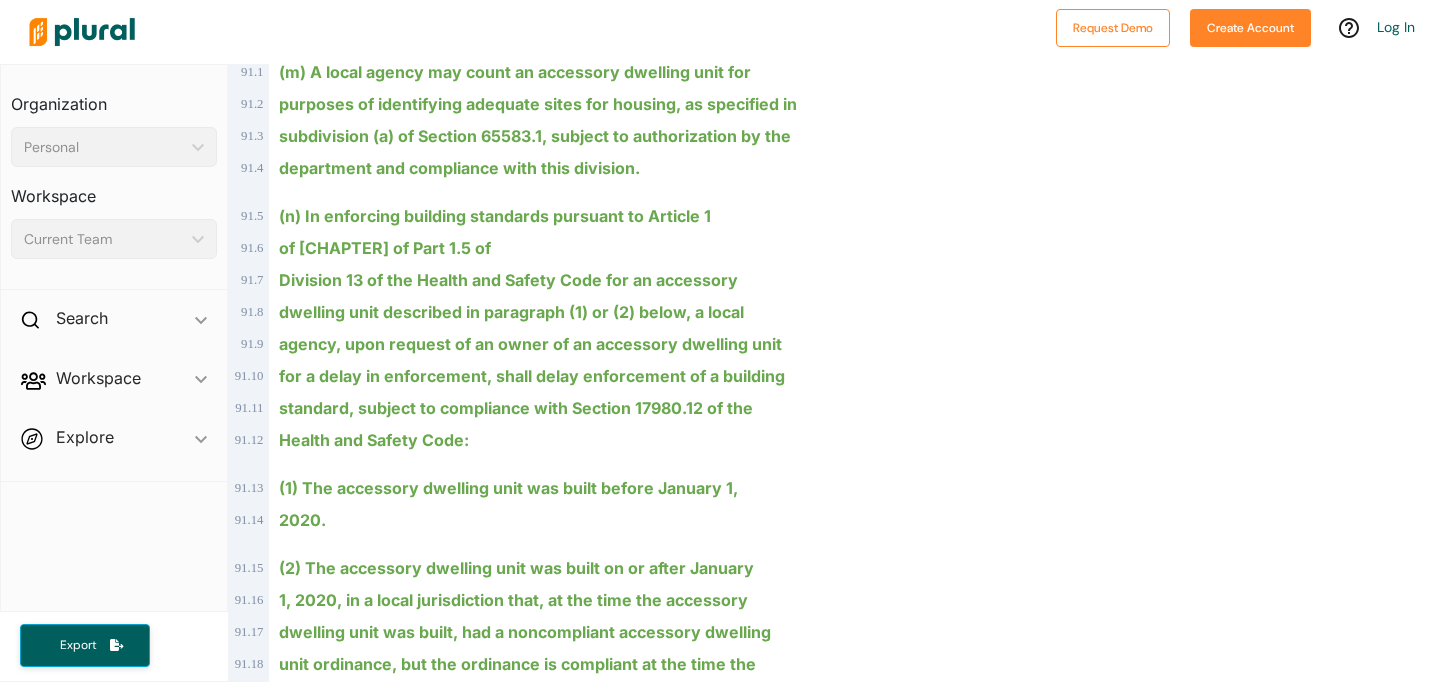 scroll, scrollTop: 120144, scrollLeft: 0, axis: vertical 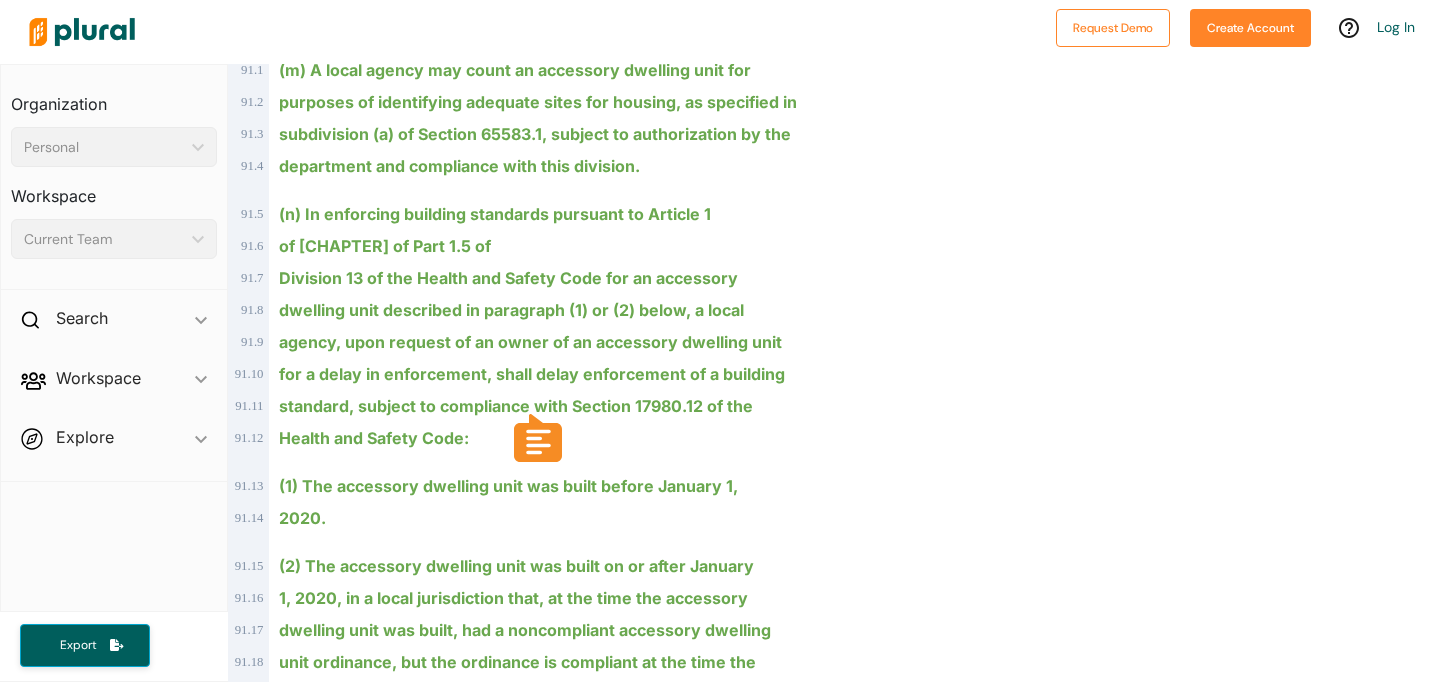 drag, startPoint x: 415, startPoint y: 244, endPoint x: 509, endPoint y: 360, distance: 149.30505 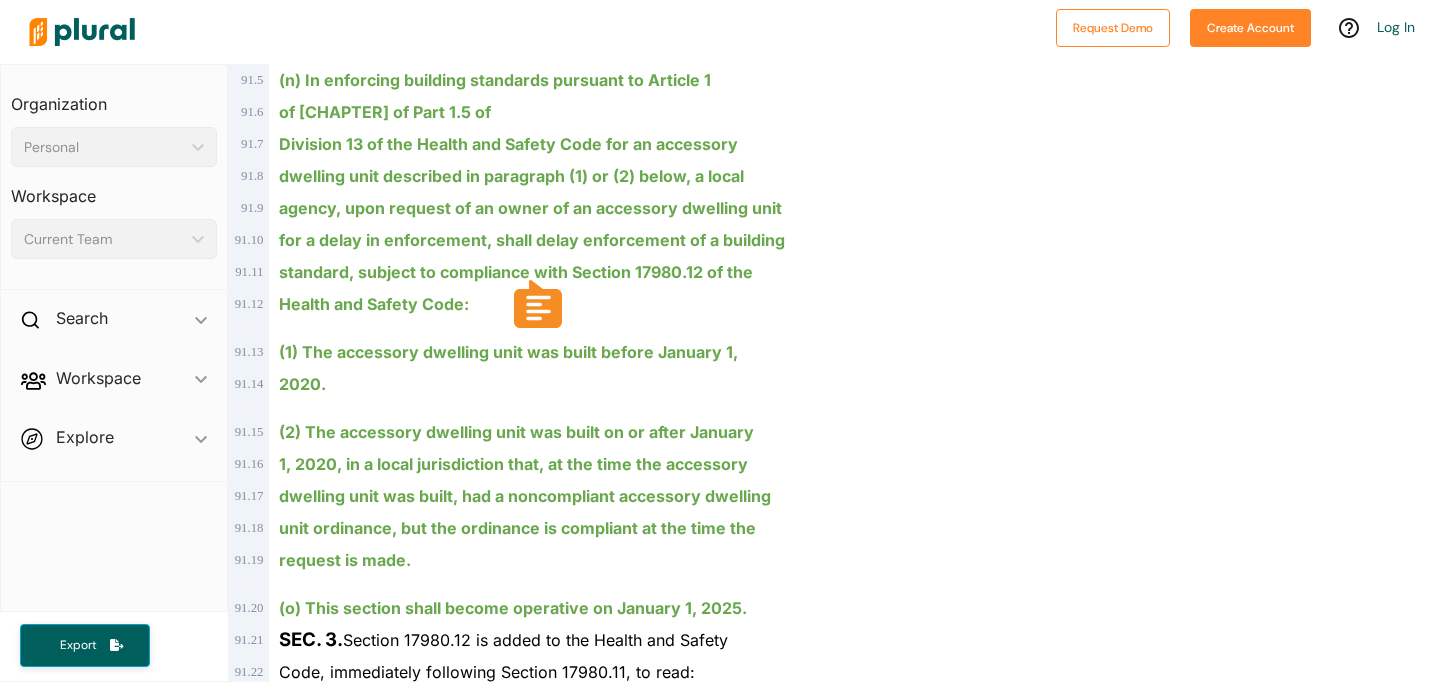 scroll, scrollTop: 120285, scrollLeft: 0, axis: vertical 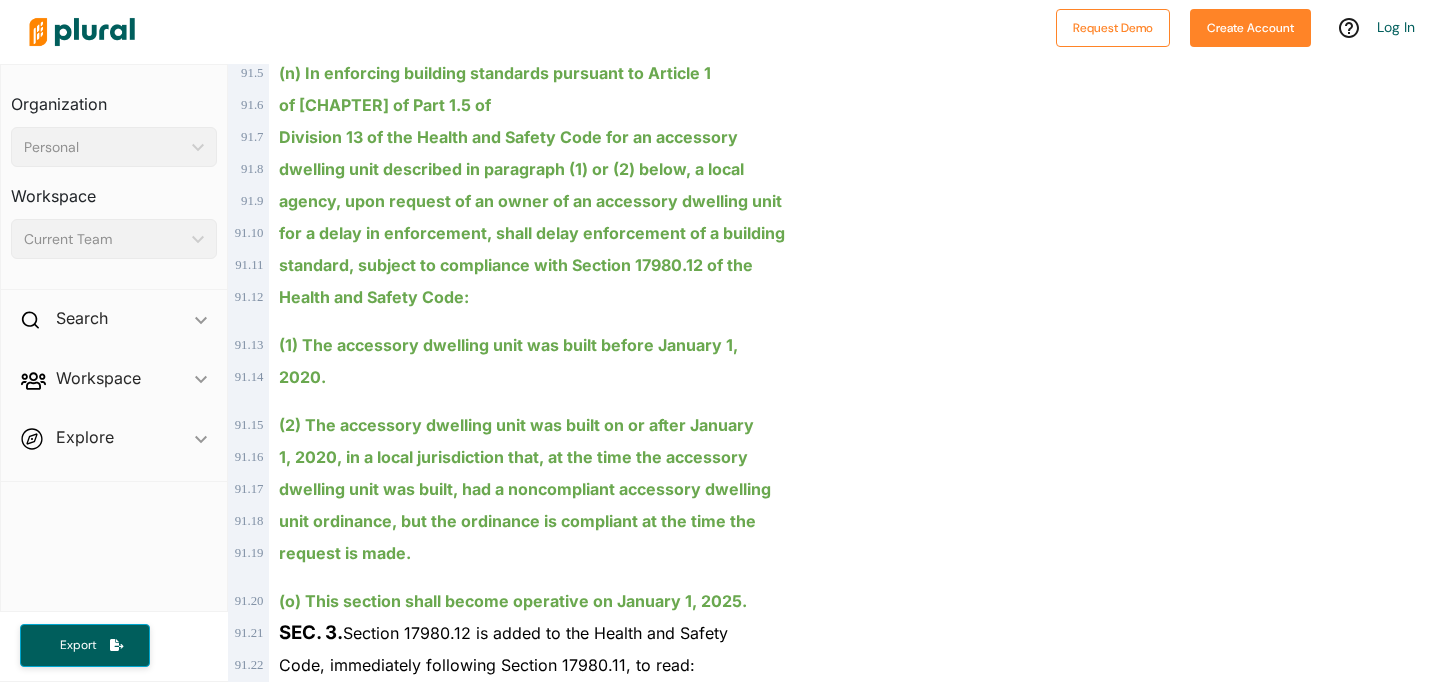 click on "regulations of the State Fire Marshal pursuant to Section 13146." at bounding box center (539, 1593) 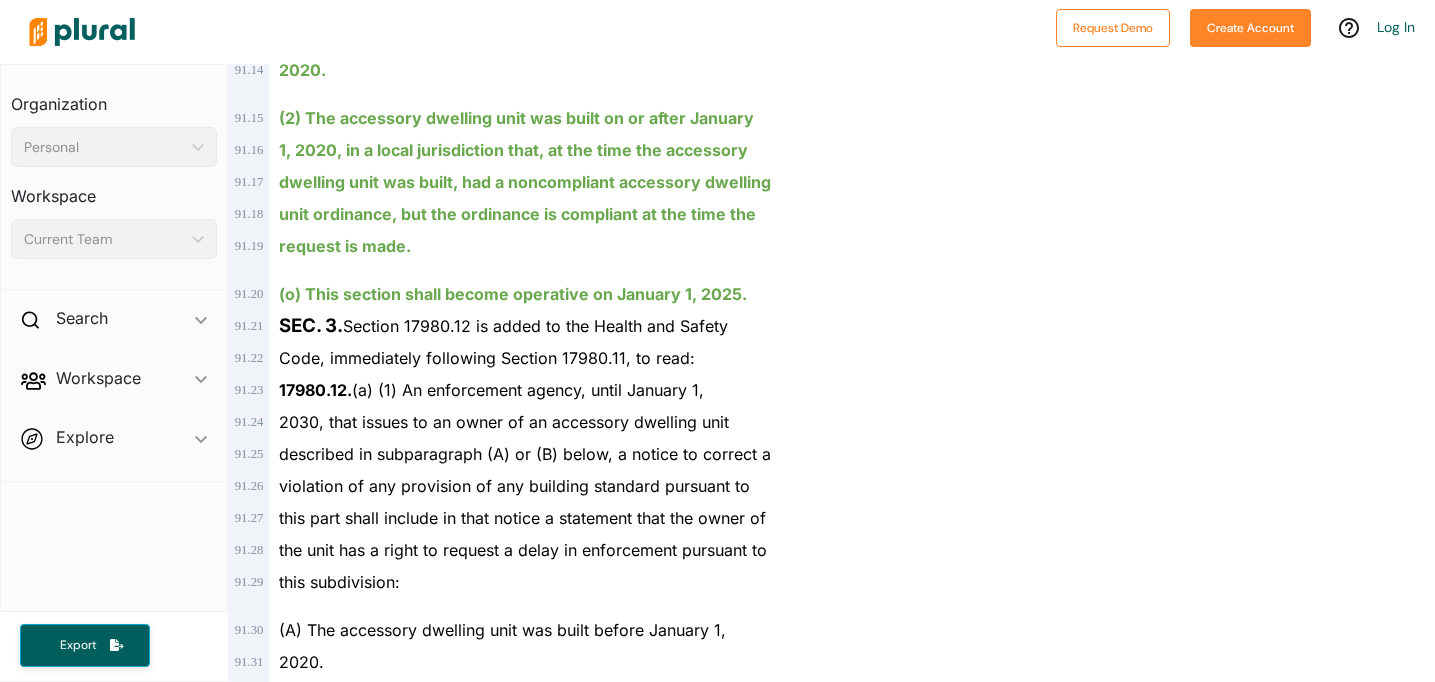 scroll, scrollTop: 120599, scrollLeft: 0, axis: vertical 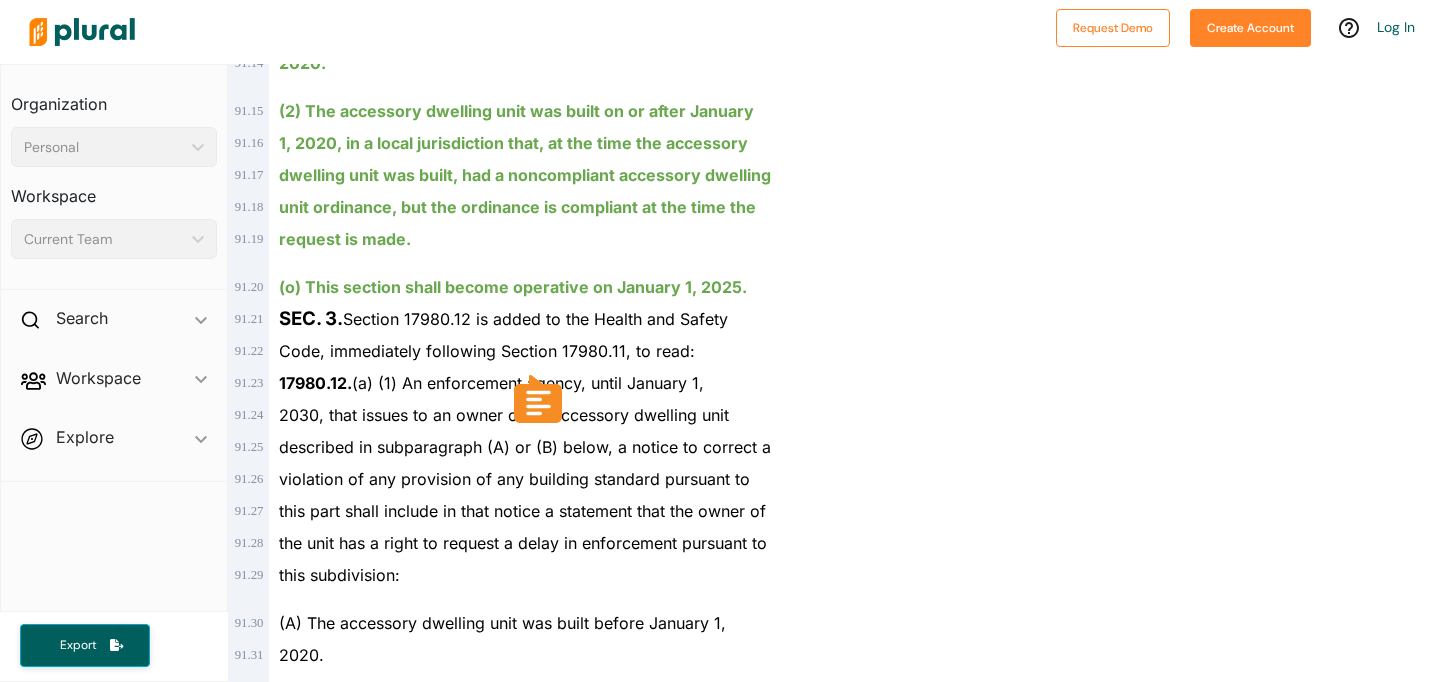 drag, startPoint x: 479, startPoint y: 215, endPoint x: 586, endPoint y: 325, distance: 153.45683 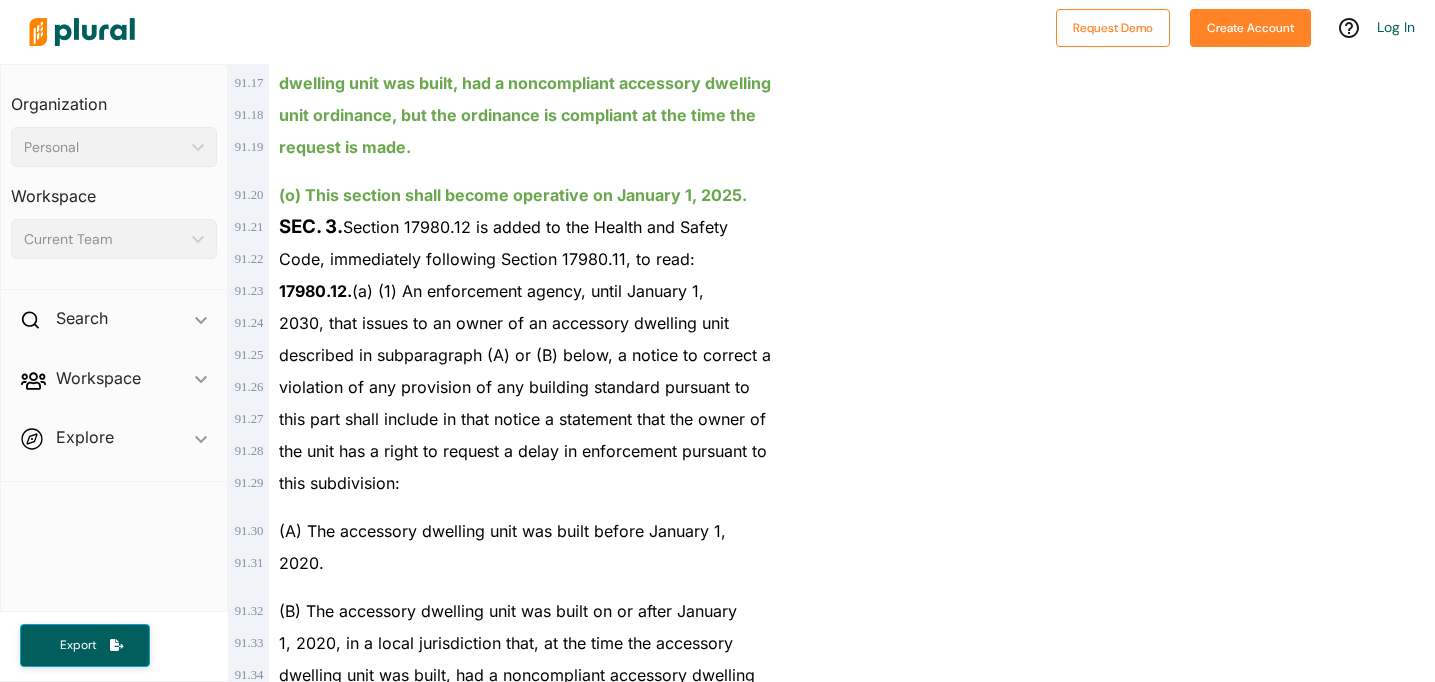 scroll, scrollTop: 120696, scrollLeft: 0, axis: vertical 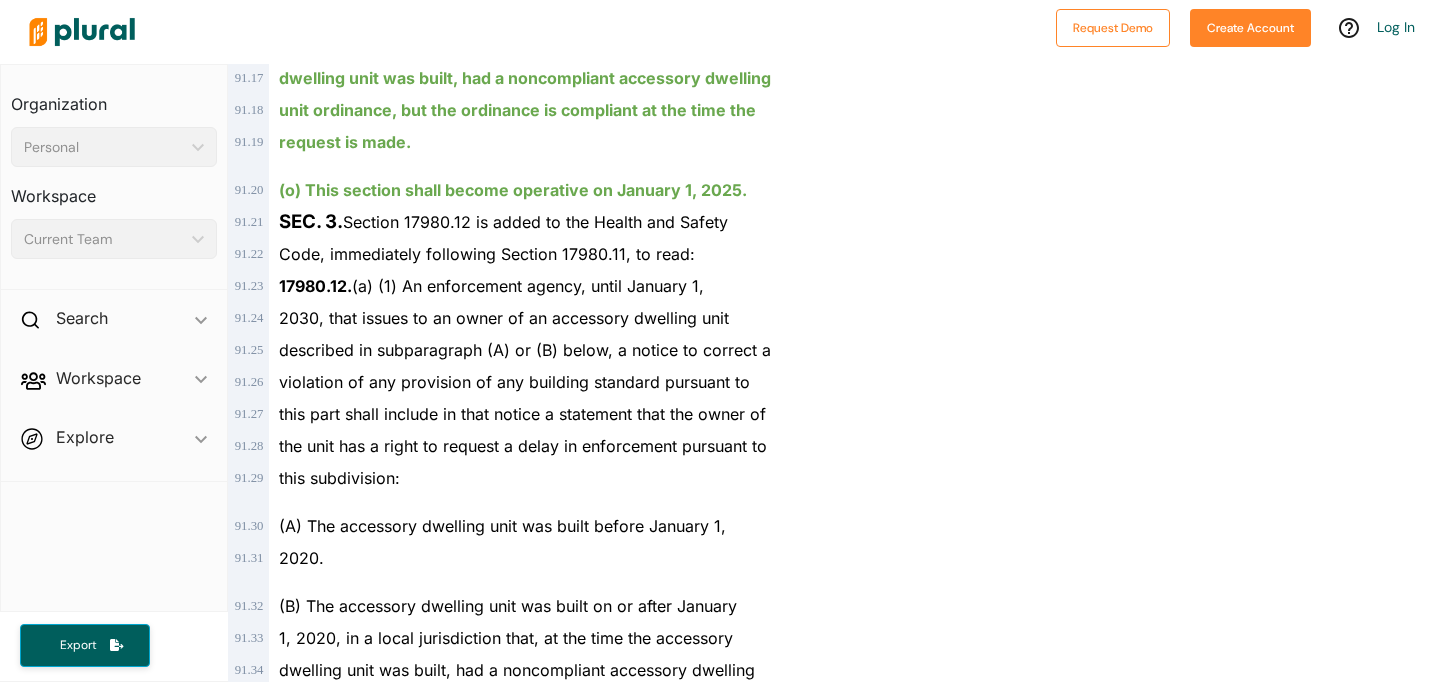 click on "the same meaning as defined in Section 65852.2." at bounding box center (466, 1470) 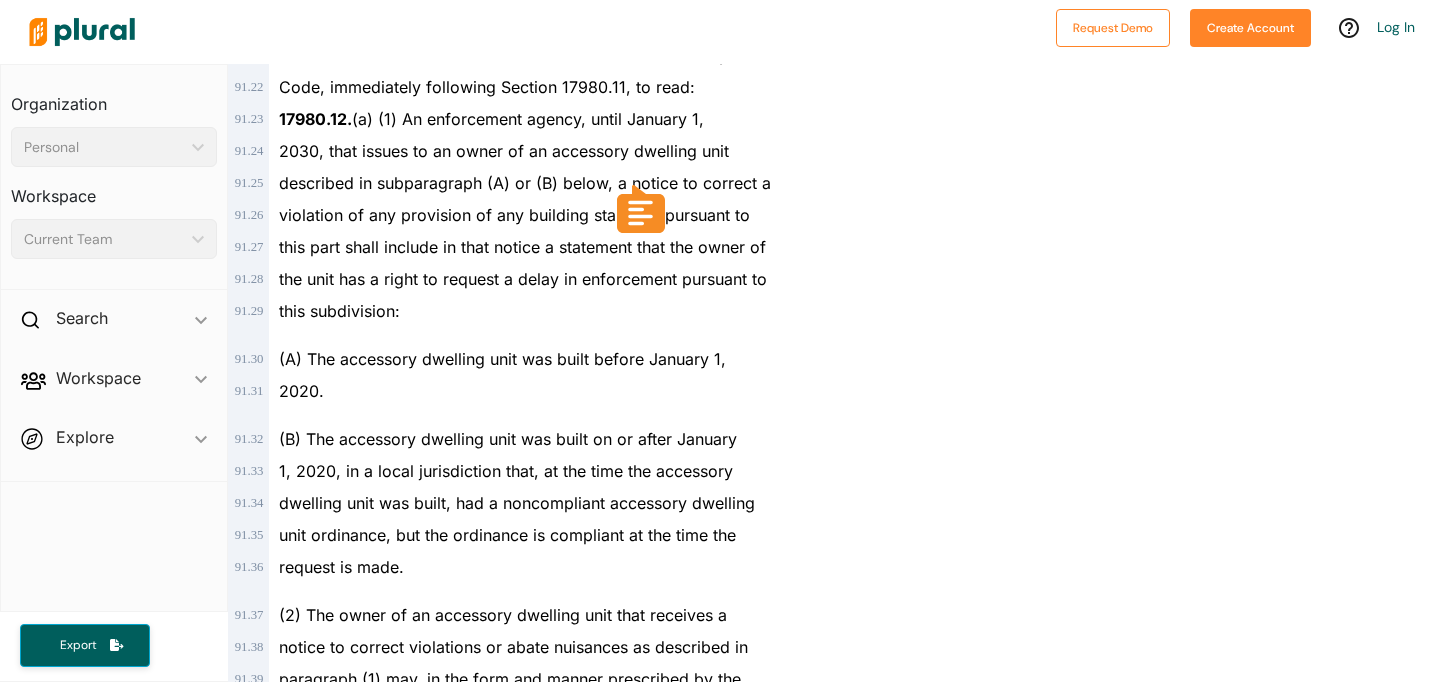 scroll, scrollTop: 120884, scrollLeft: 0, axis: vertical 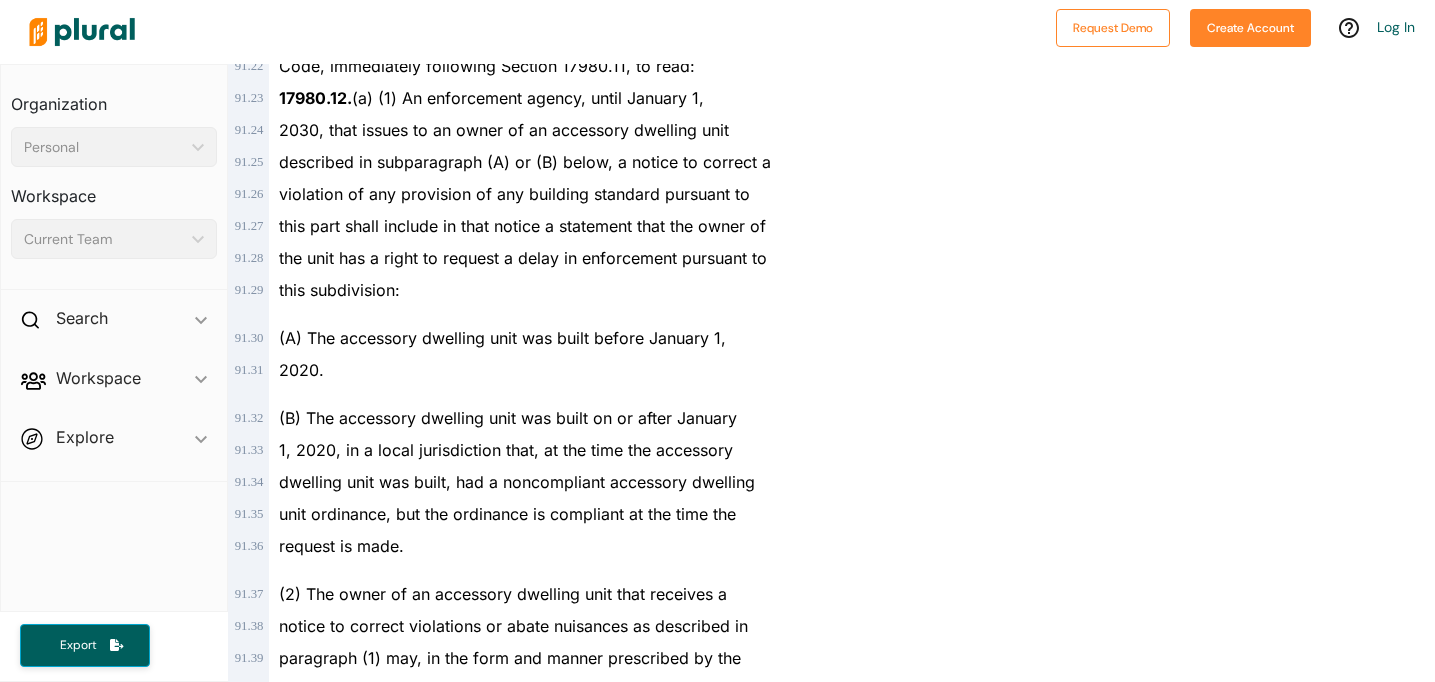 click on "SEC. 4.  (a) Sections 1.1 and 2.1 of this bill incorporate" at bounding box center (539, 1394) 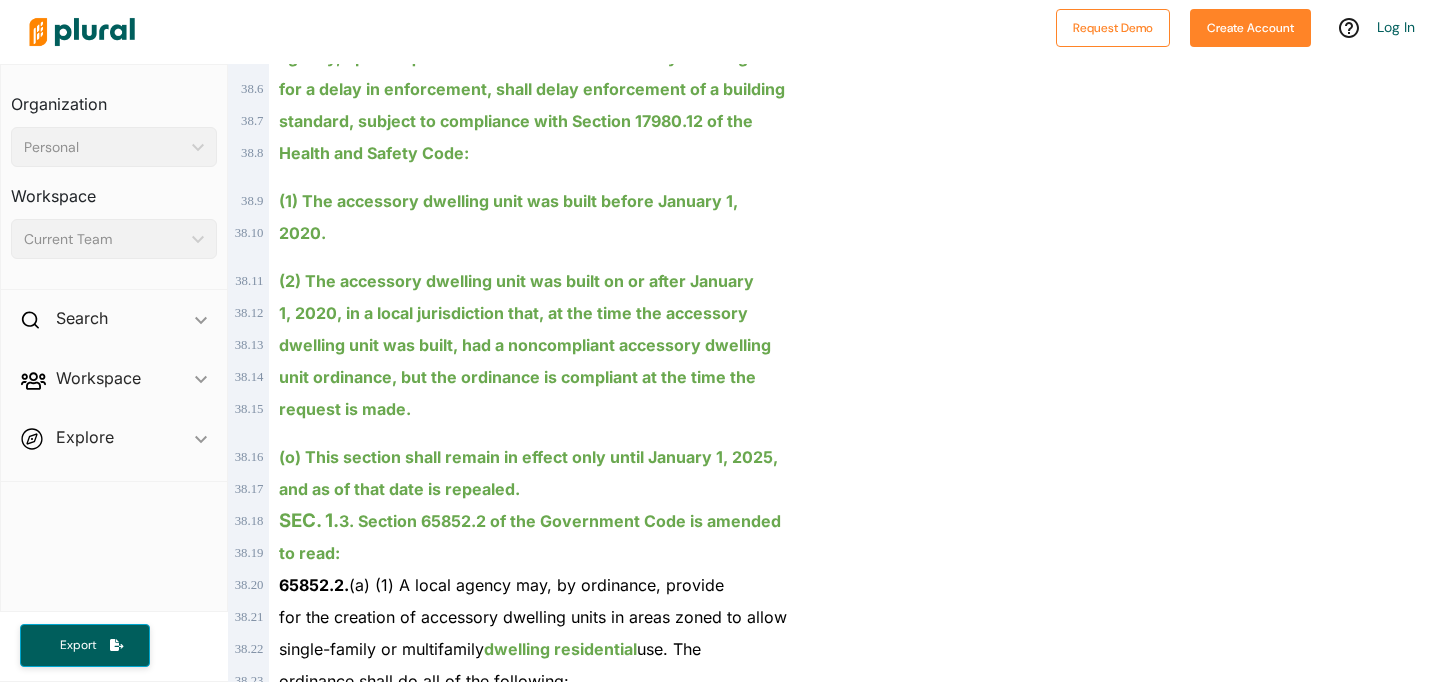 scroll, scrollTop: 45705, scrollLeft: 0, axis: vertical 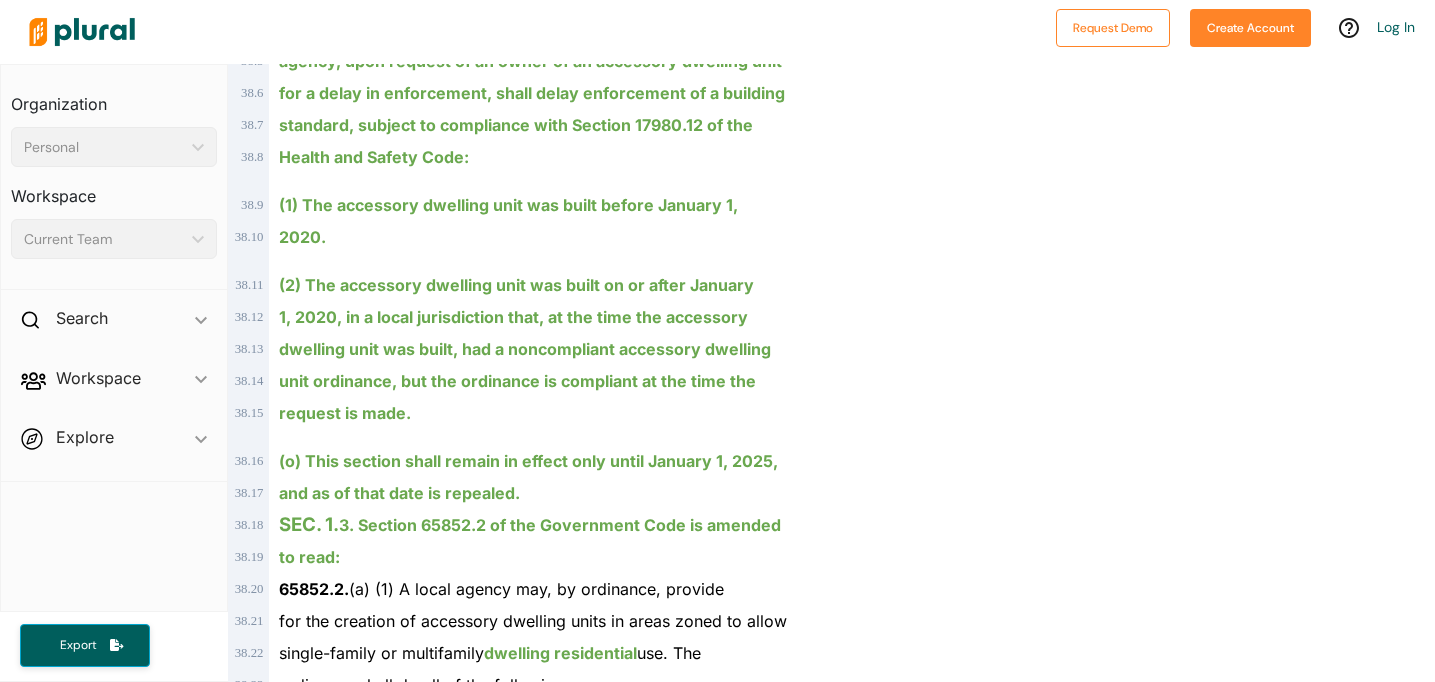 click on "SEC. 1. 3. Section 65852.2 of the Government Code is amended" at bounding box center [530, 525] 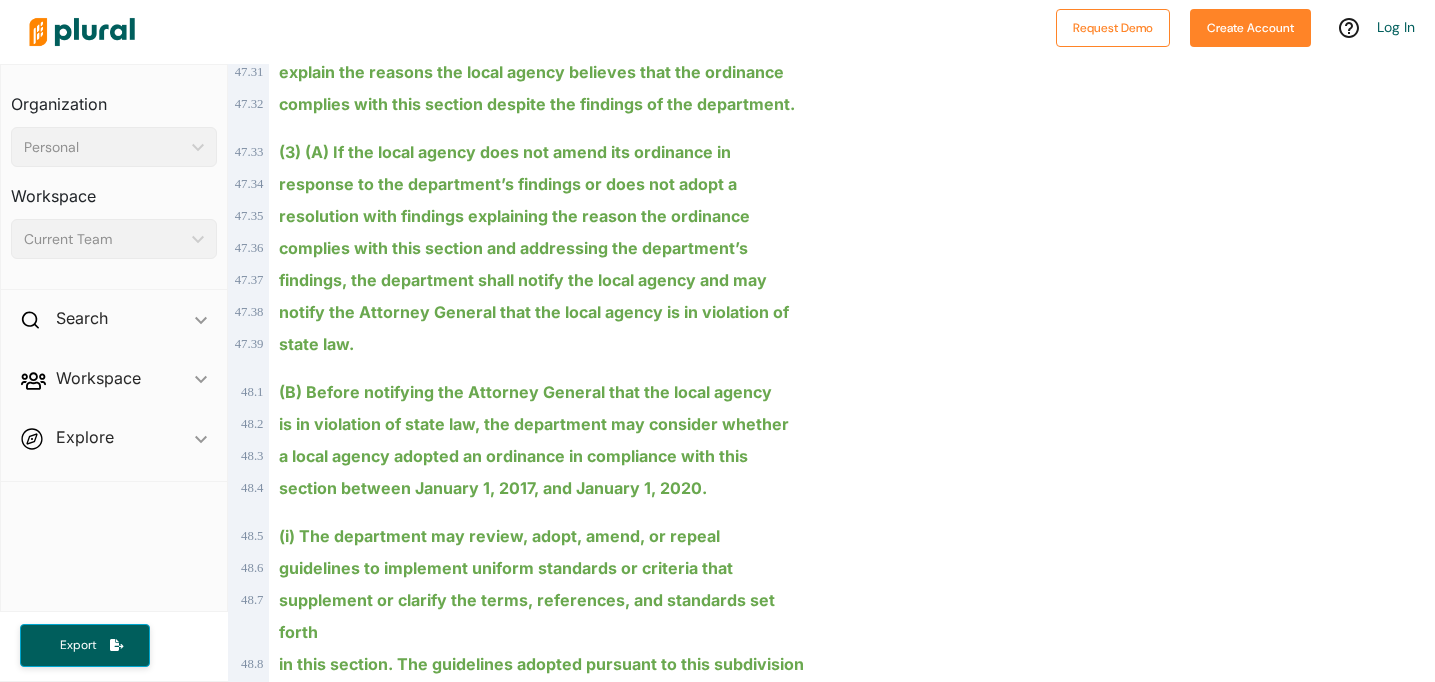 scroll, scrollTop: 59233, scrollLeft: 0, axis: vertical 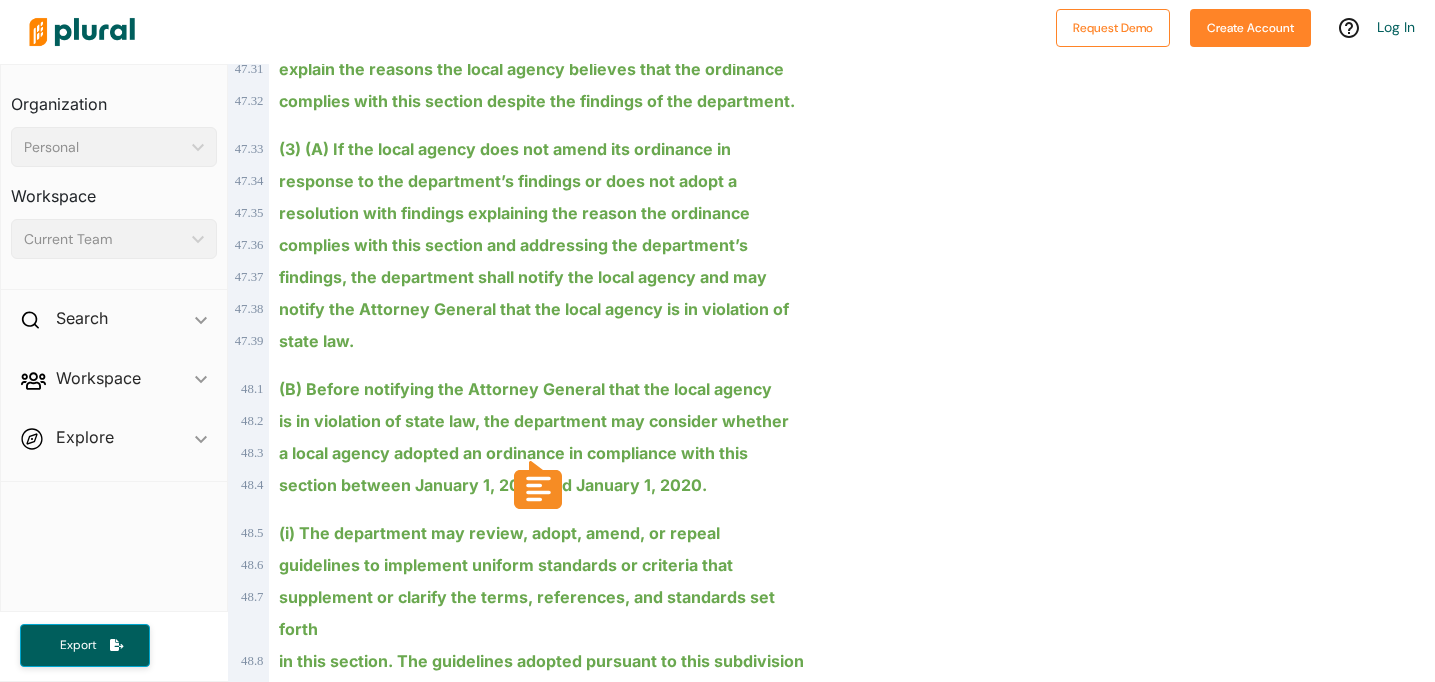 drag, startPoint x: 446, startPoint y: 356, endPoint x: 543, endPoint y: 416, distance: 114.05701 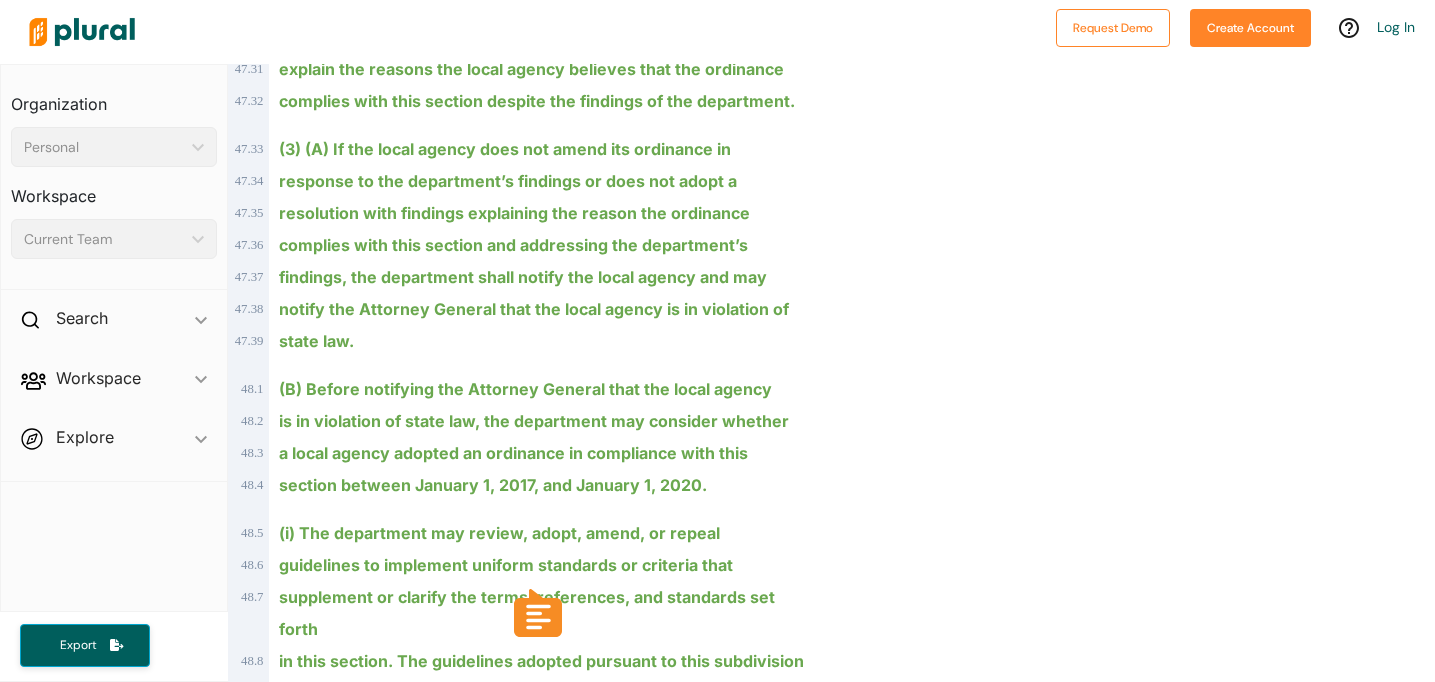 drag, startPoint x: 684, startPoint y: 539, endPoint x: 635, endPoint y: 370, distance: 175.96022 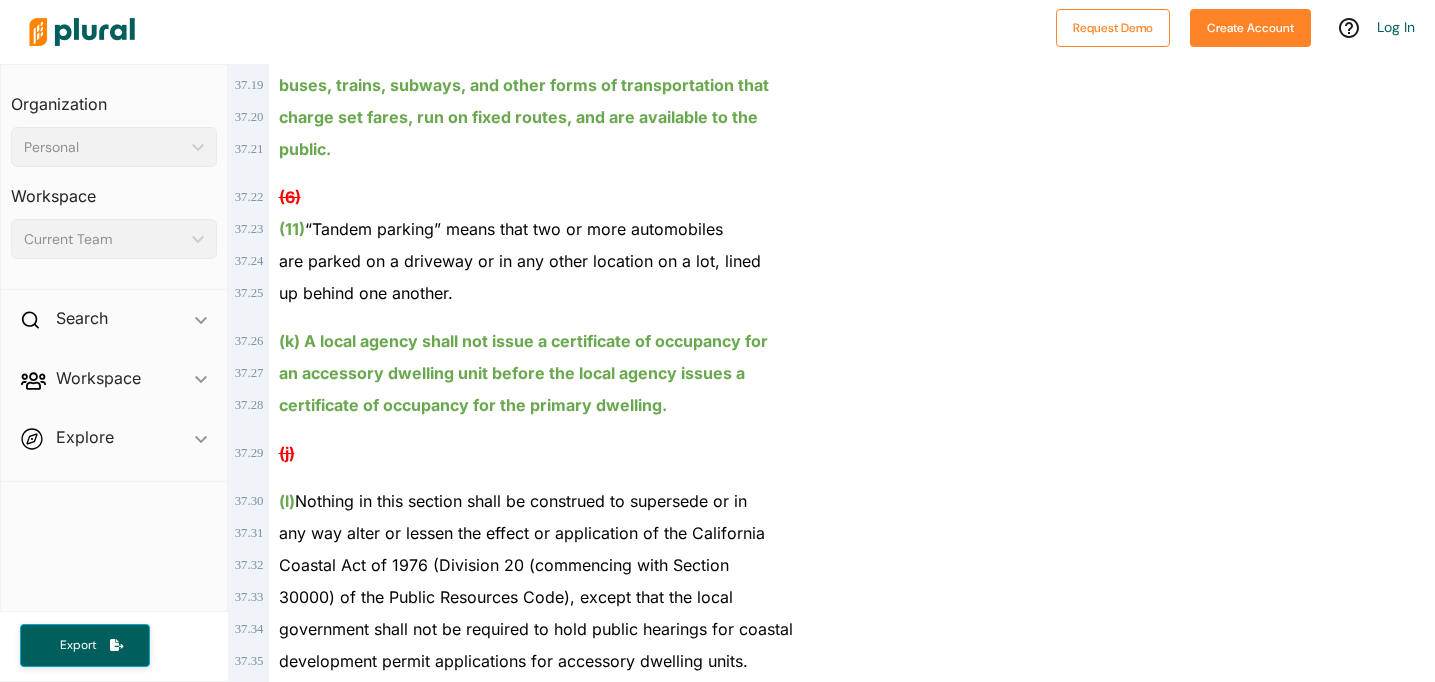 scroll, scrollTop: 43072, scrollLeft: 0, axis: vertical 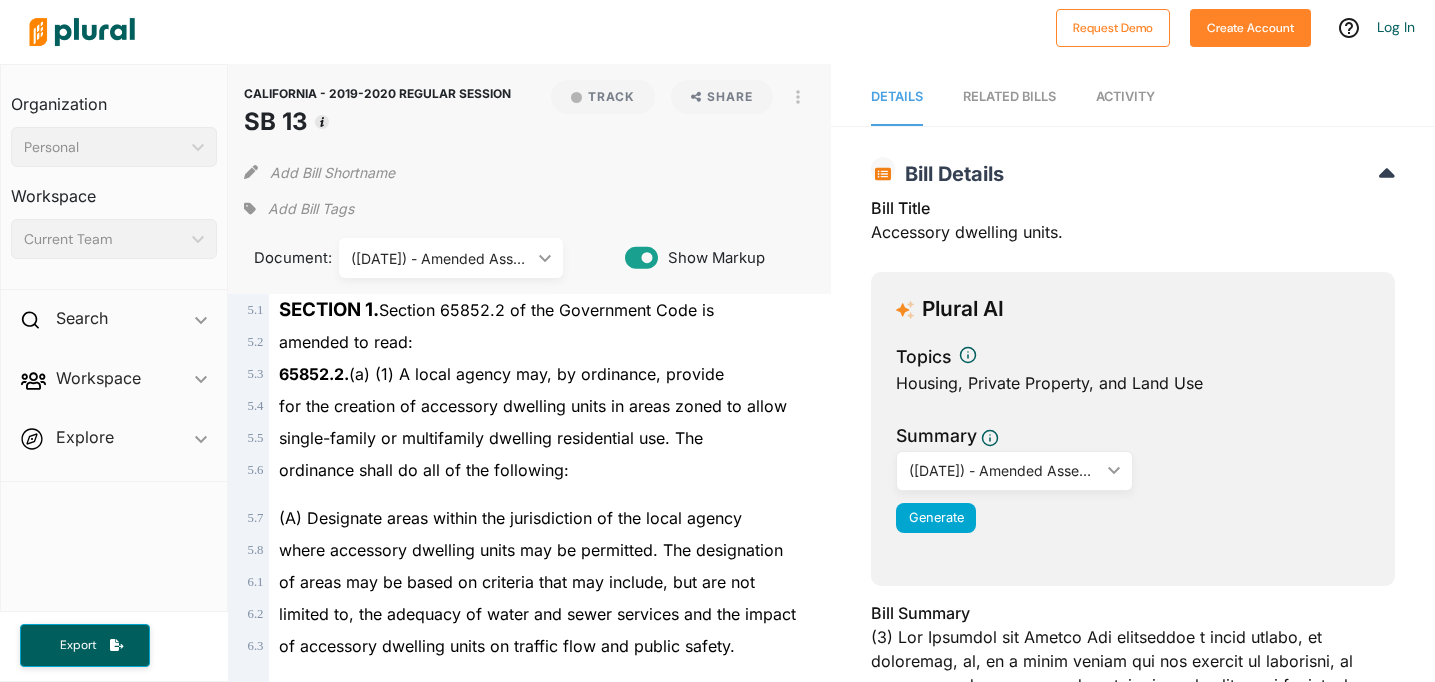 click on "Add Bill Shortname" at bounding box center (530, 168) 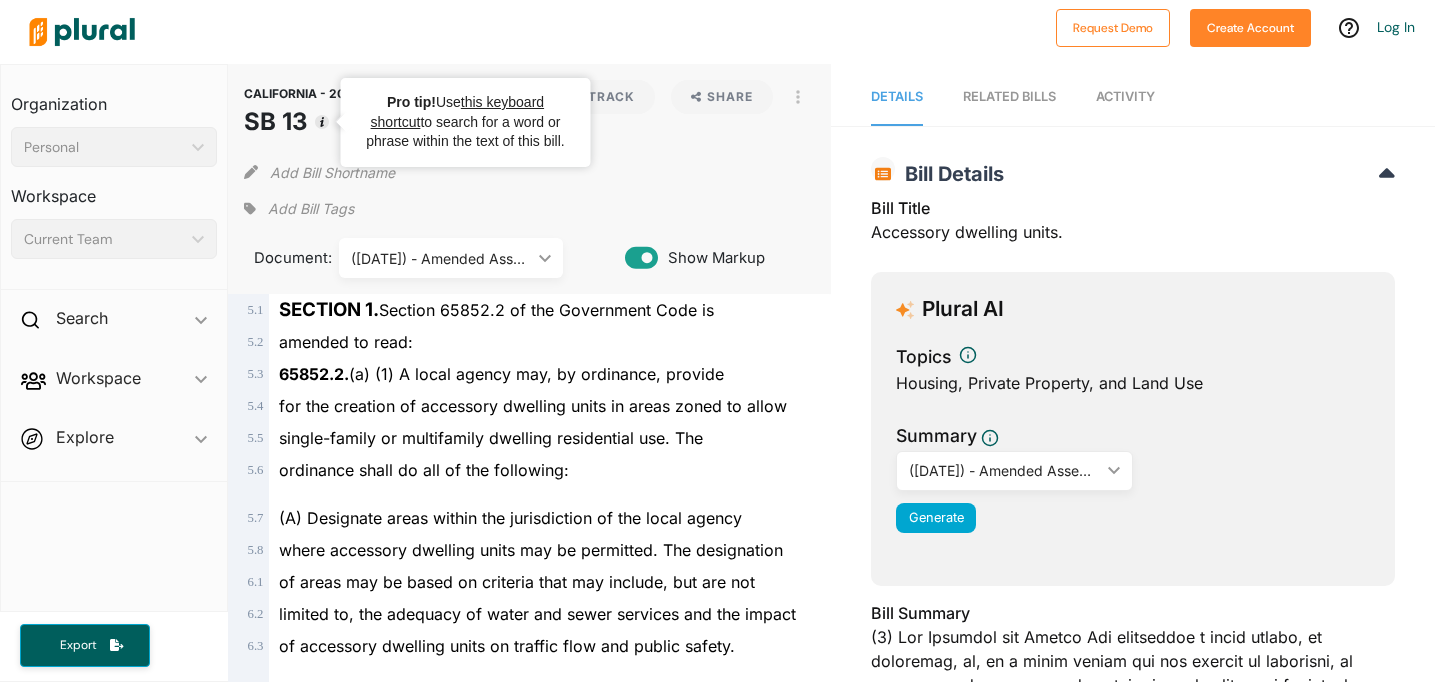 click on "SB 13" at bounding box center (377, 122) 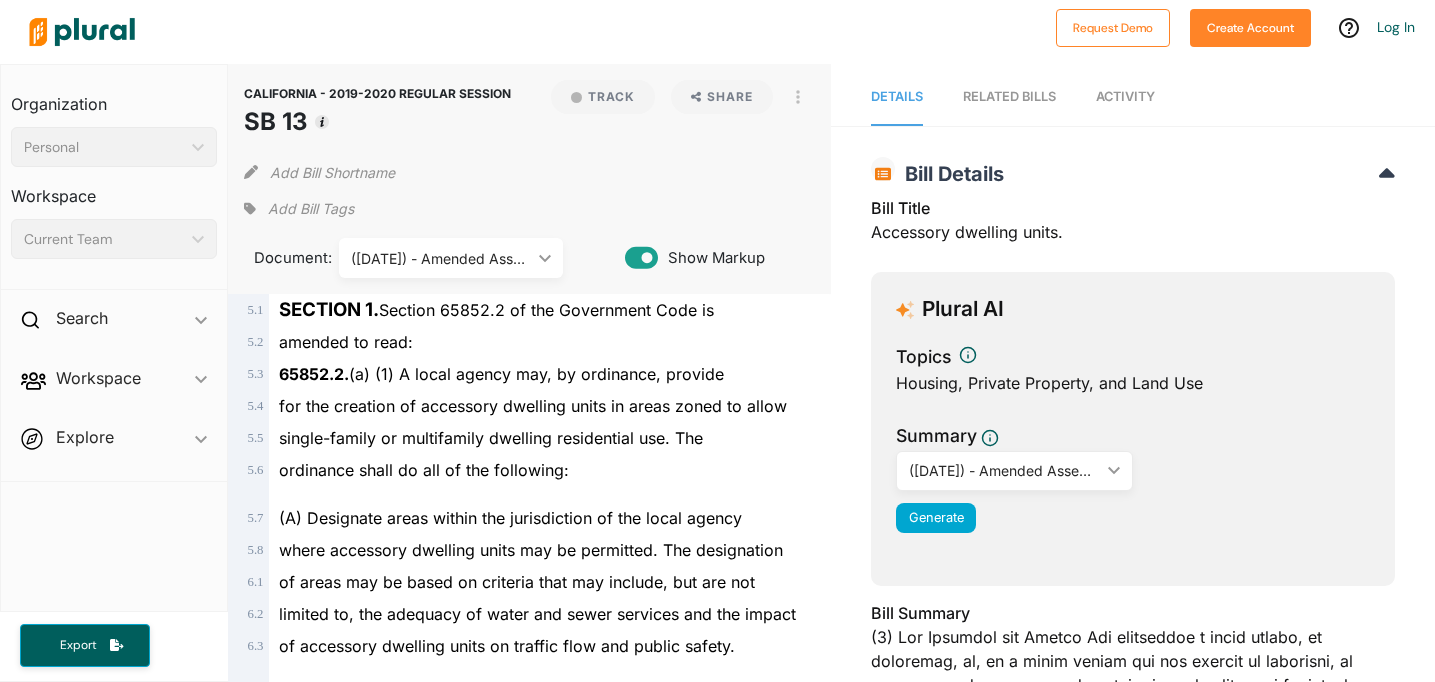 click on "[GEOGRAPHIC_AREA] - [YEAR]-[YEAR] REGULAR SESSION SB [NUMBER]" at bounding box center (377, 114) 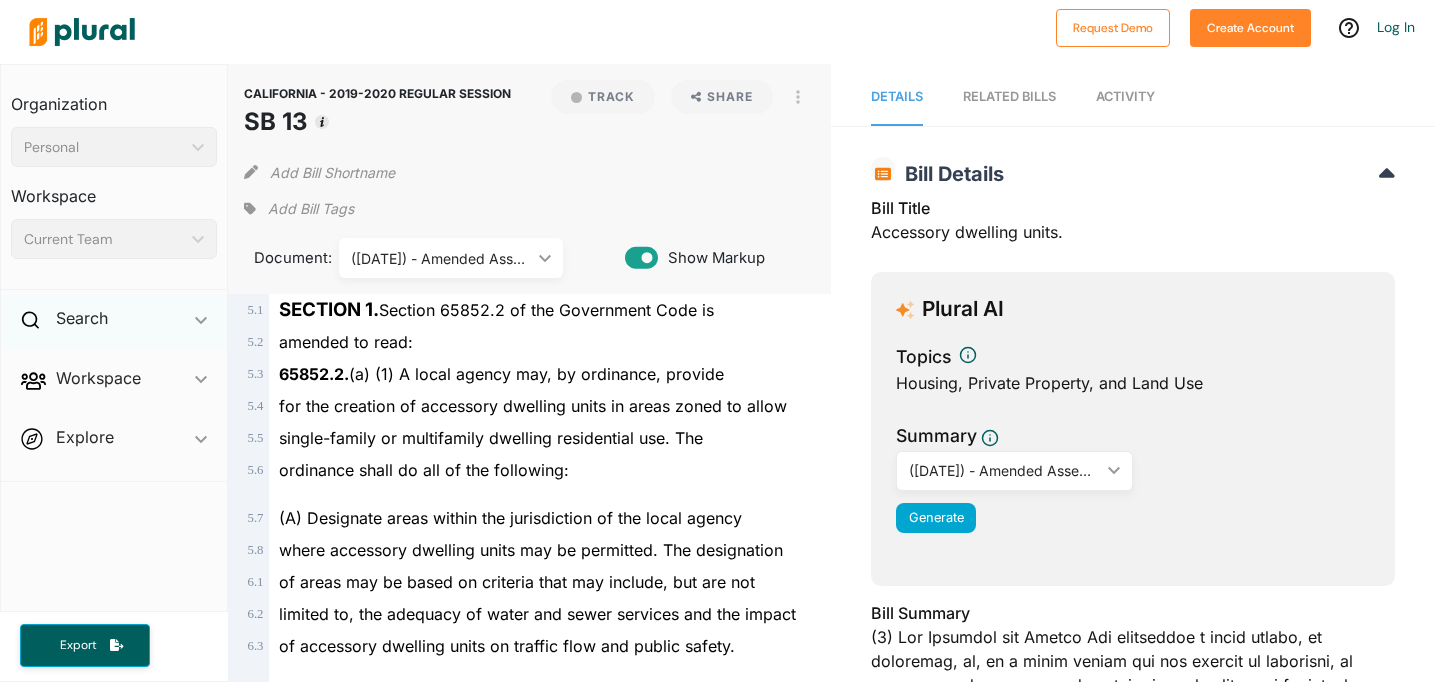 click at bounding box center [33, 322] 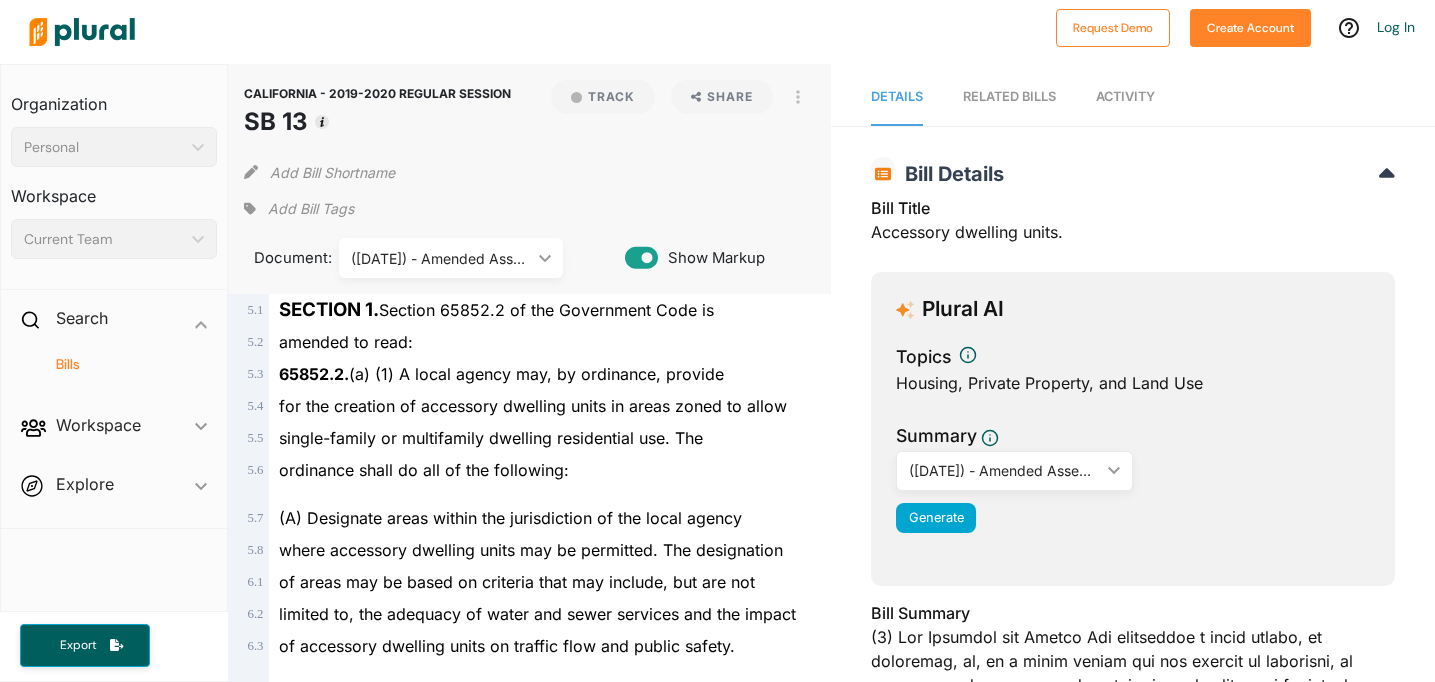 click on "Bills" at bounding box center (119, 364) 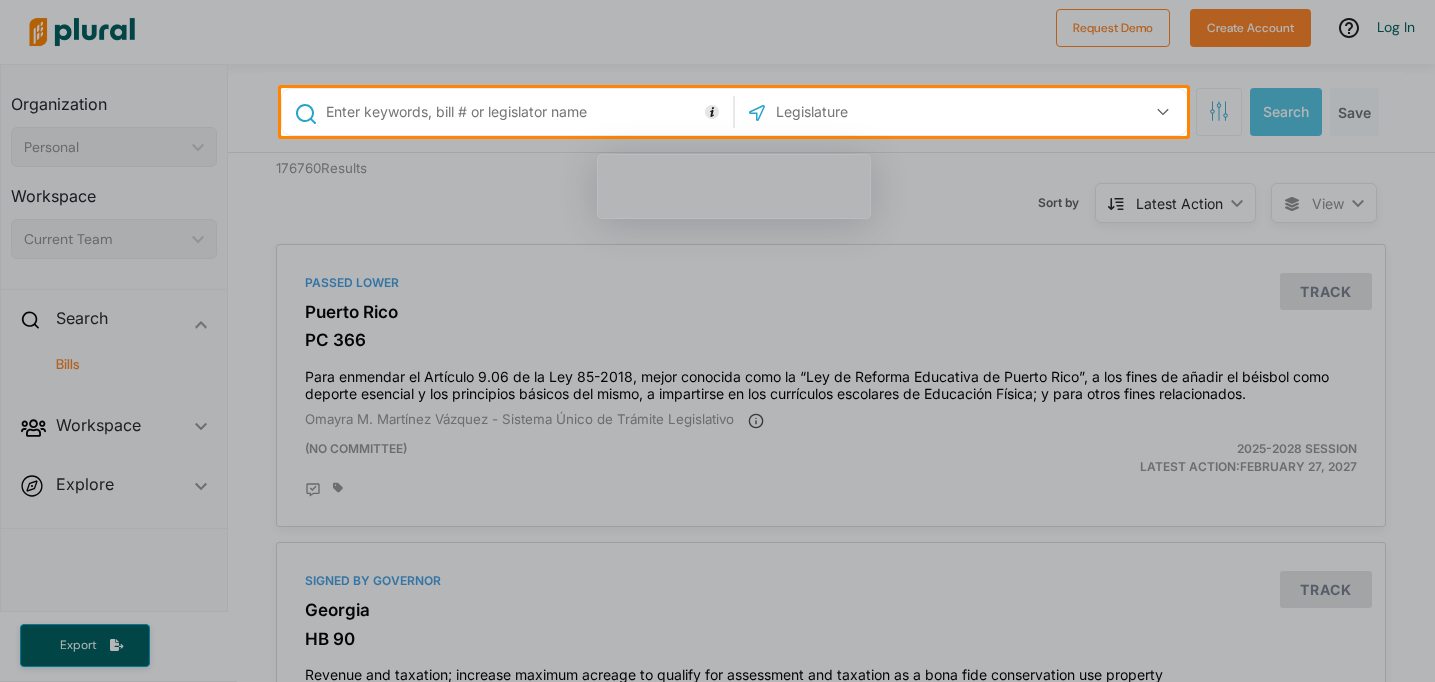 click at bounding box center [526, 112] 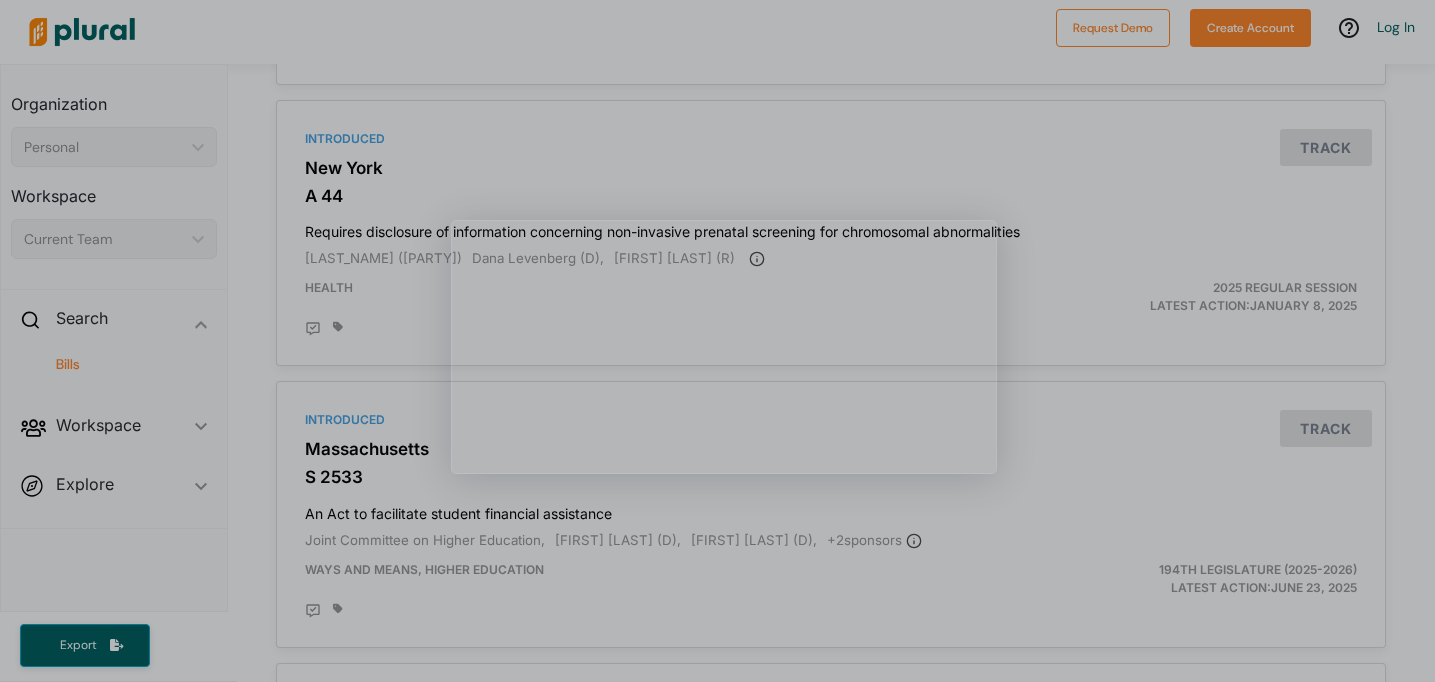 scroll, scrollTop: 2405, scrollLeft: 0, axis: vertical 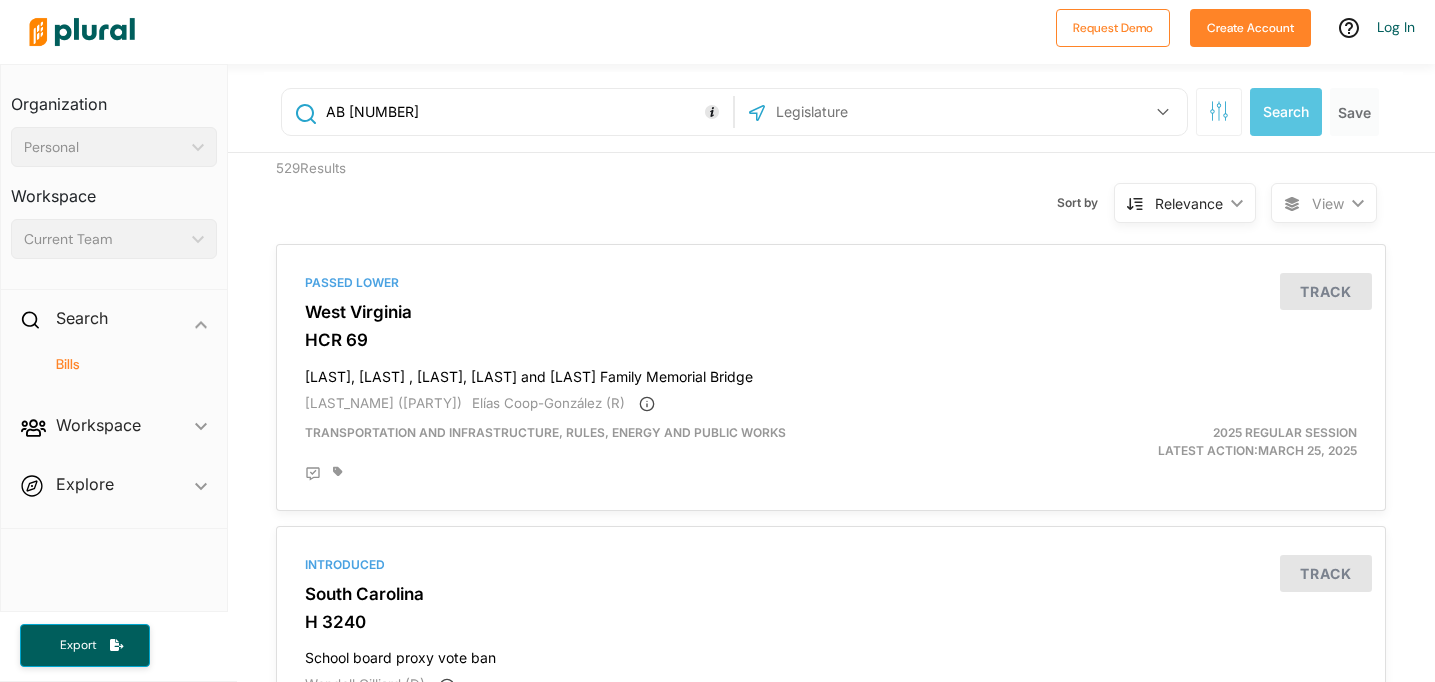 click on "AB [NUMBER]" at bounding box center (526, 112) 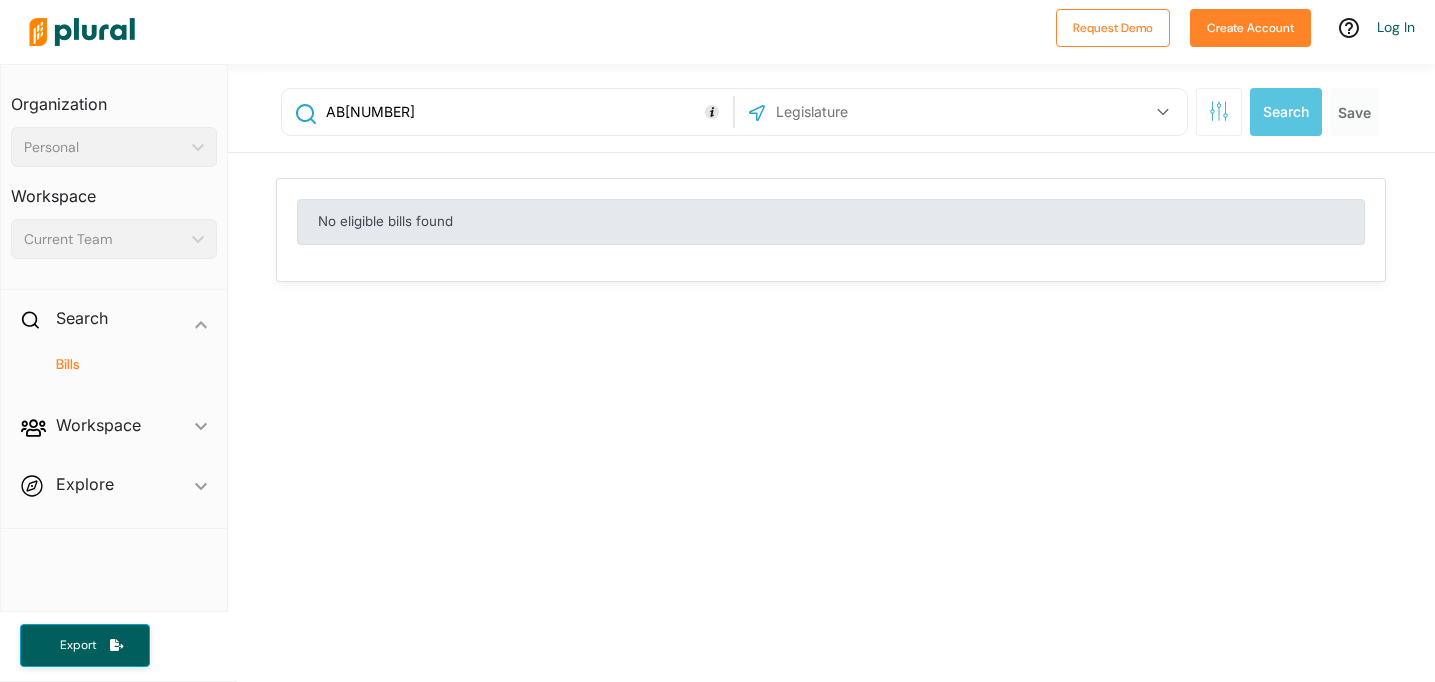 click on "AB[NUMBER]" at bounding box center [526, 112] 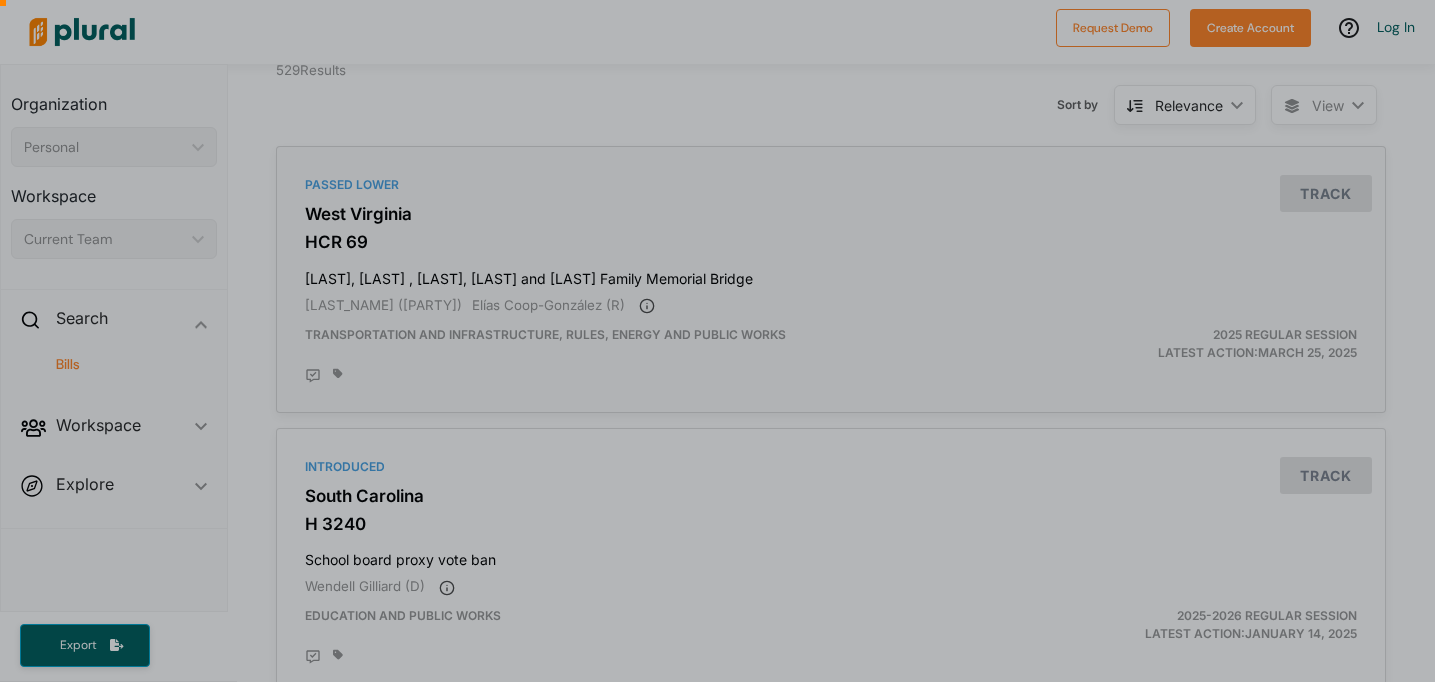 scroll, scrollTop: 108, scrollLeft: 0, axis: vertical 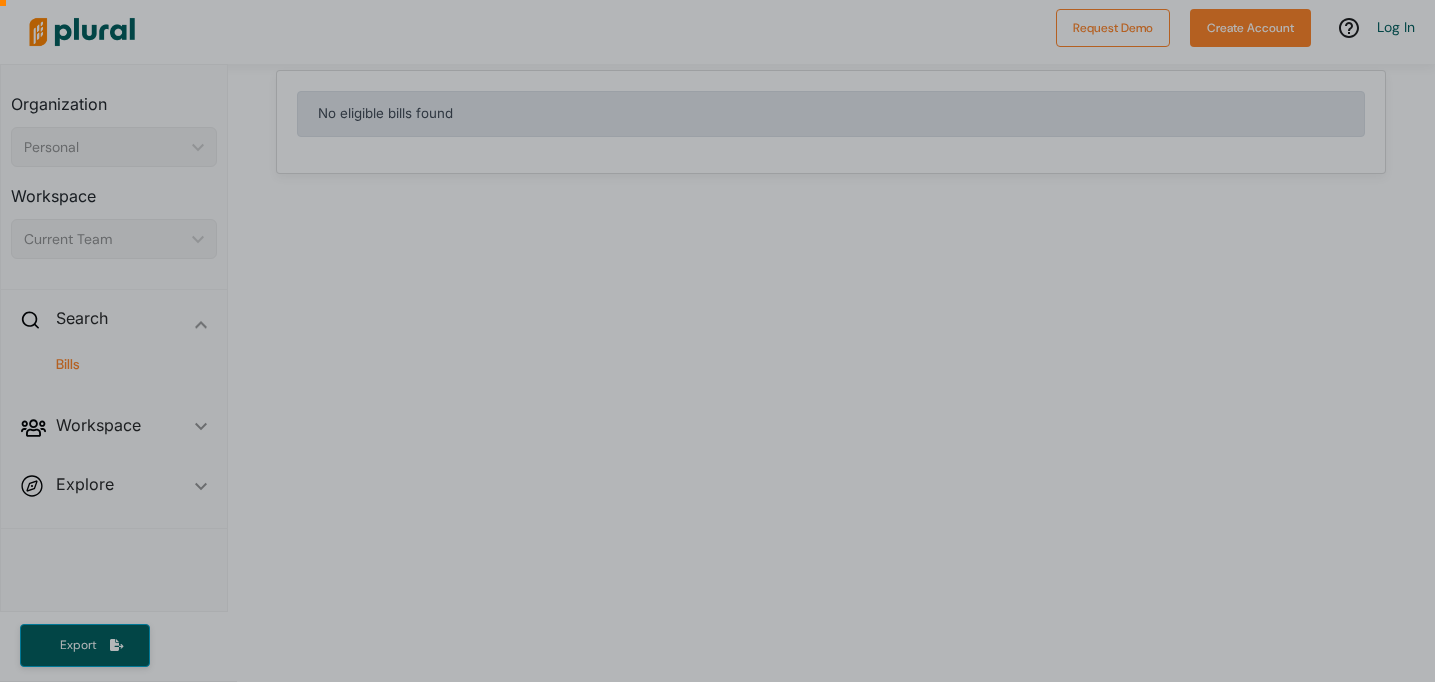 click at bounding box center (717, 355) 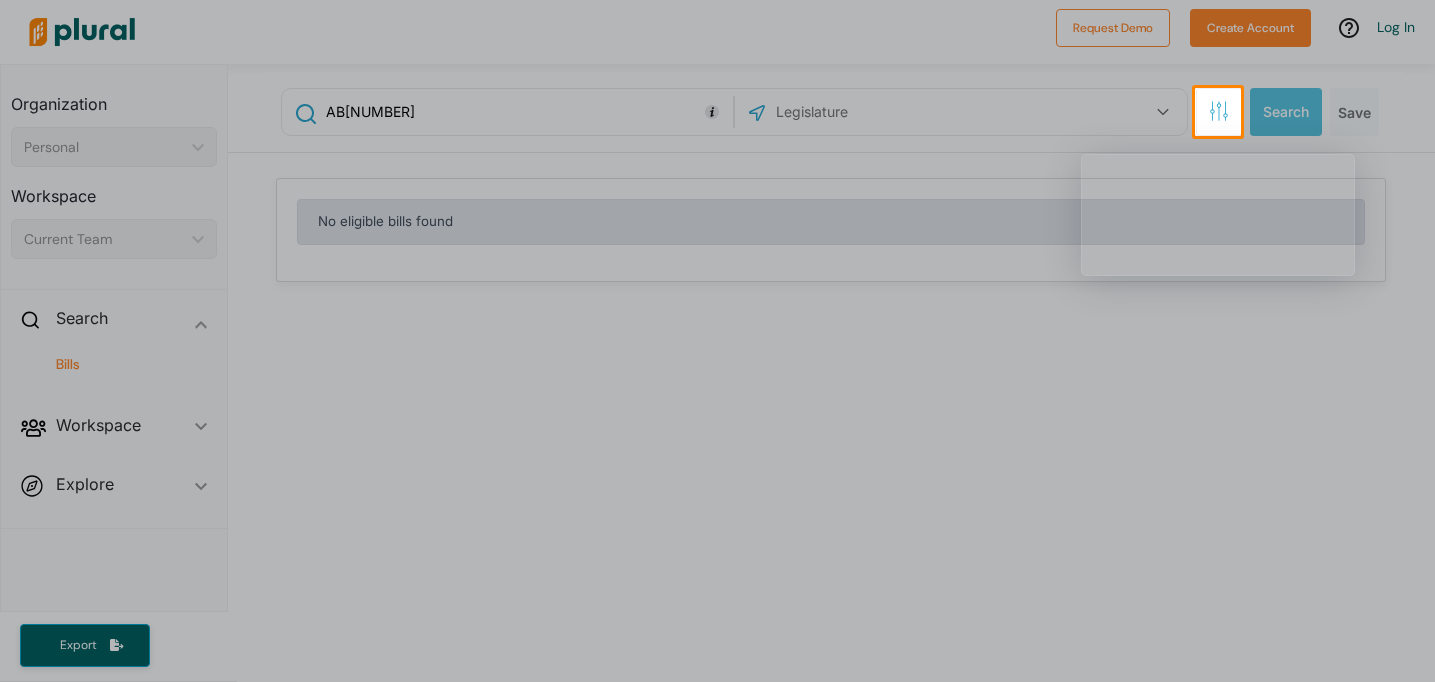 scroll, scrollTop: -3, scrollLeft: 0, axis: vertical 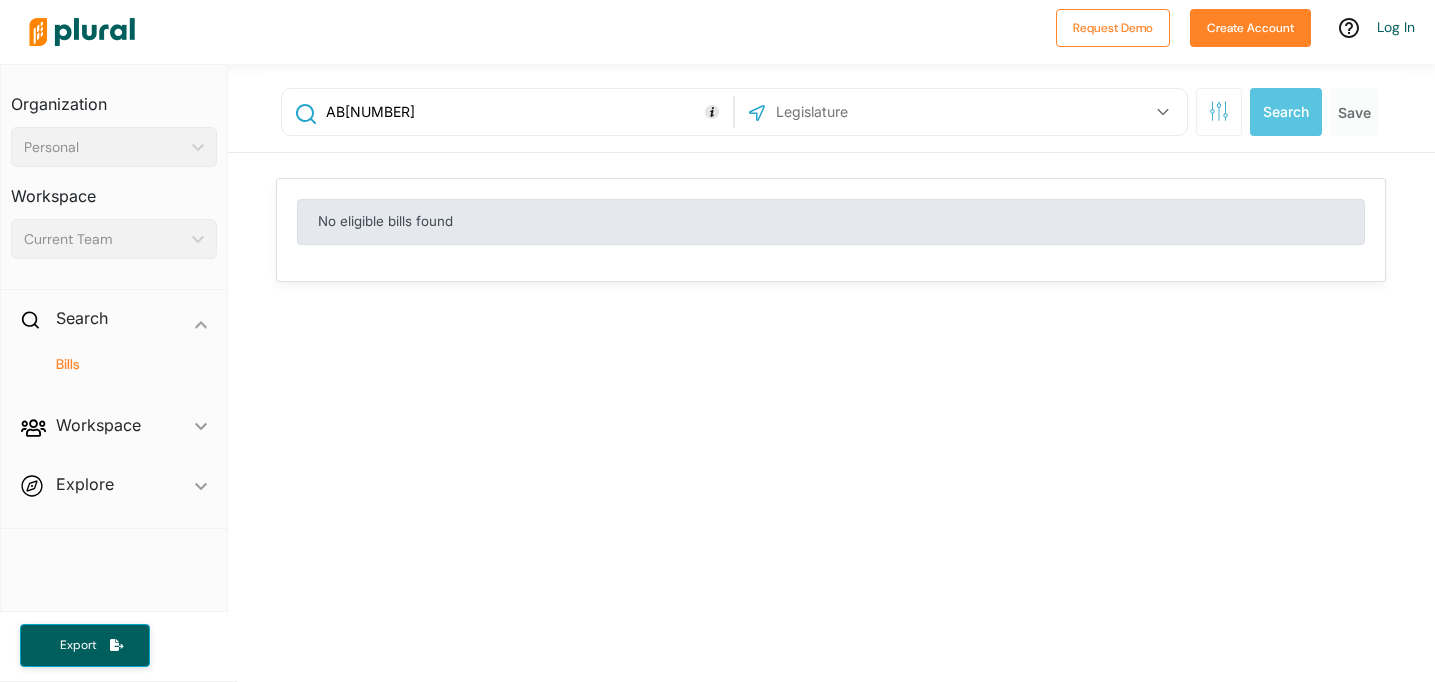 click at bounding box center [881, 112] 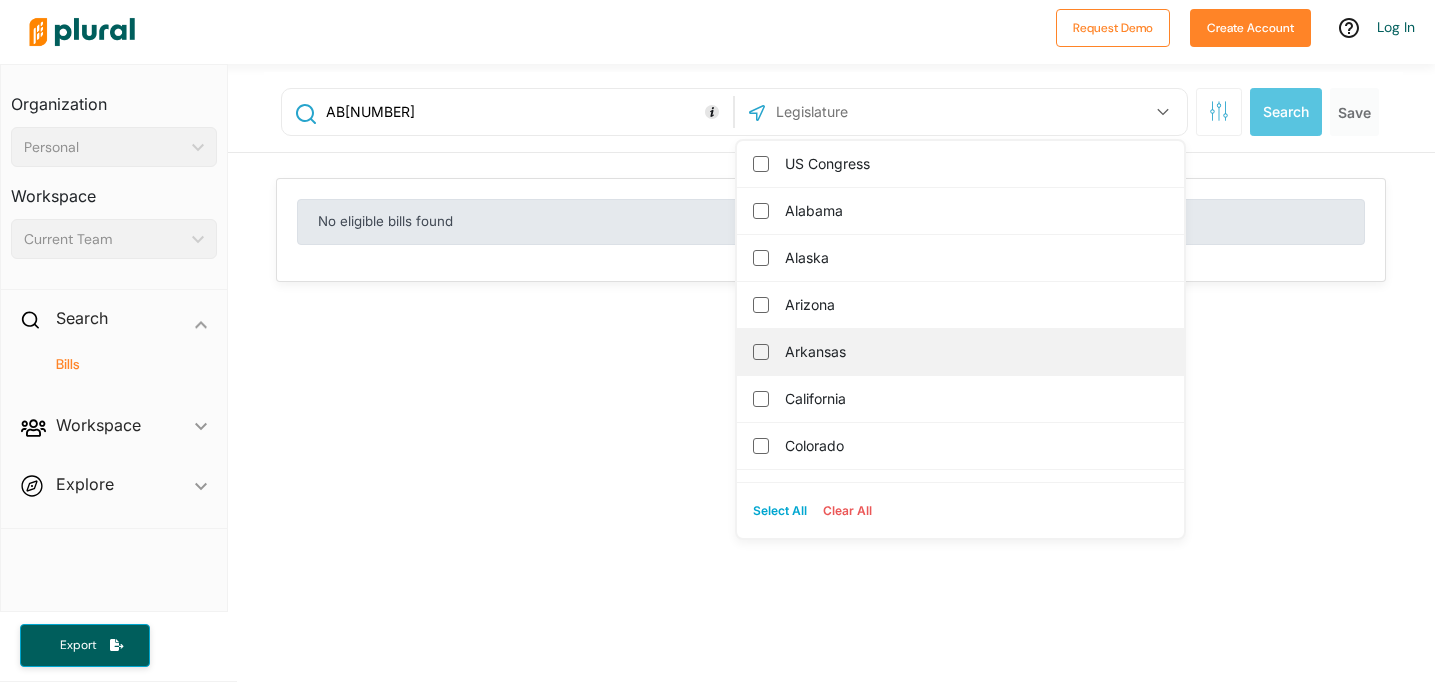 scroll, scrollTop: 5, scrollLeft: 0, axis: vertical 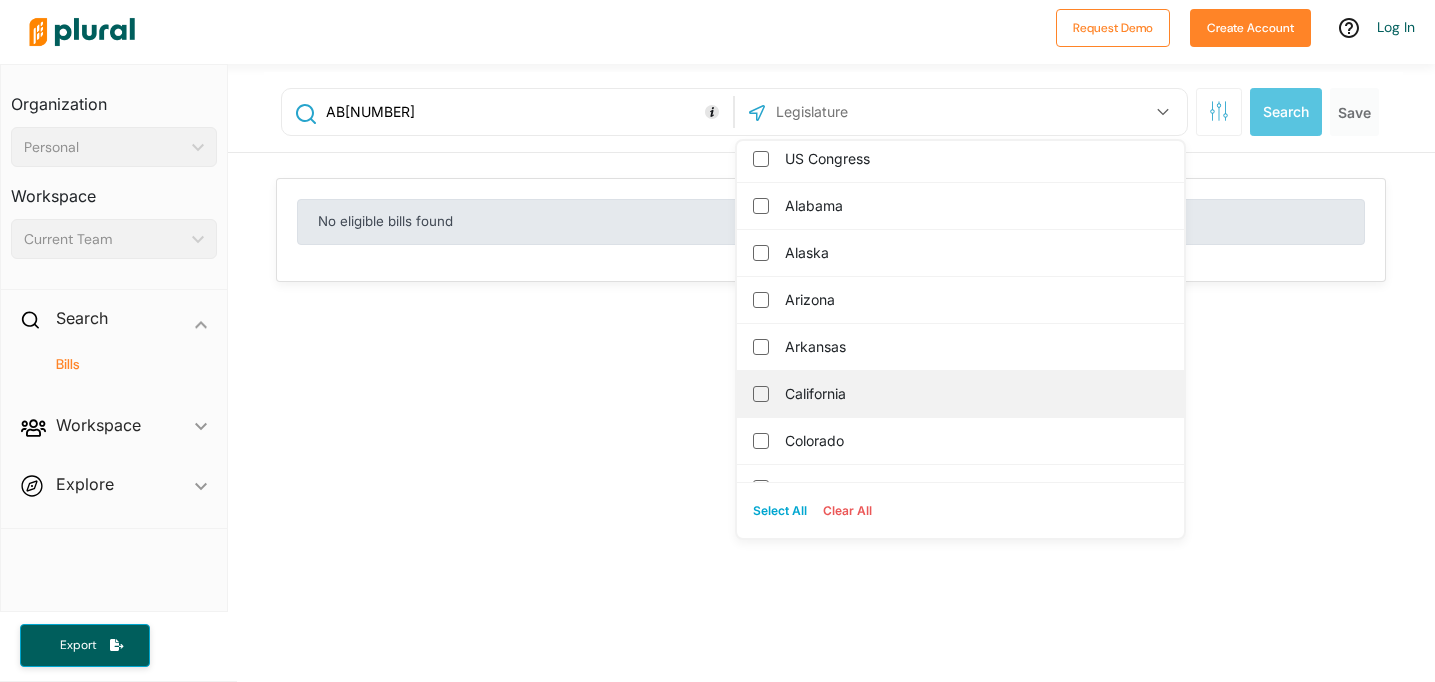 click on "California" at bounding box center (960, 394) 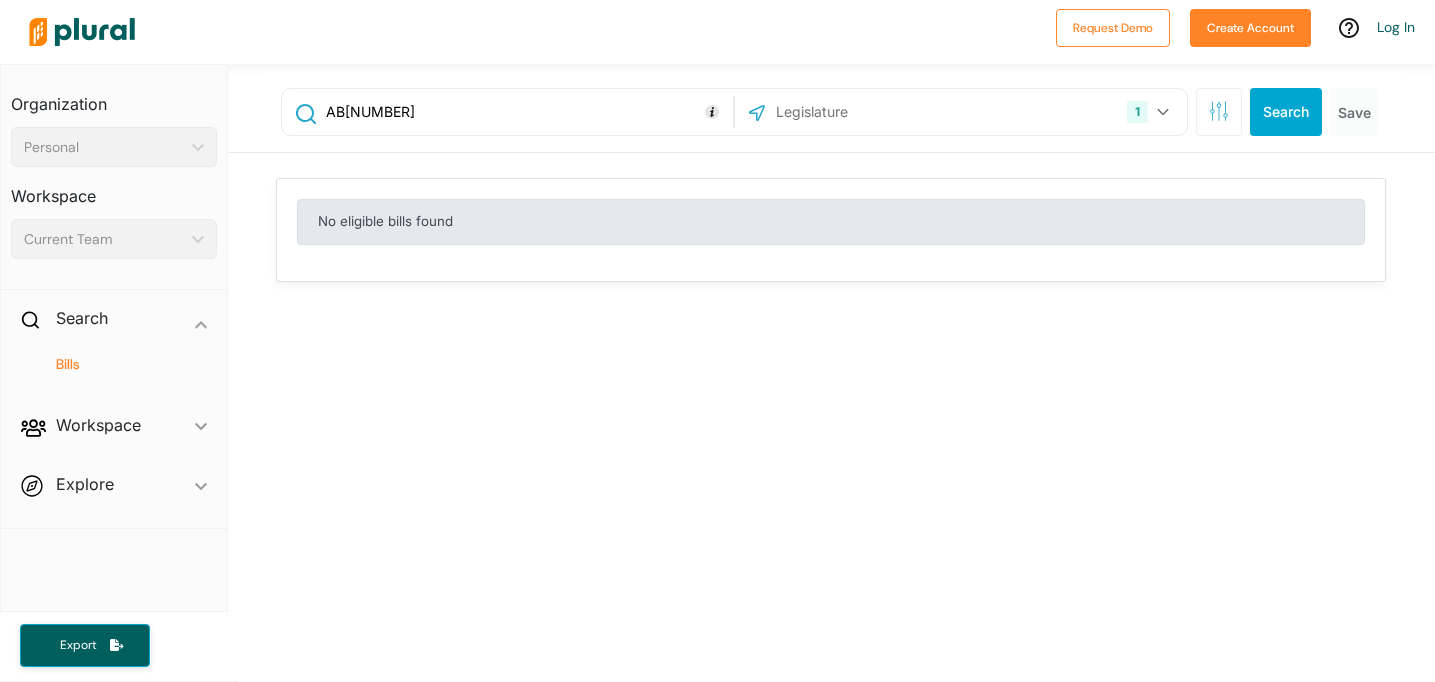 click on "Search" at bounding box center (1286, 112) 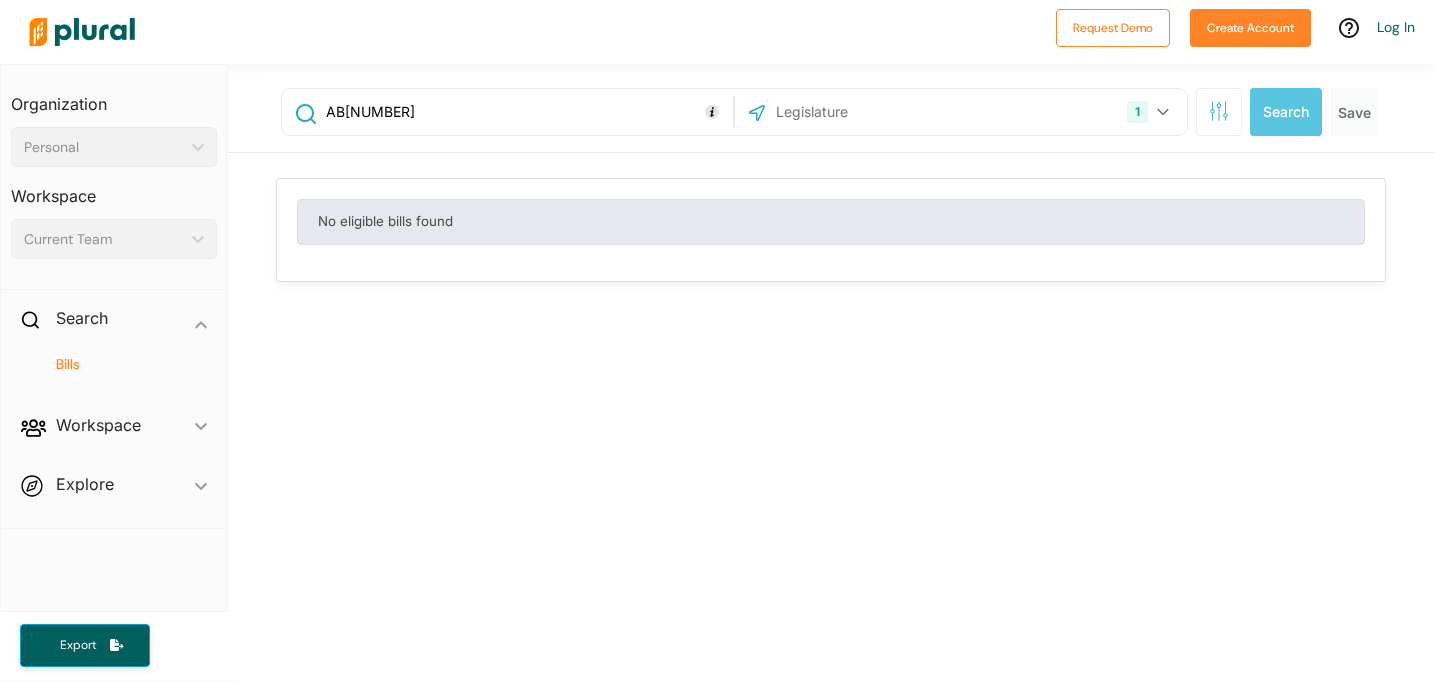 click on "AB[NUMBER]" at bounding box center [526, 112] 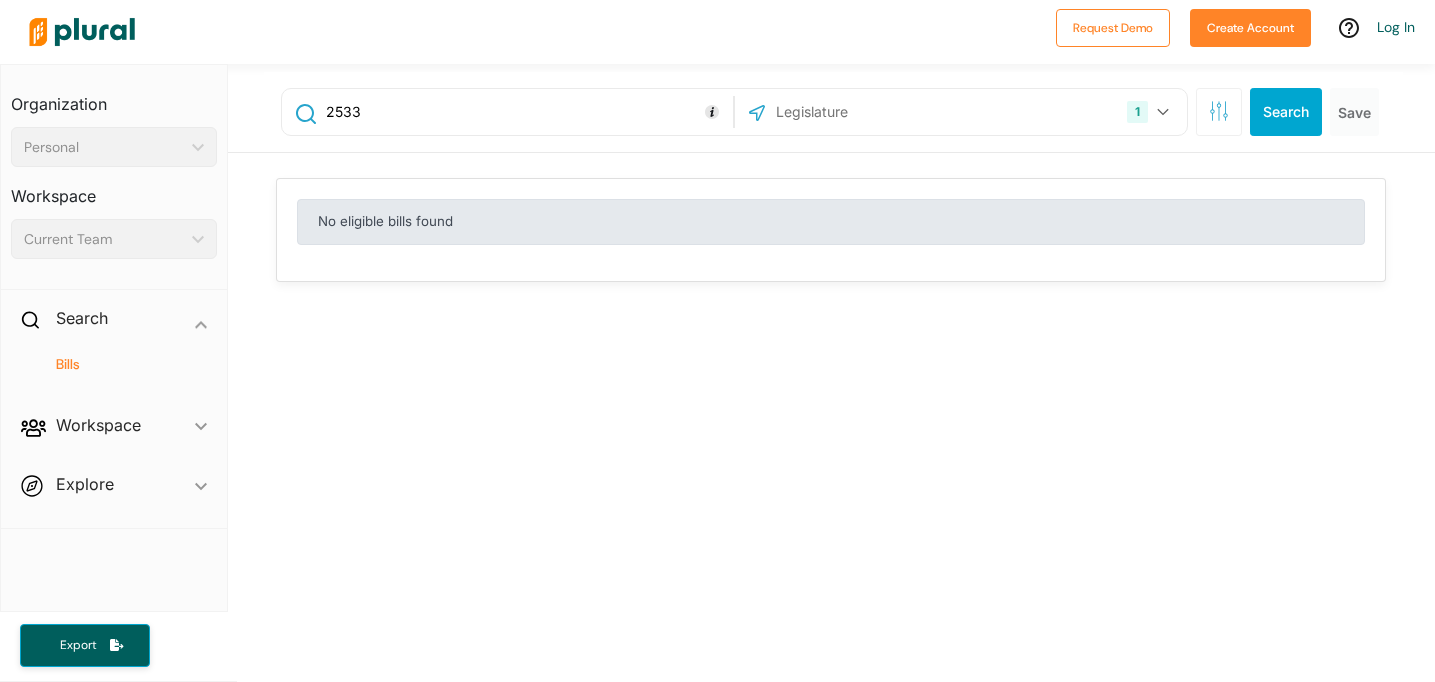 type on "2533" 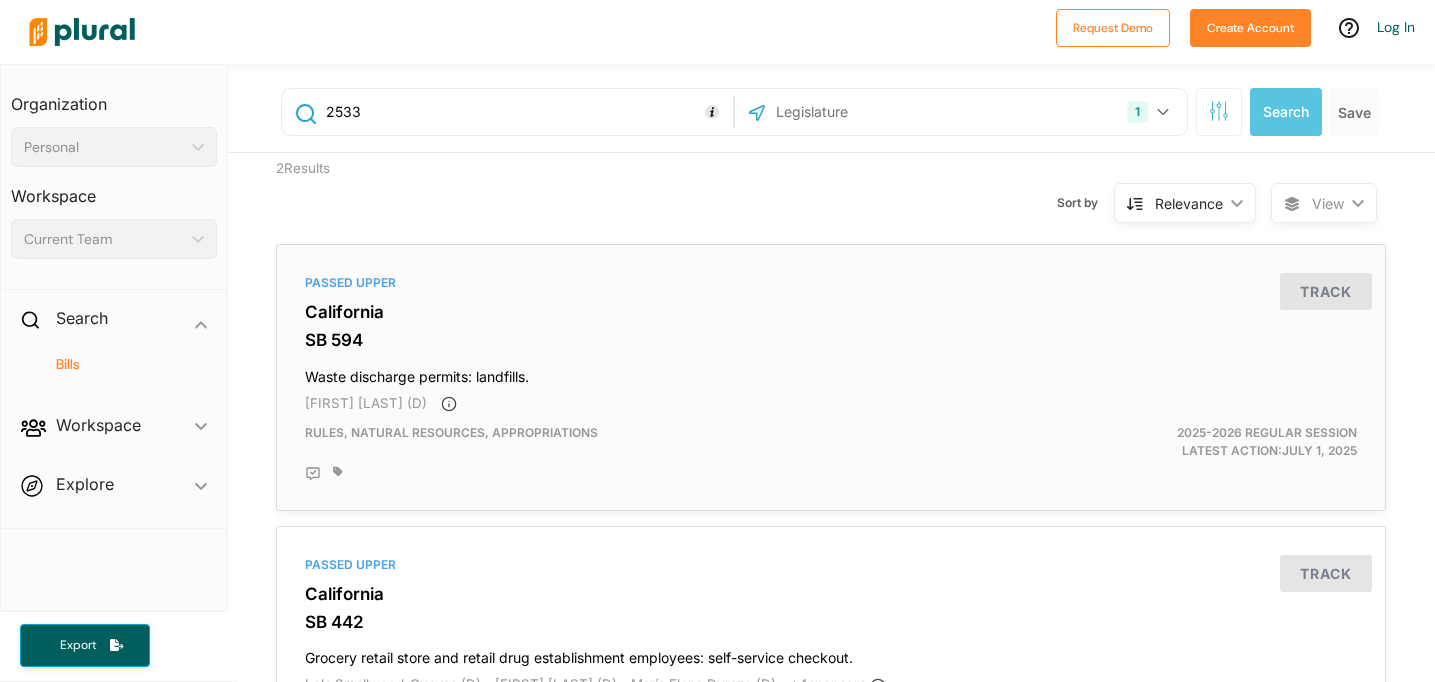 scroll, scrollTop: 0, scrollLeft: 0, axis: both 